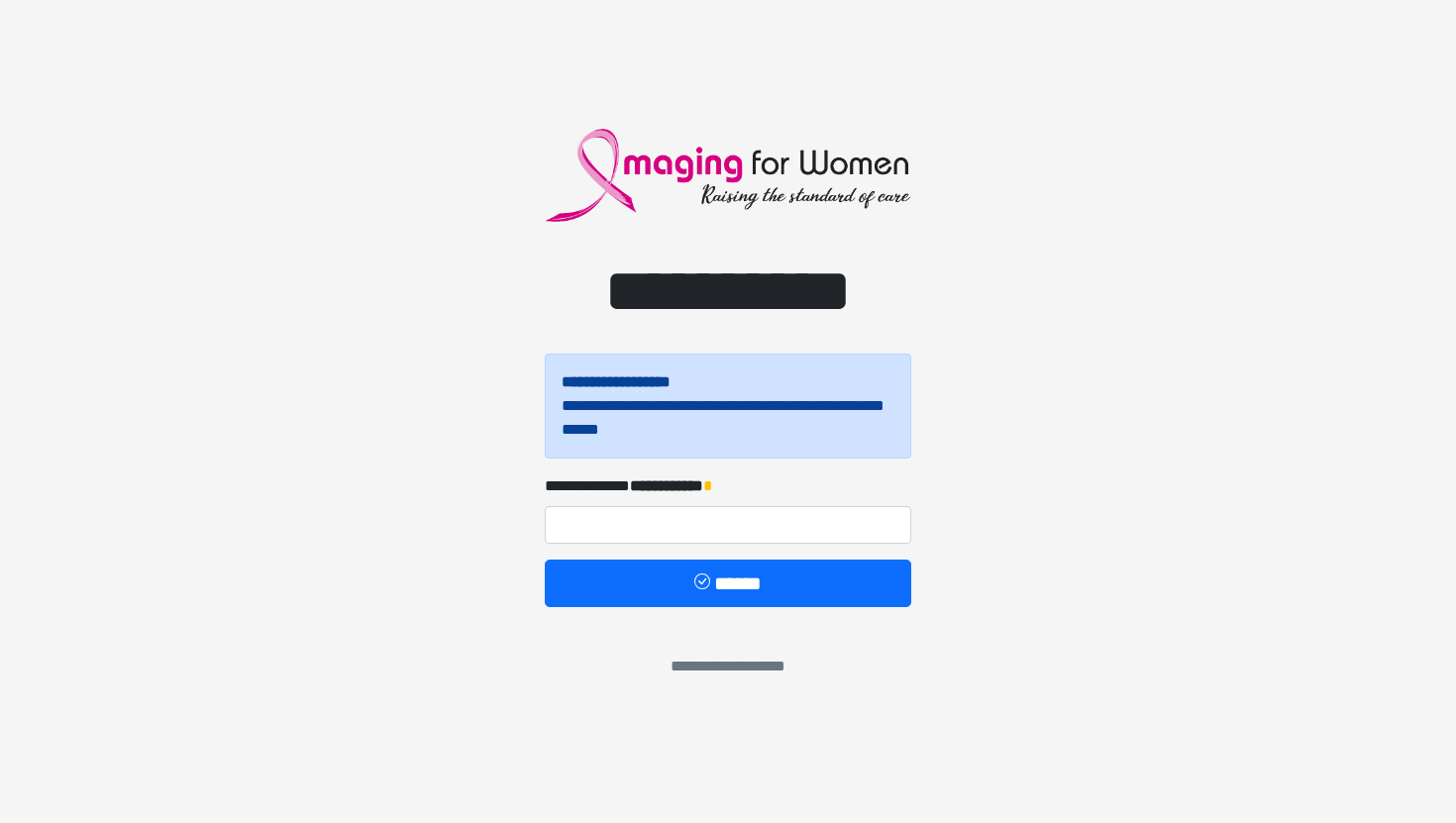 scroll, scrollTop: 0, scrollLeft: 0, axis: both 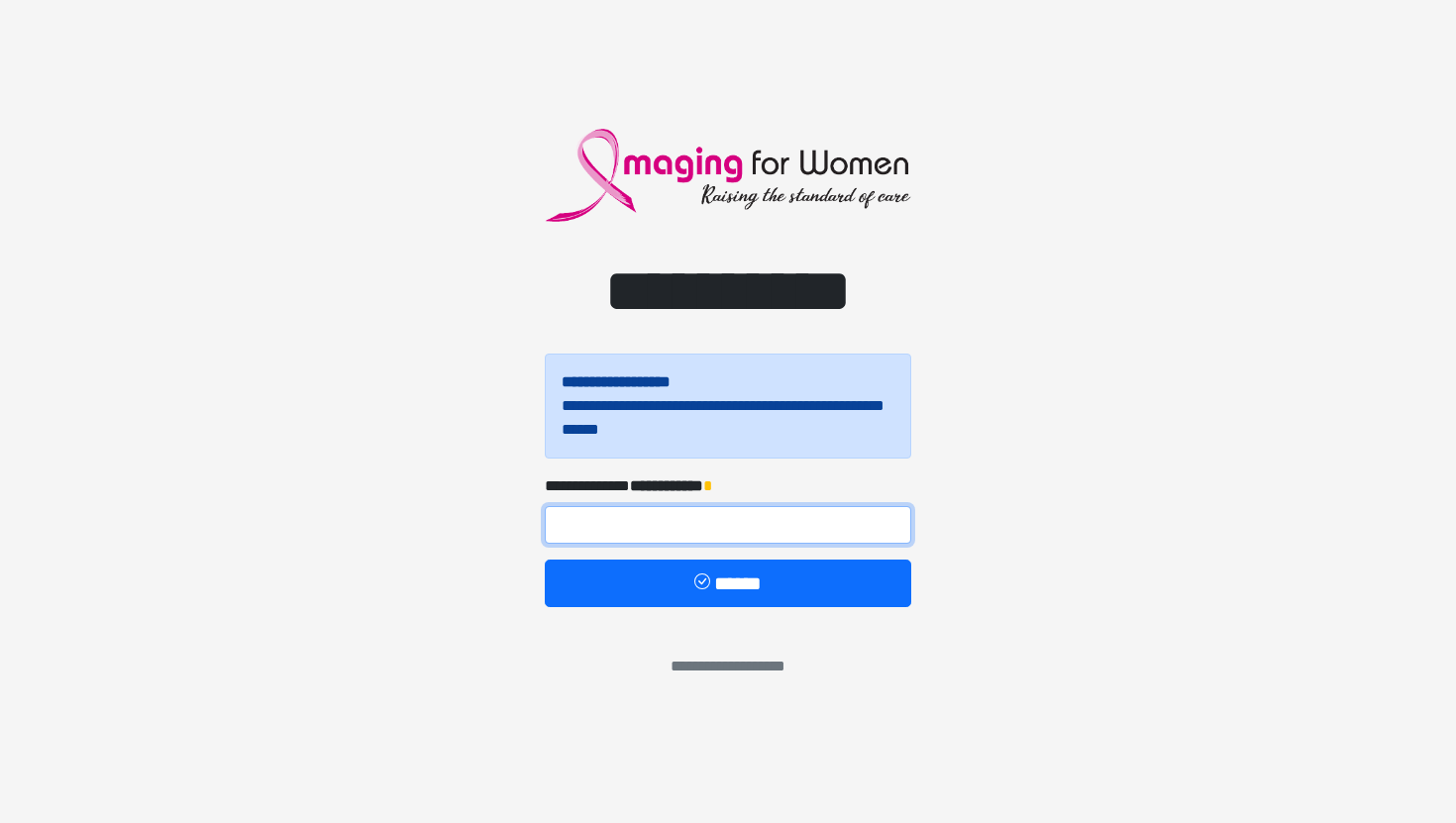 click at bounding box center [728, 525] 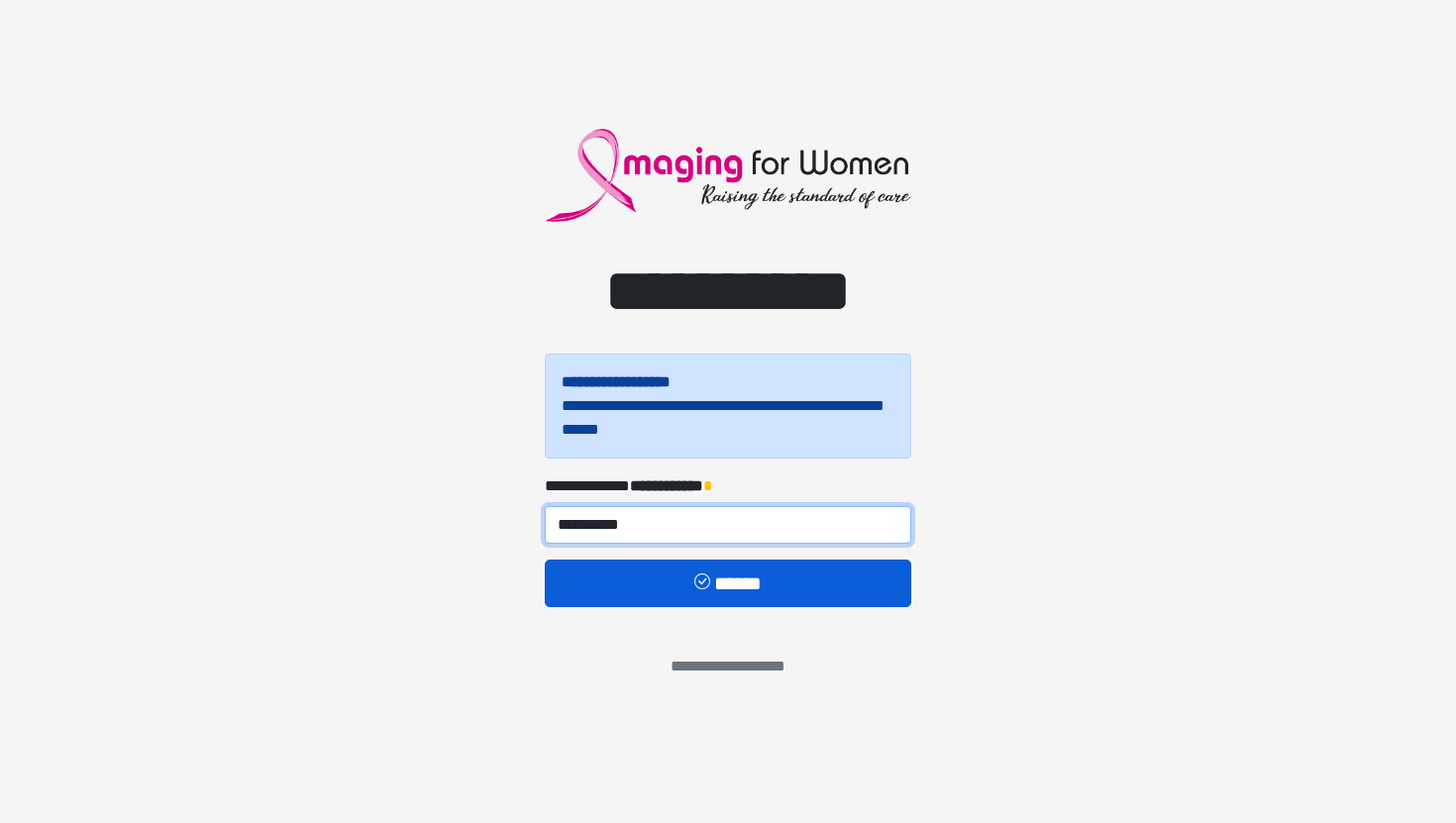 type on "**********" 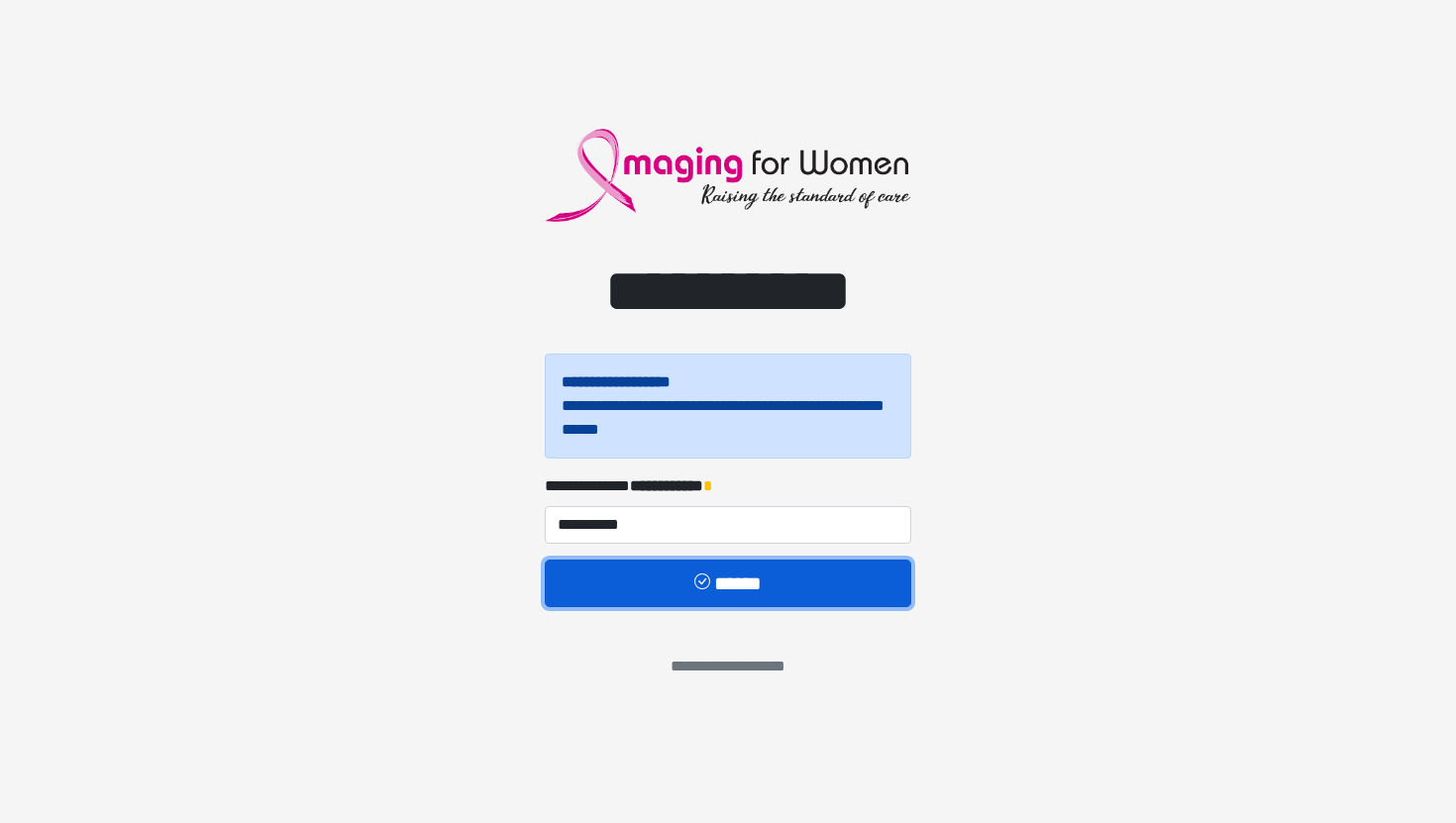 click on "******" at bounding box center [728, 583] 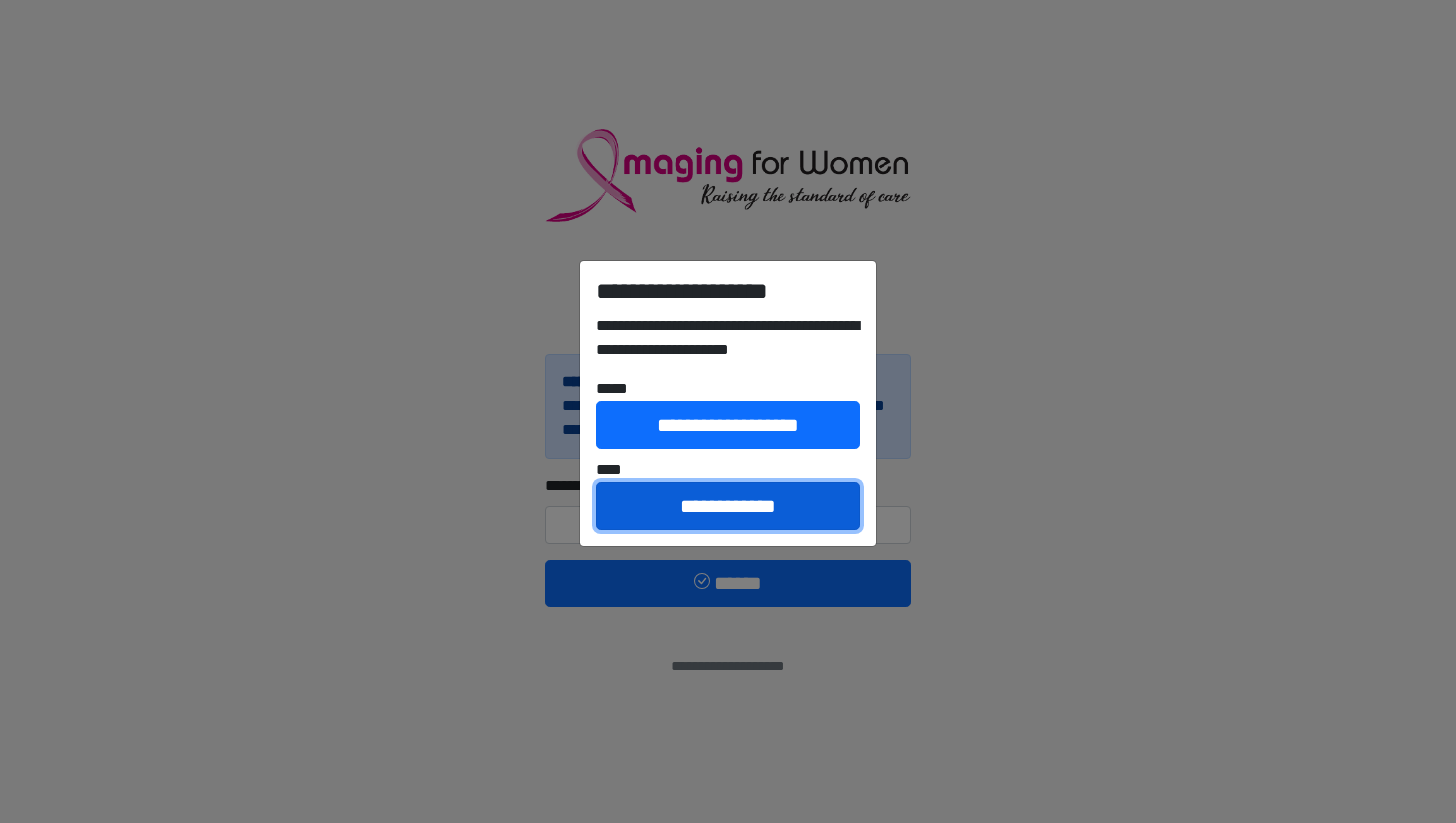 click on "**********" at bounding box center (728, 506) 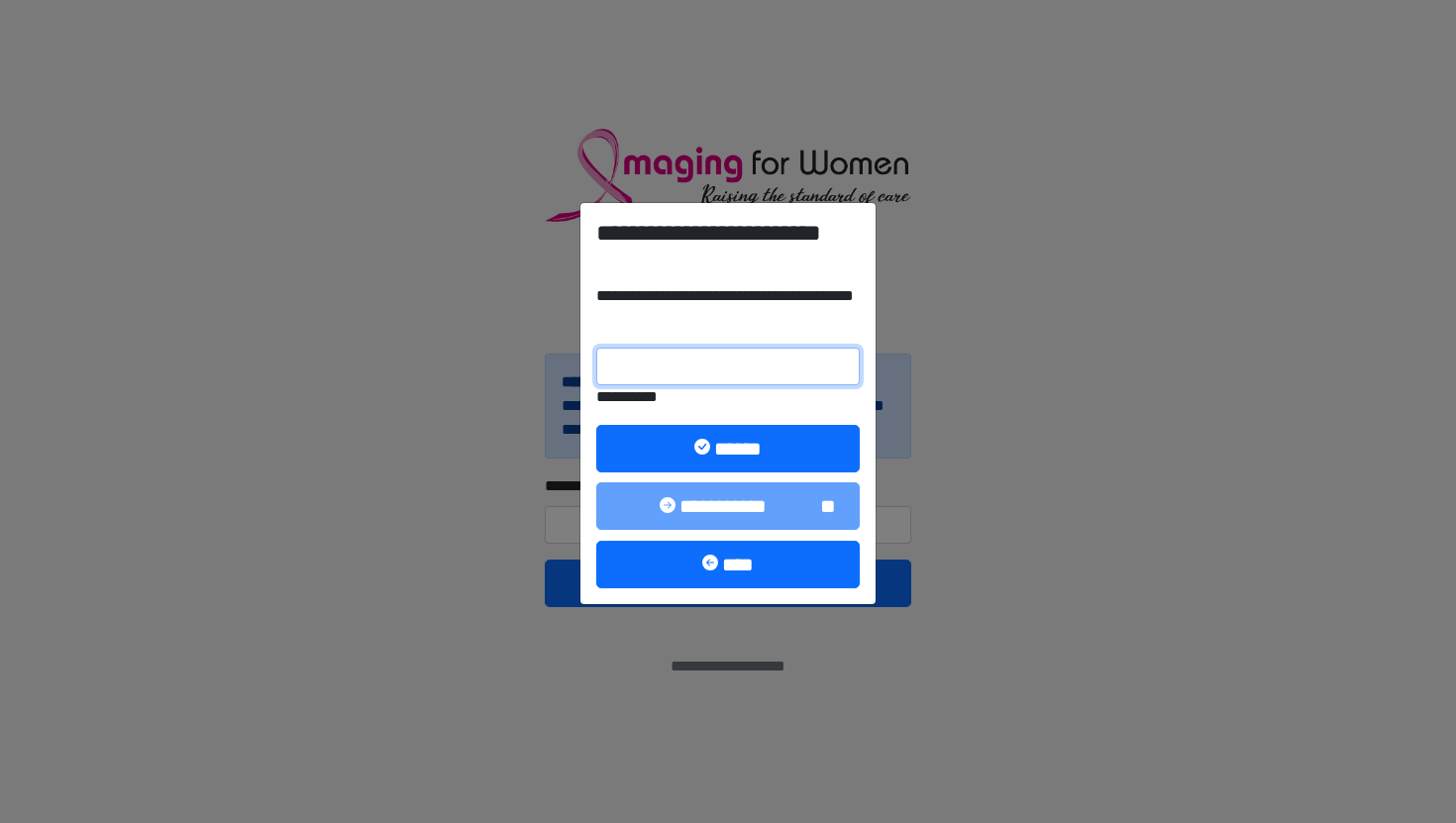click on "**********" at bounding box center (728, 366) 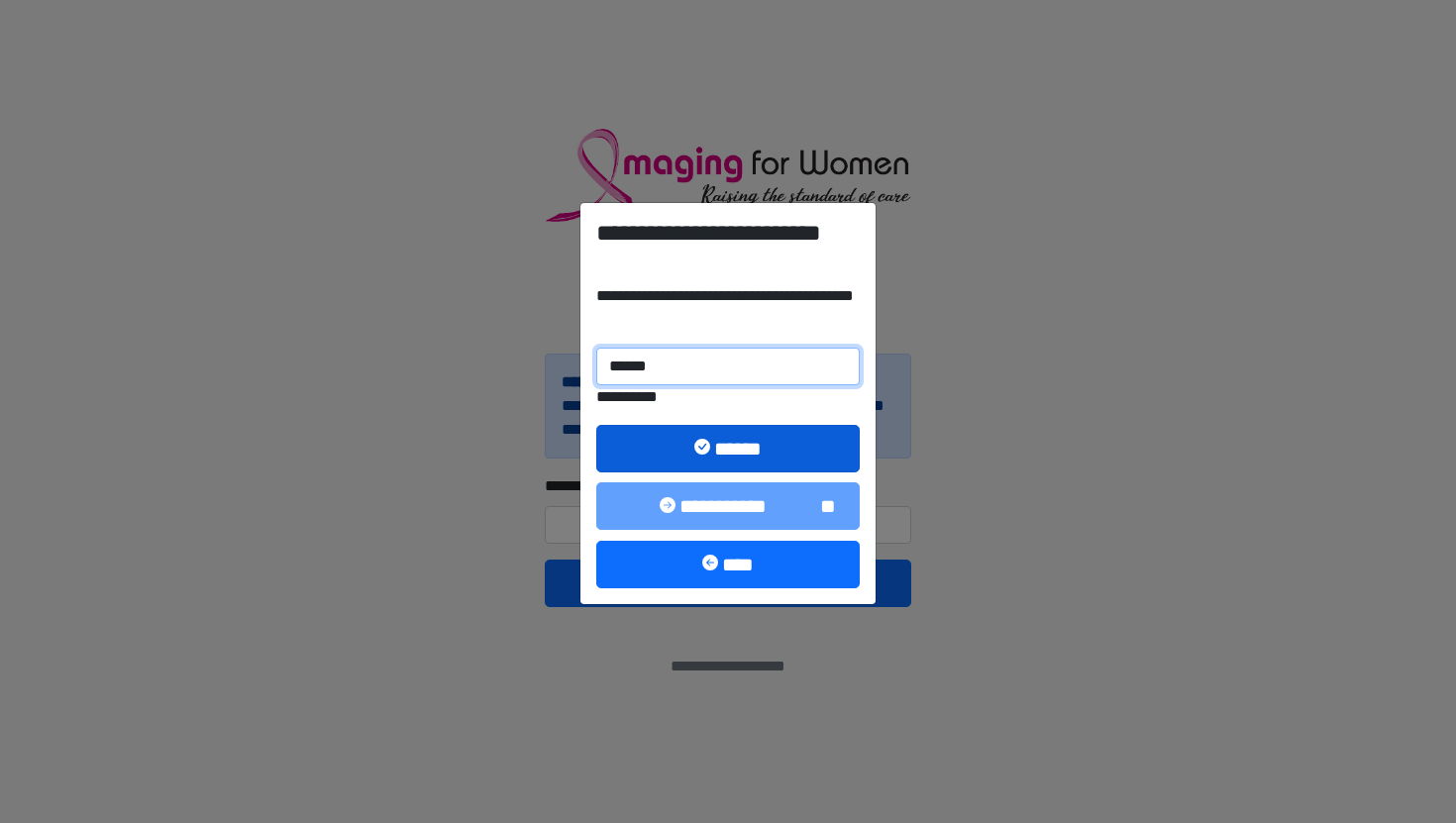 type on "******" 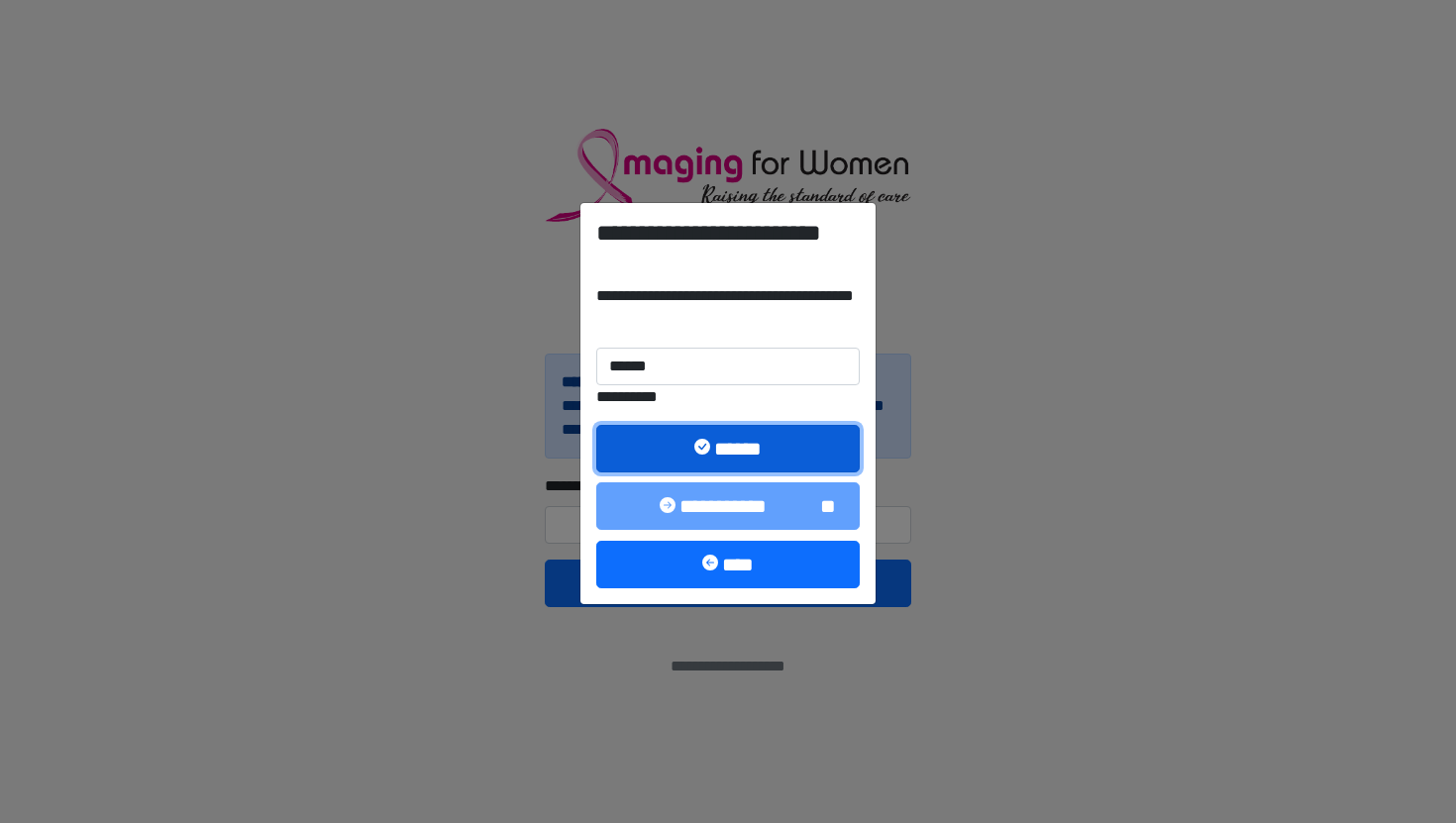 click on "******" at bounding box center [728, 449] 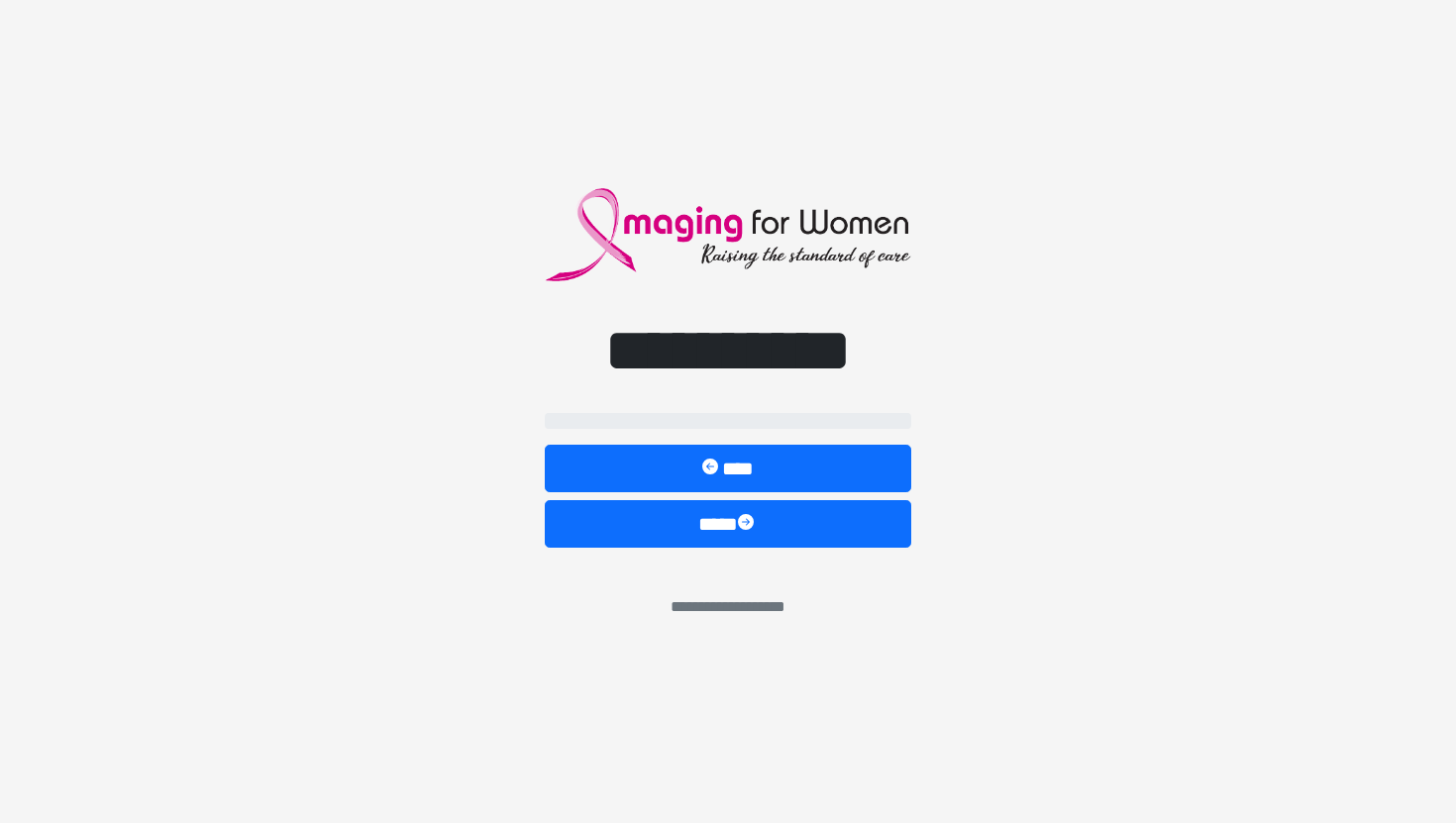 select on "**" 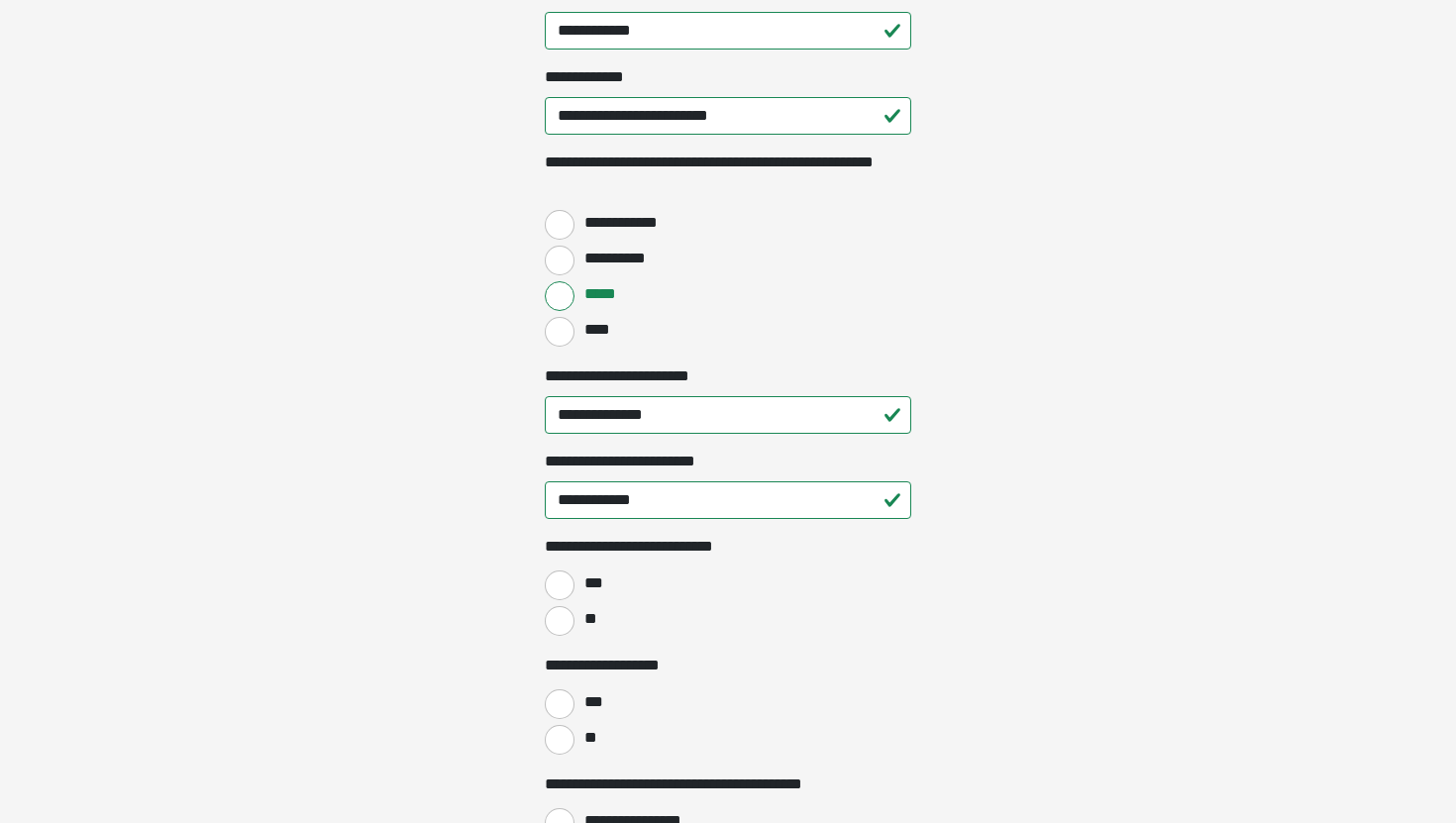 scroll, scrollTop: 2640, scrollLeft: 0, axis: vertical 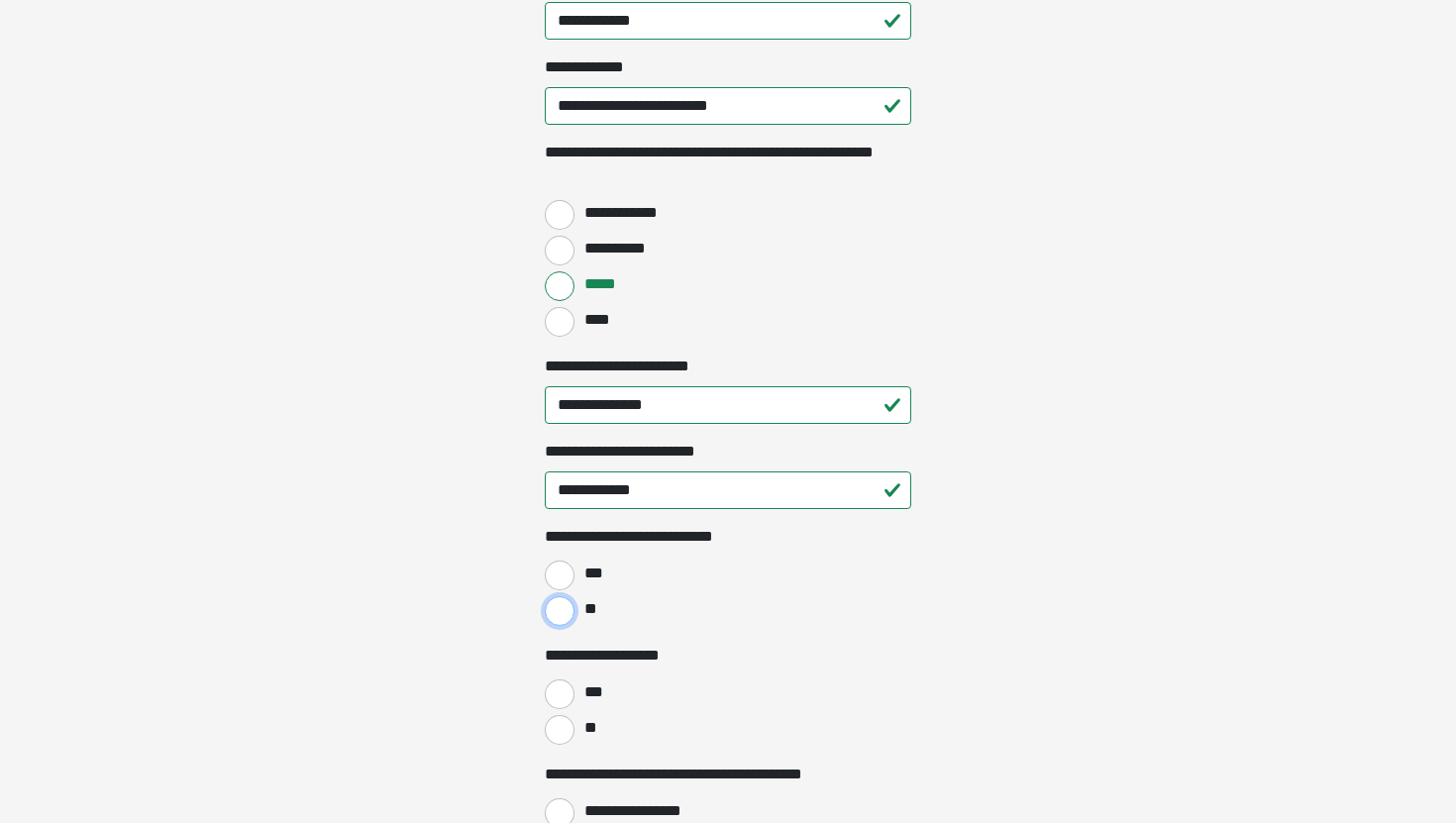 click on "**" at bounding box center (560, 611) 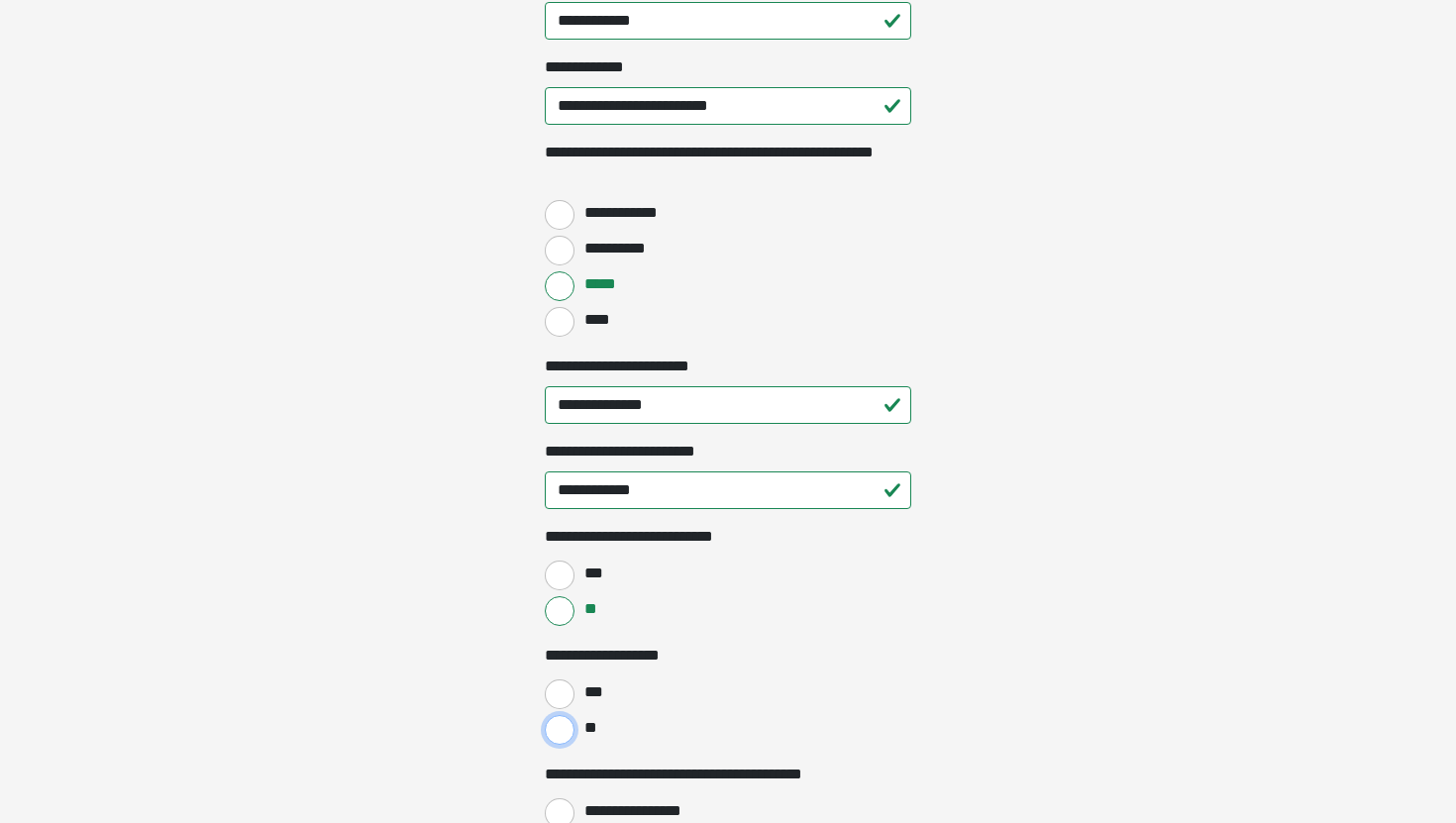 click on "**" at bounding box center [560, 730] 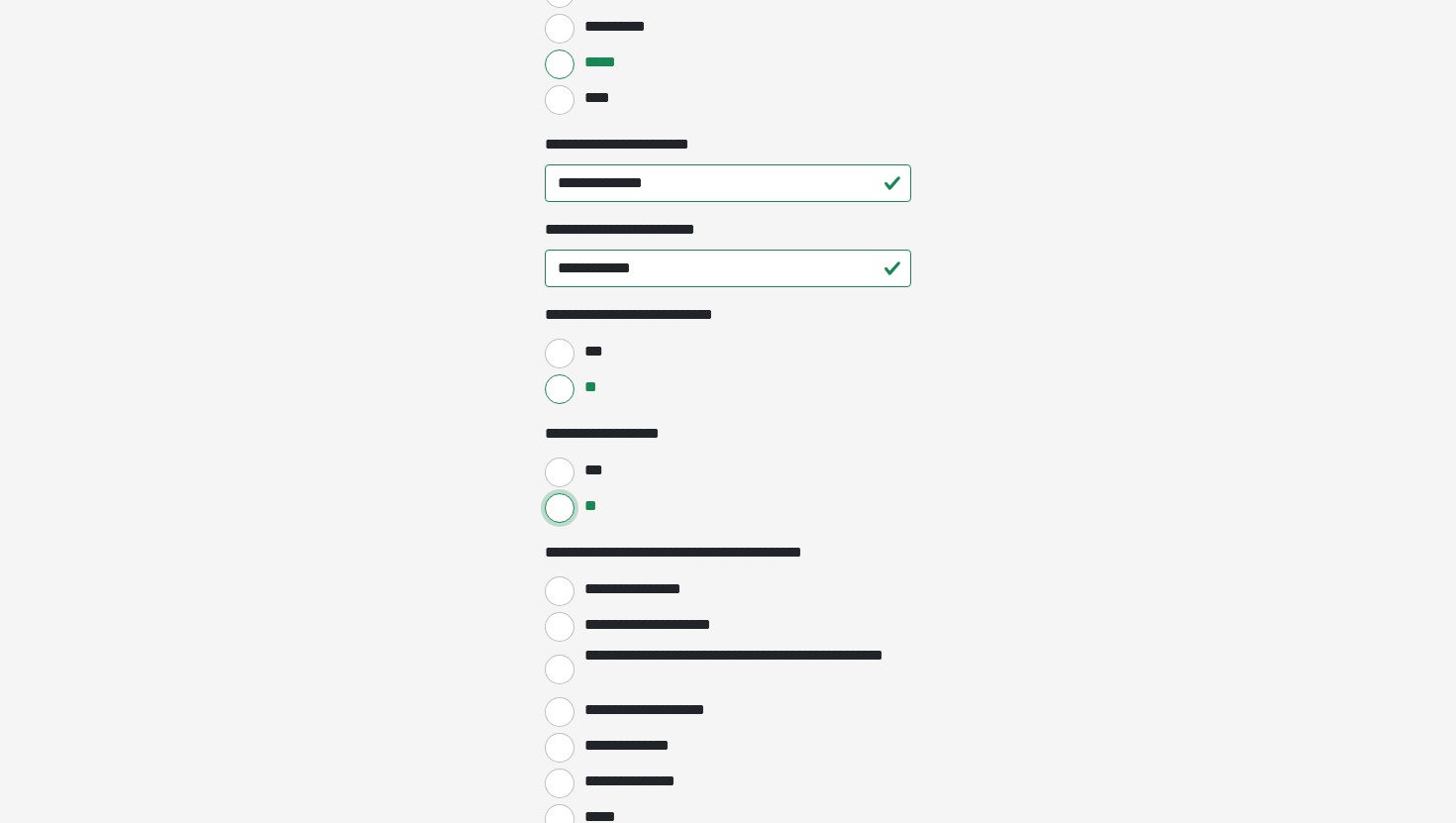 scroll, scrollTop: 2866, scrollLeft: 0, axis: vertical 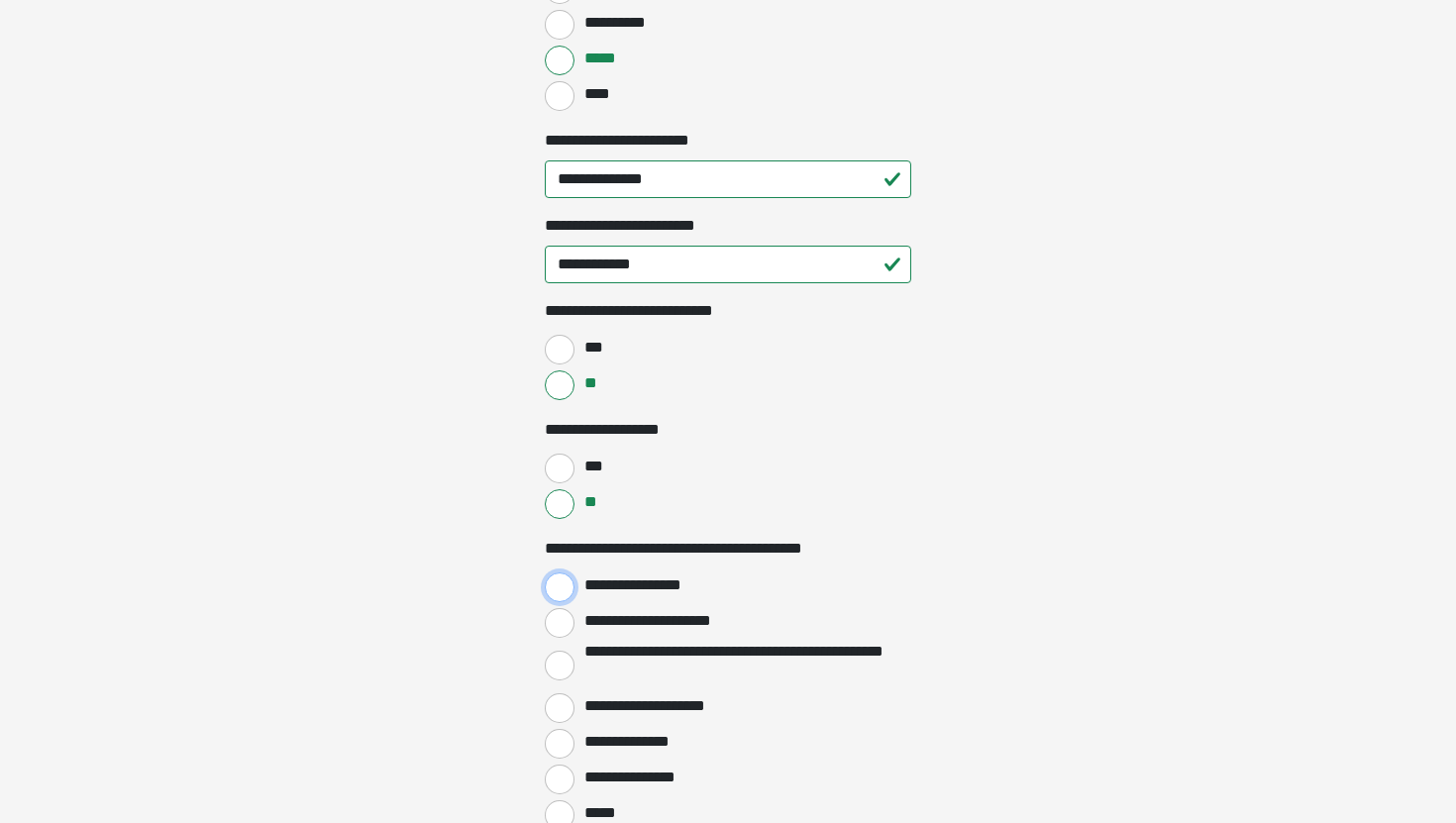 click on "**********" at bounding box center (560, 587) 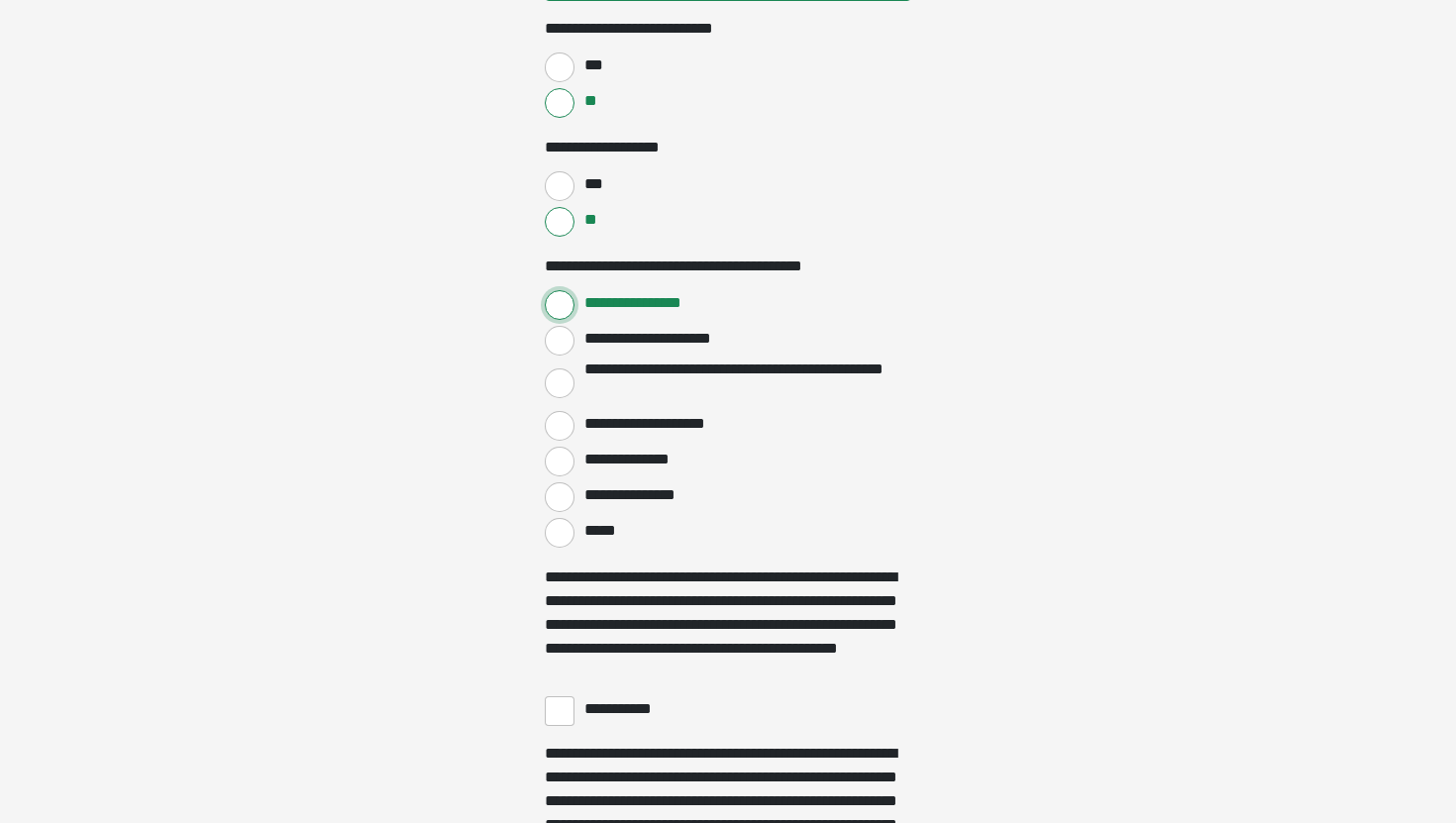 scroll, scrollTop: 3150, scrollLeft: 0, axis: vertical 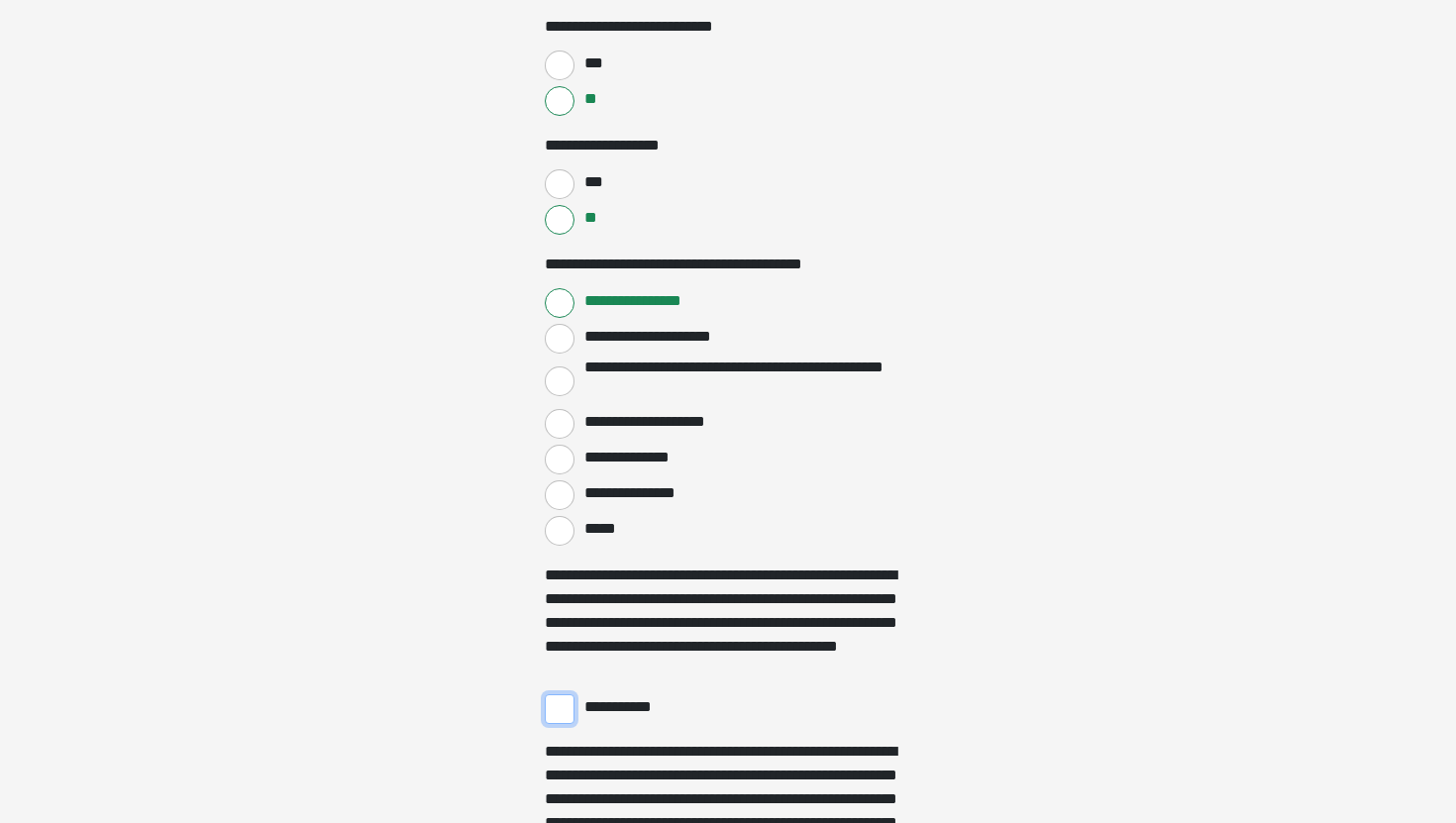 click on "**********" at bounding box center (560, 709) 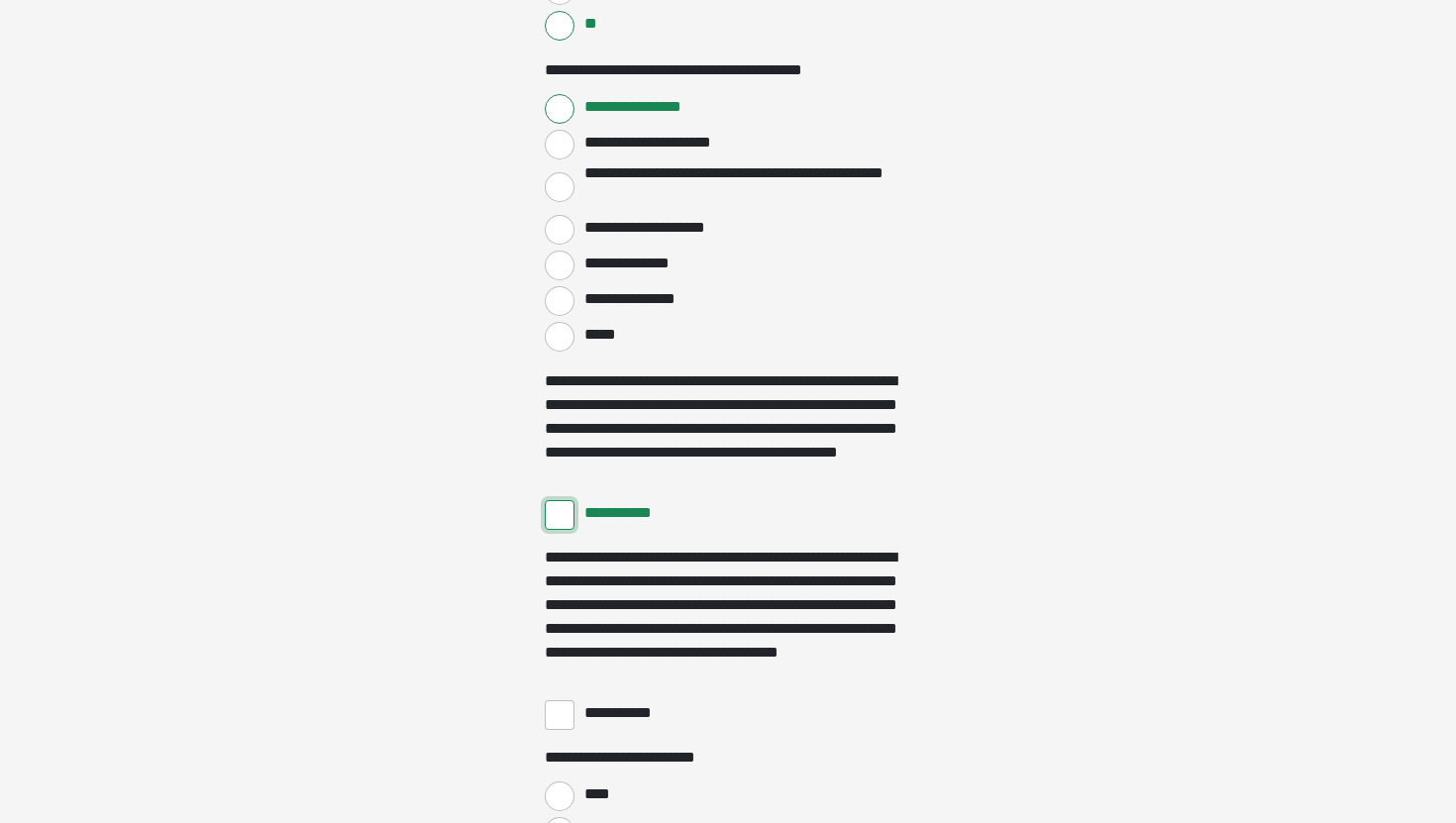 scroll, scrollTop: 3401, scrollLeft: 0, axis: vertical 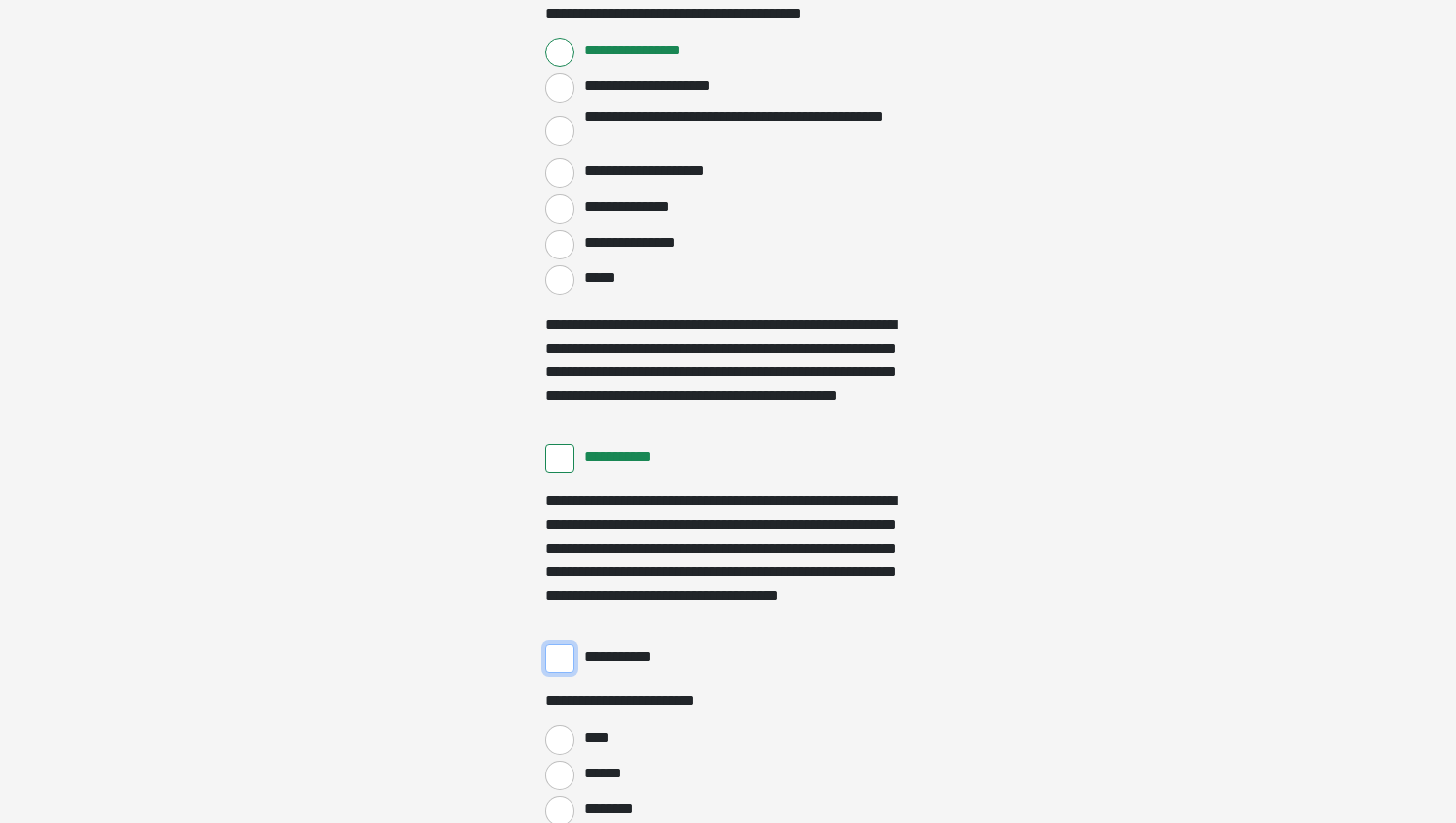 click on "**********" at bounding box center (560, 659) 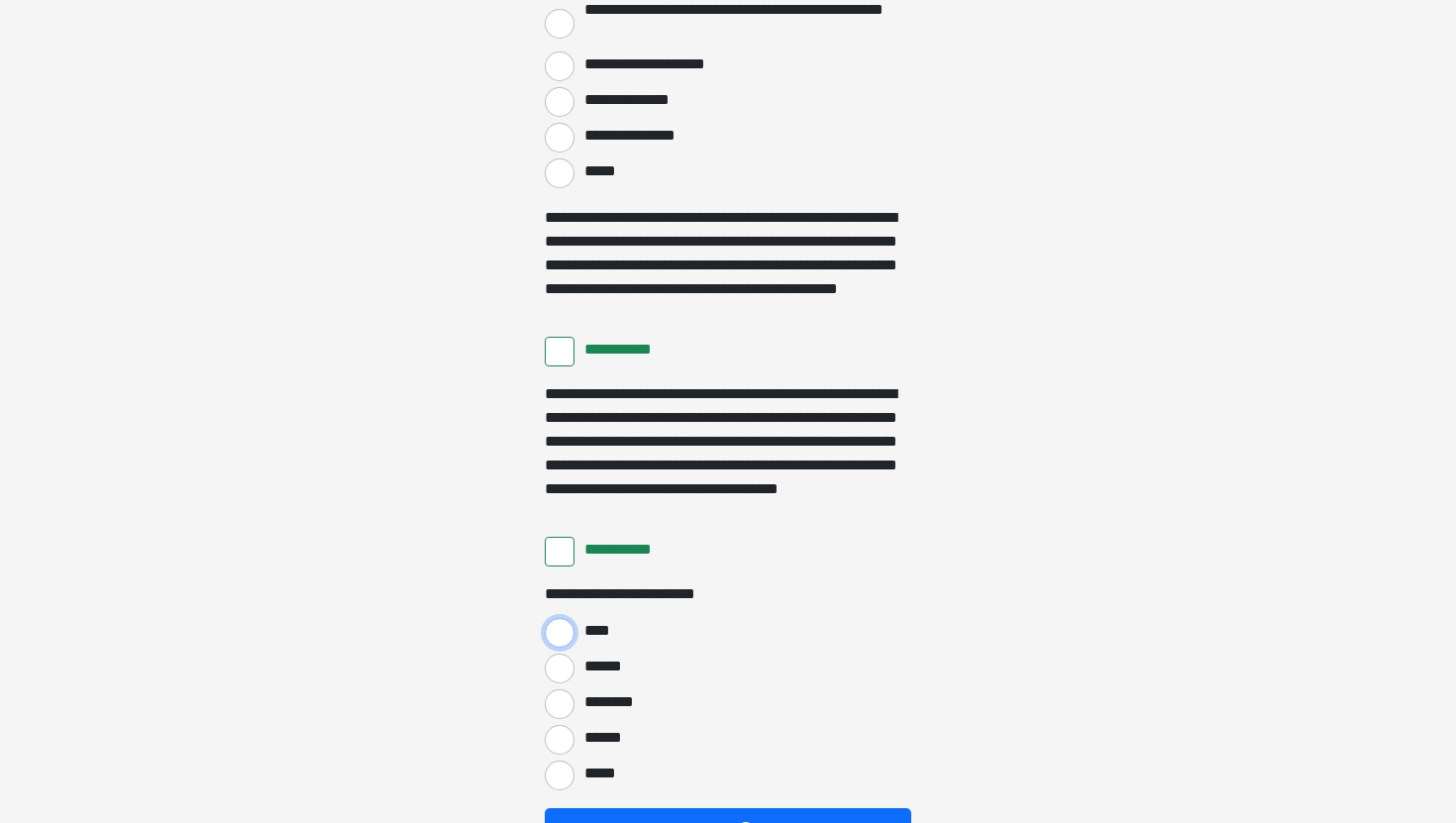 click on "****" at bounding box center [560, 633] 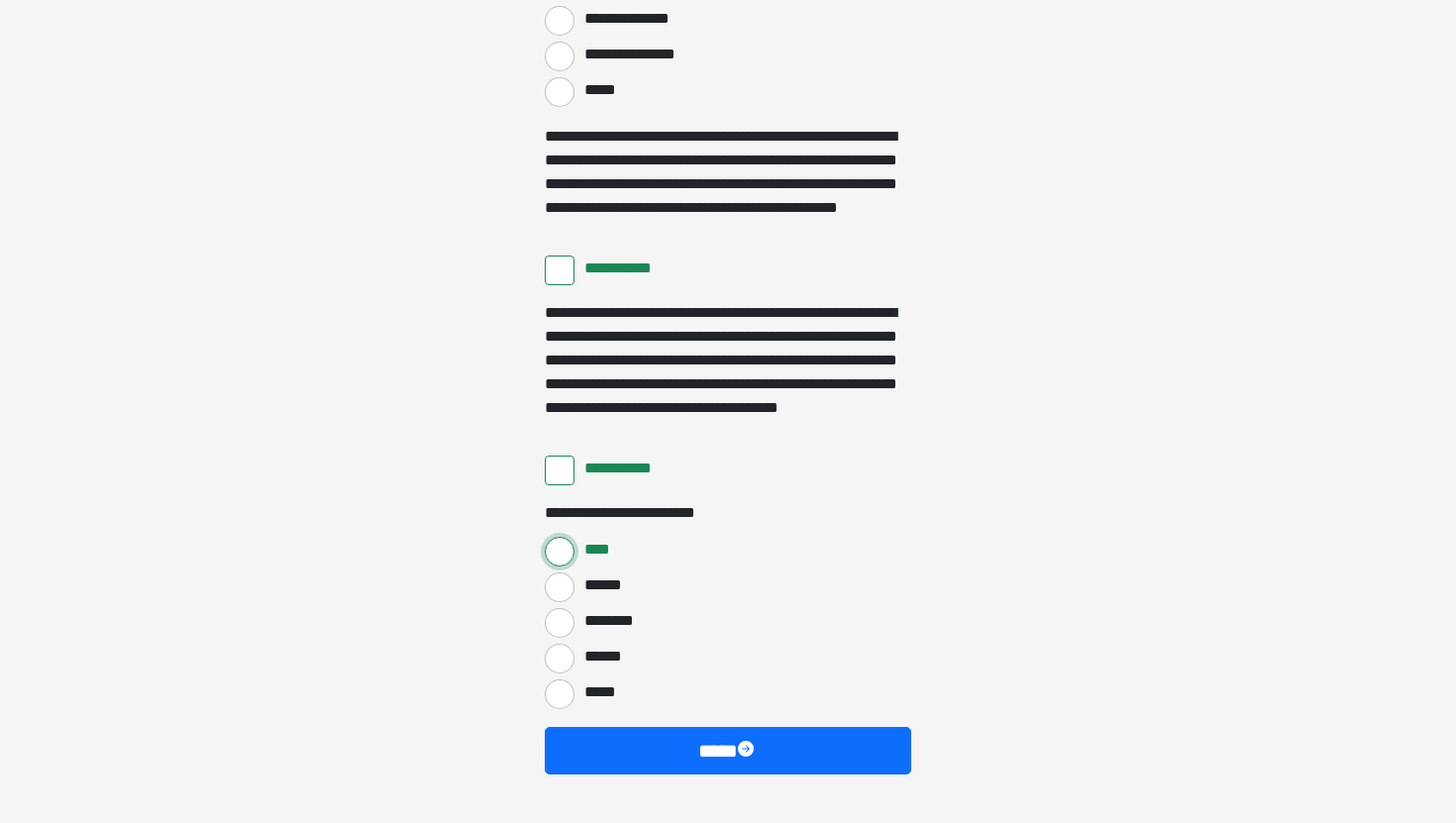 scroll, scrollTop: 3642, scrollLeft: 0, axis: vertical 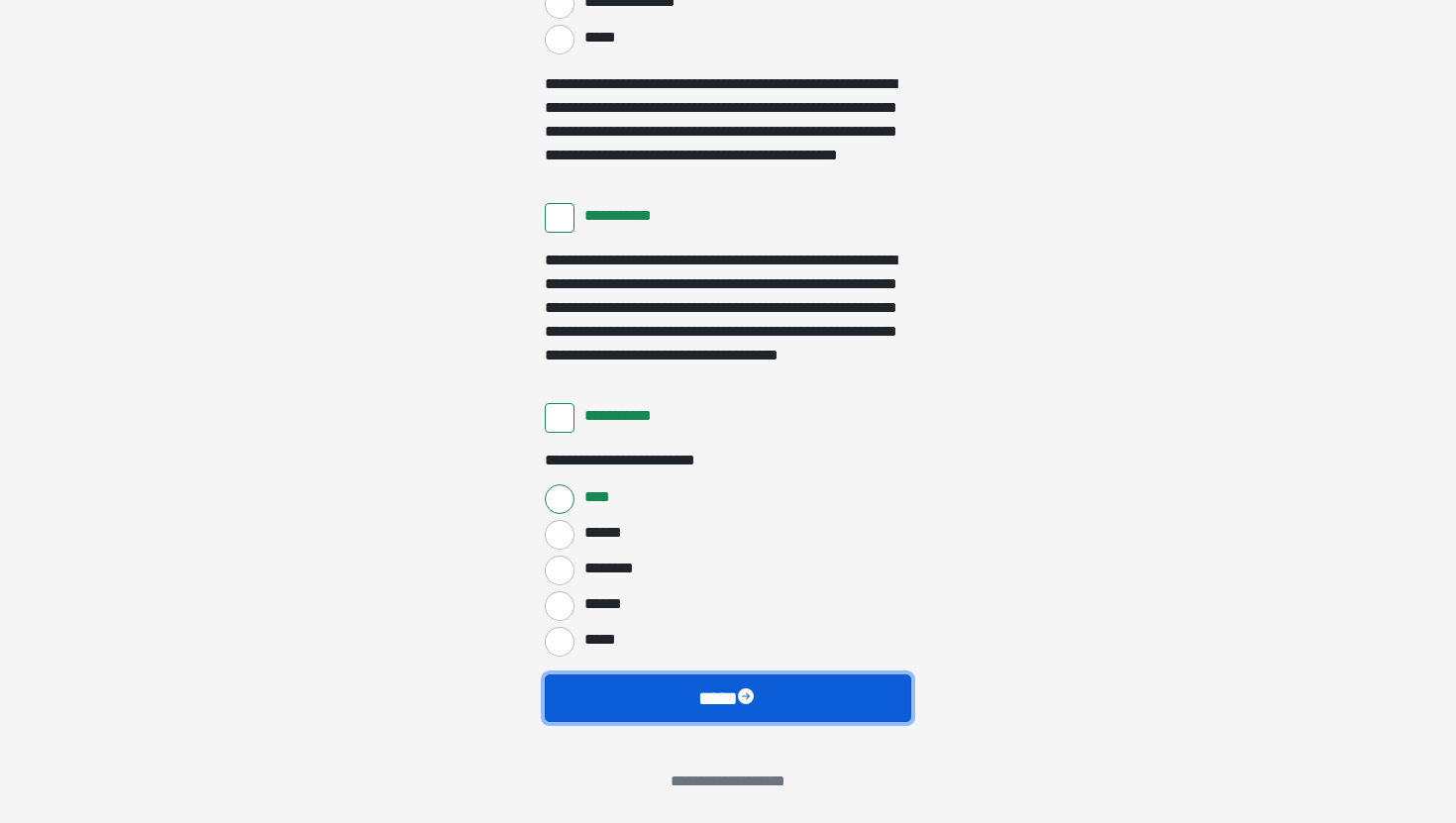 click on "****" at bounding box center (728, 698) 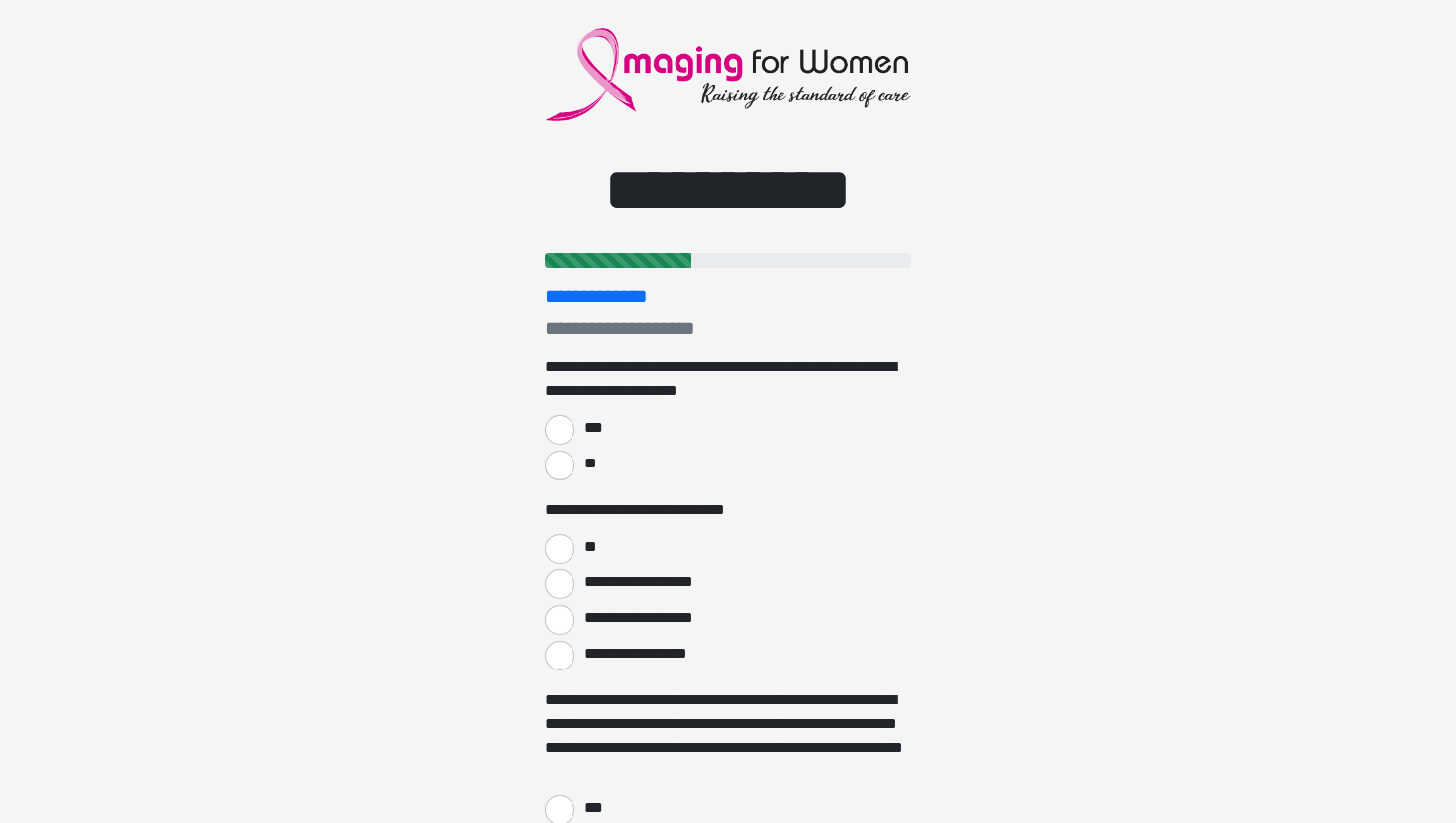scroll, scrollTop: 0, scrollLeft: 0, axis: both 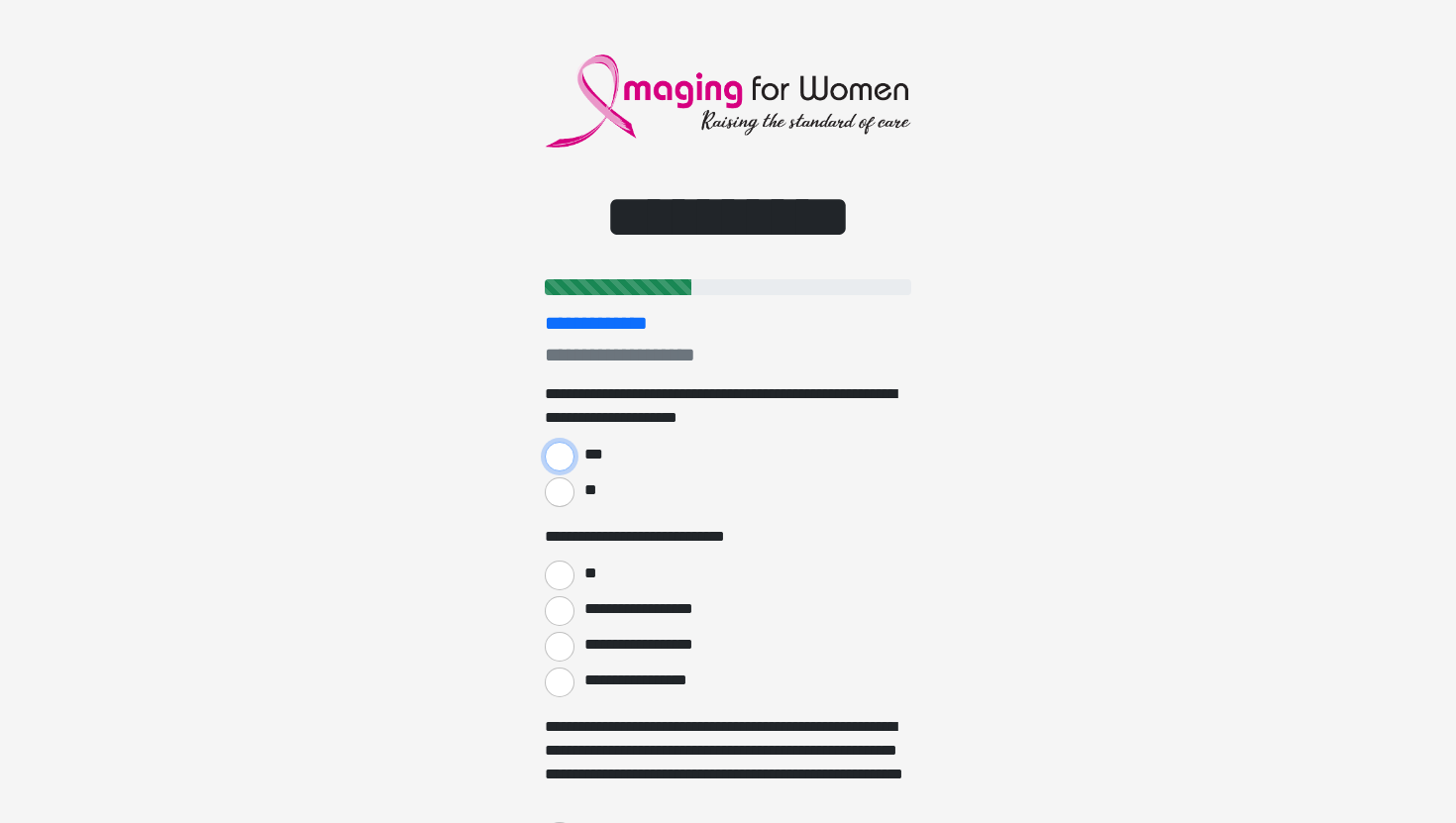 click on "***" at bounding box center [560, 457] 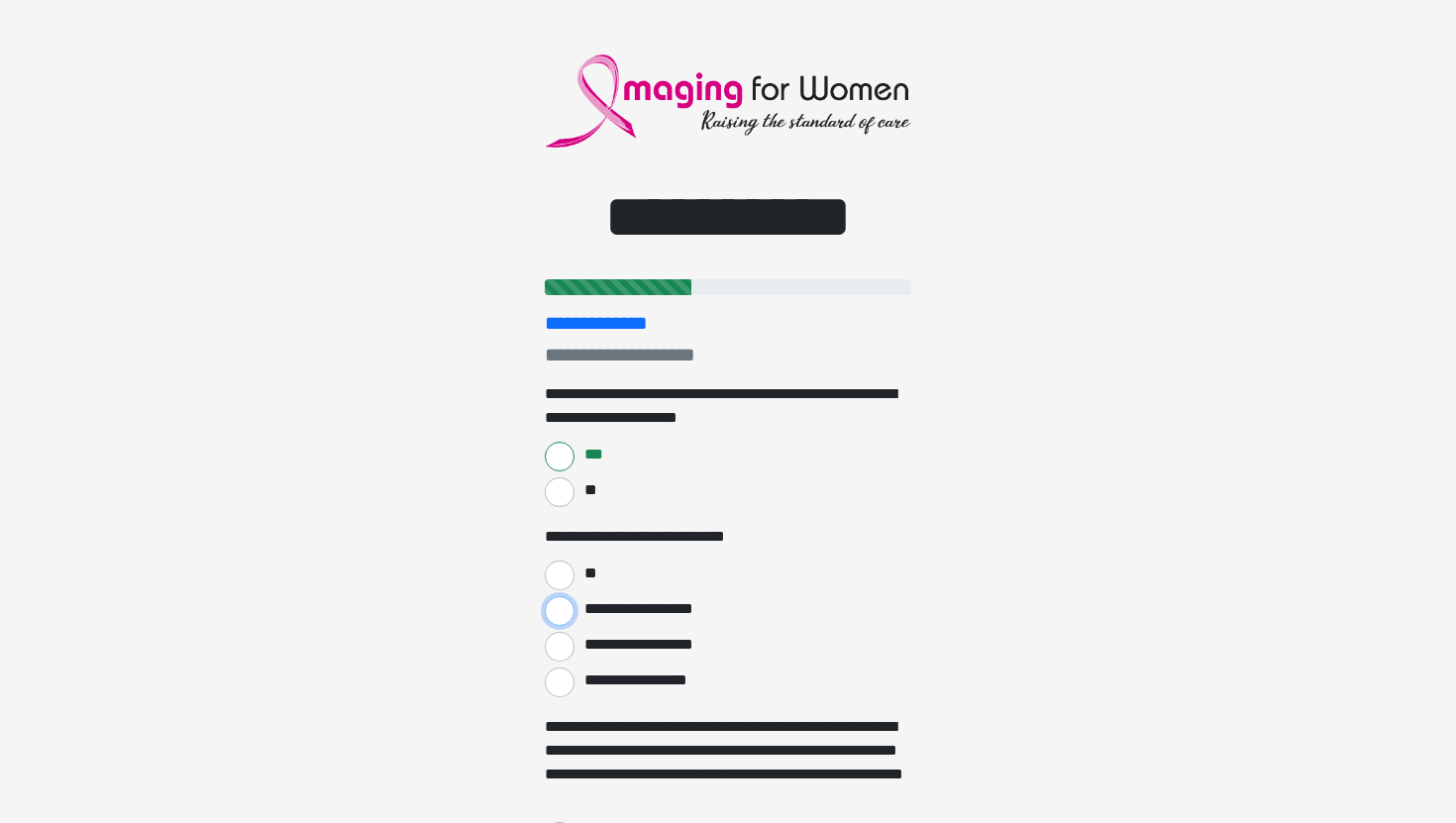 click on "**********" at bounding box center (560, 611) 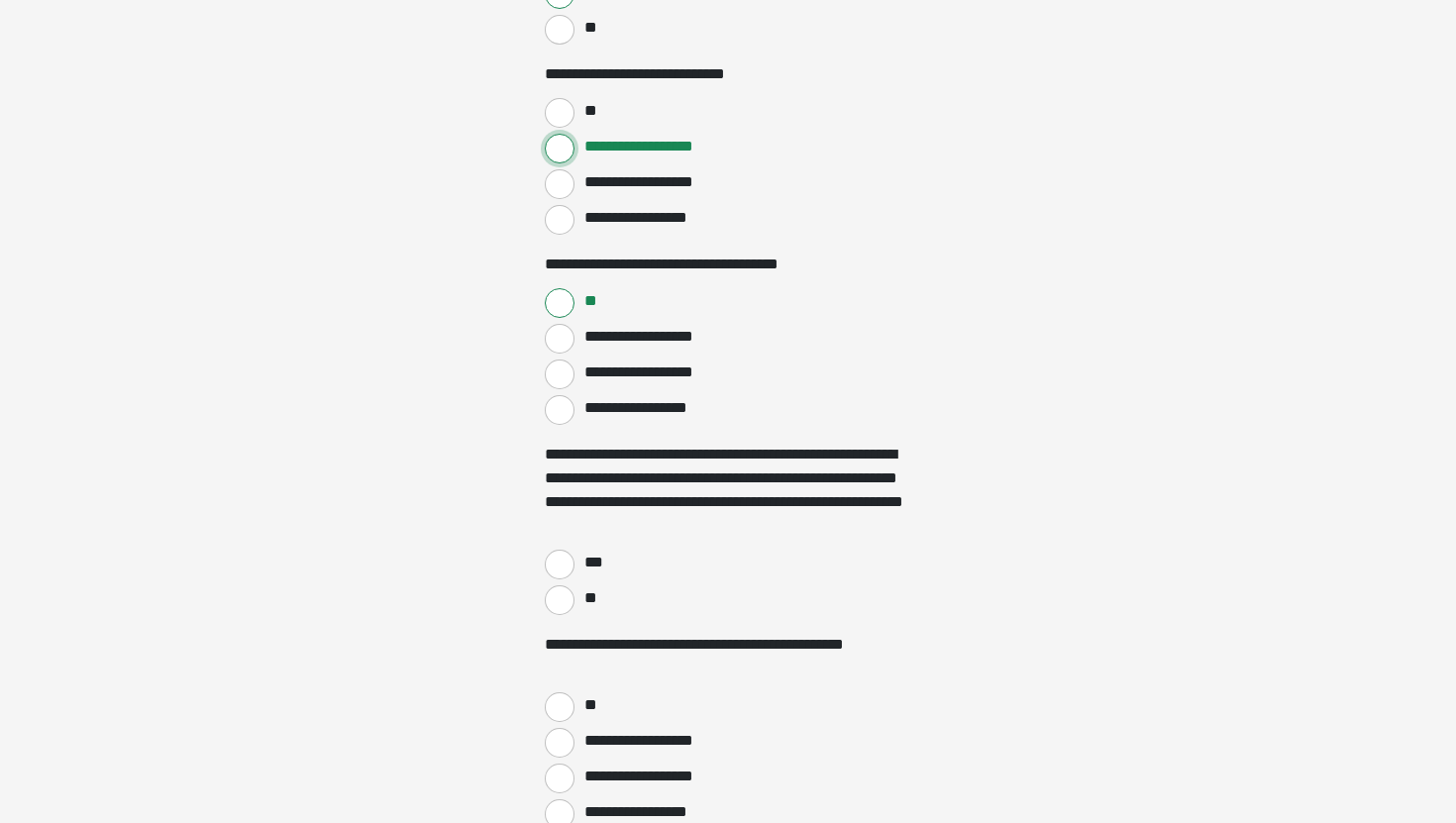 scroll, scrollTop: 465, scrollLeft: 0, axis: vertical 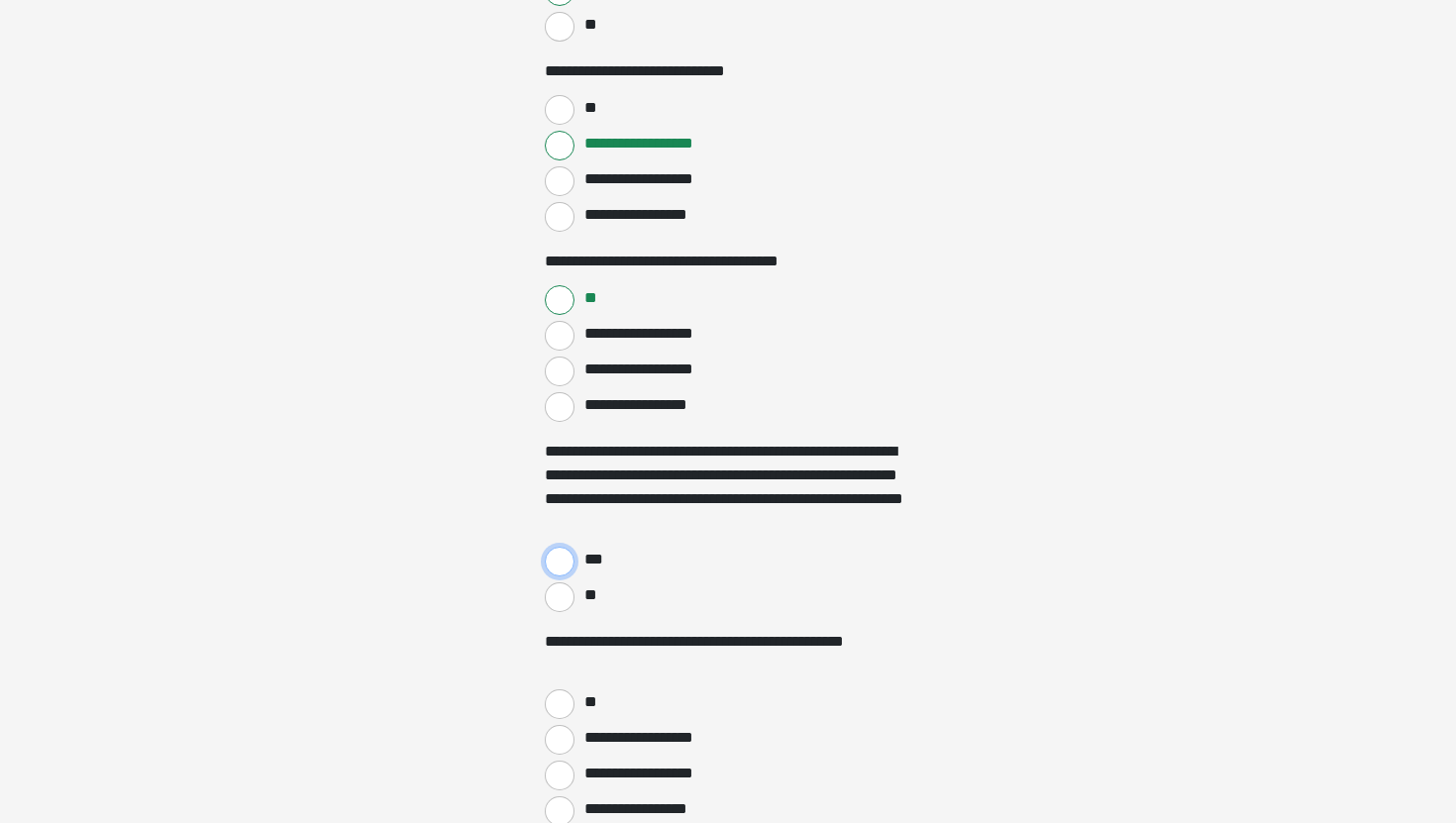 click on "***" at bounding box center [560, 562] 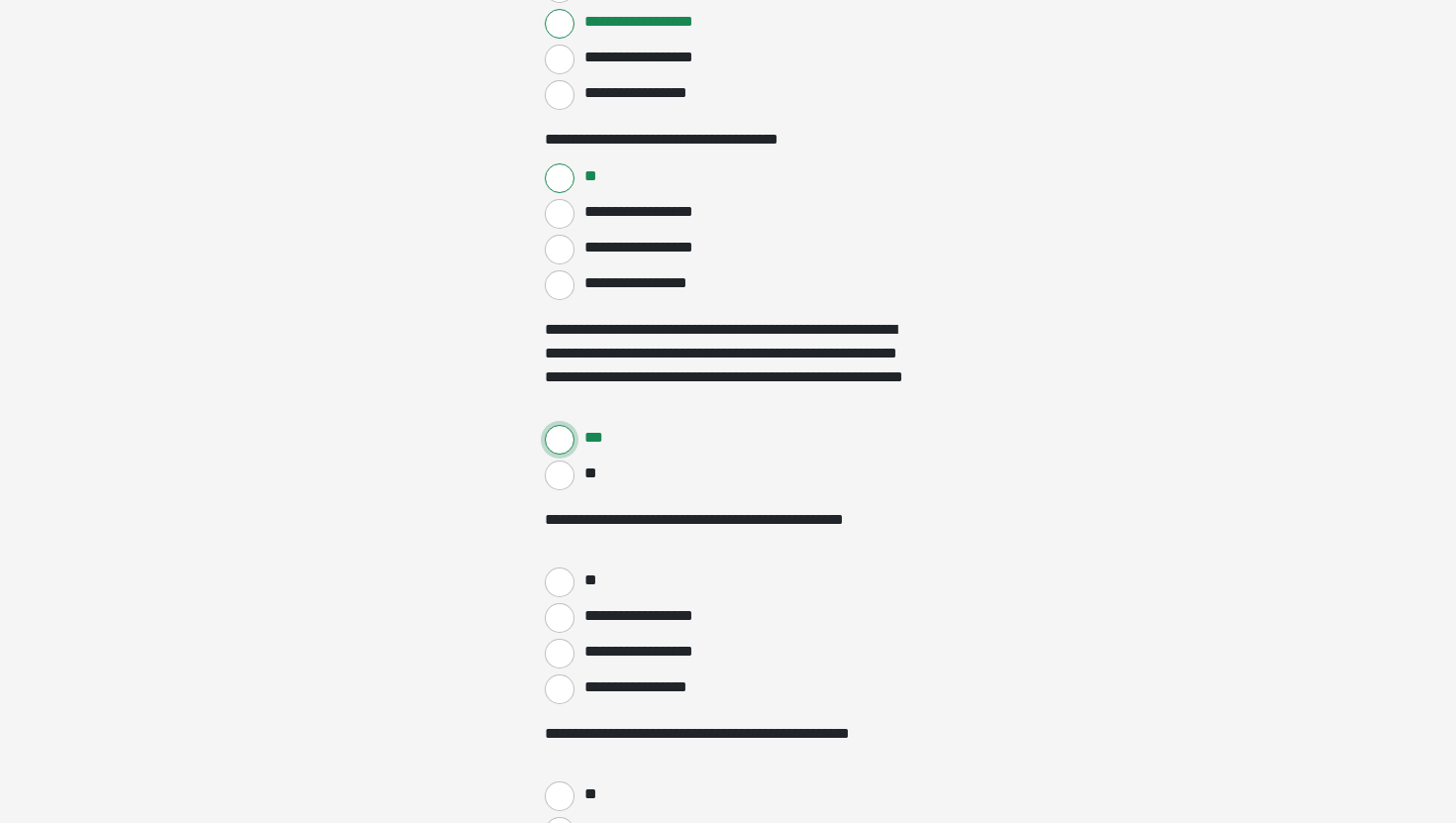 scroll, scrollTop: 594, scrollLeft: 0, axis: vertical 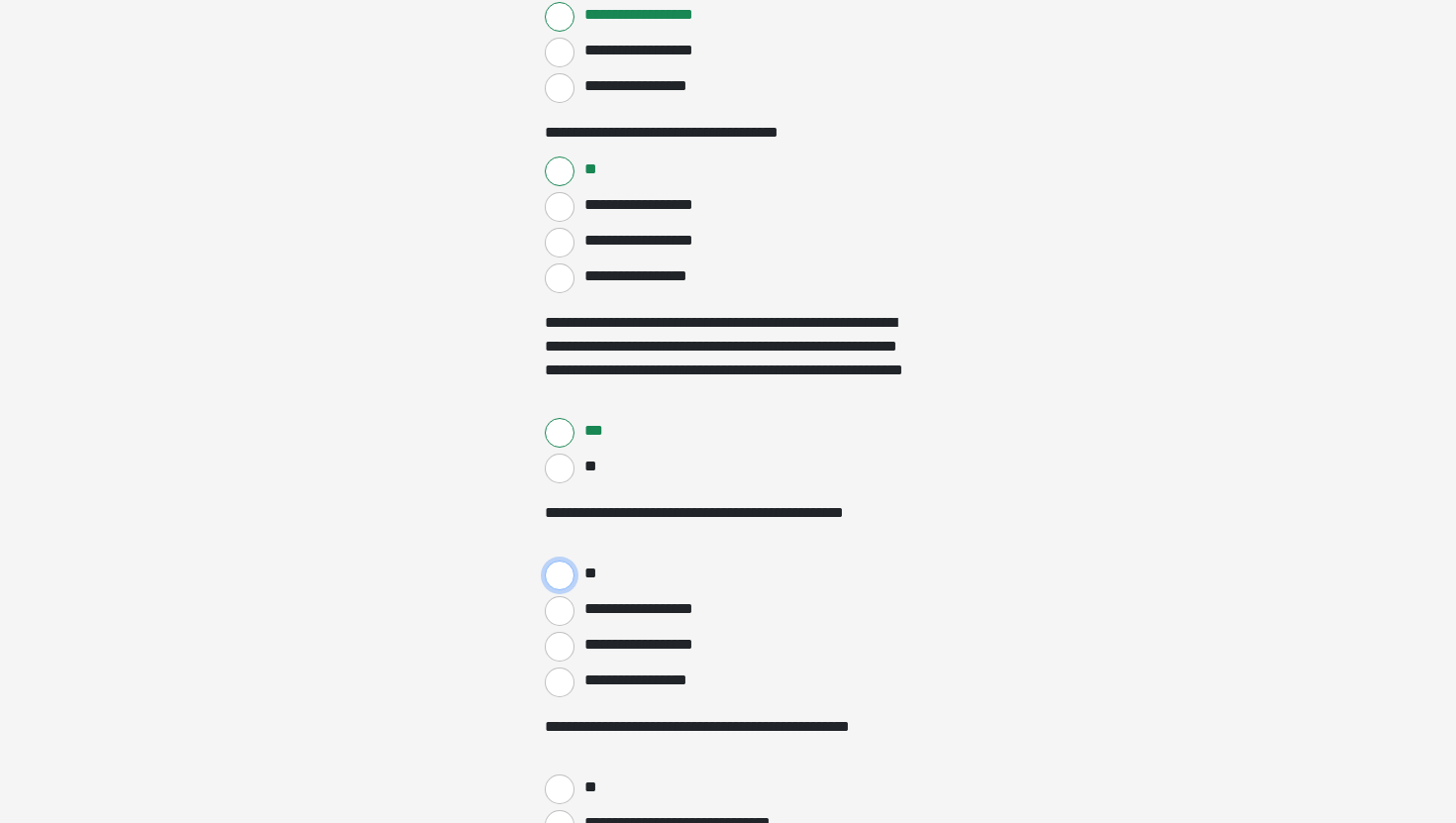 click on "**" at bounding box center (560, 575) 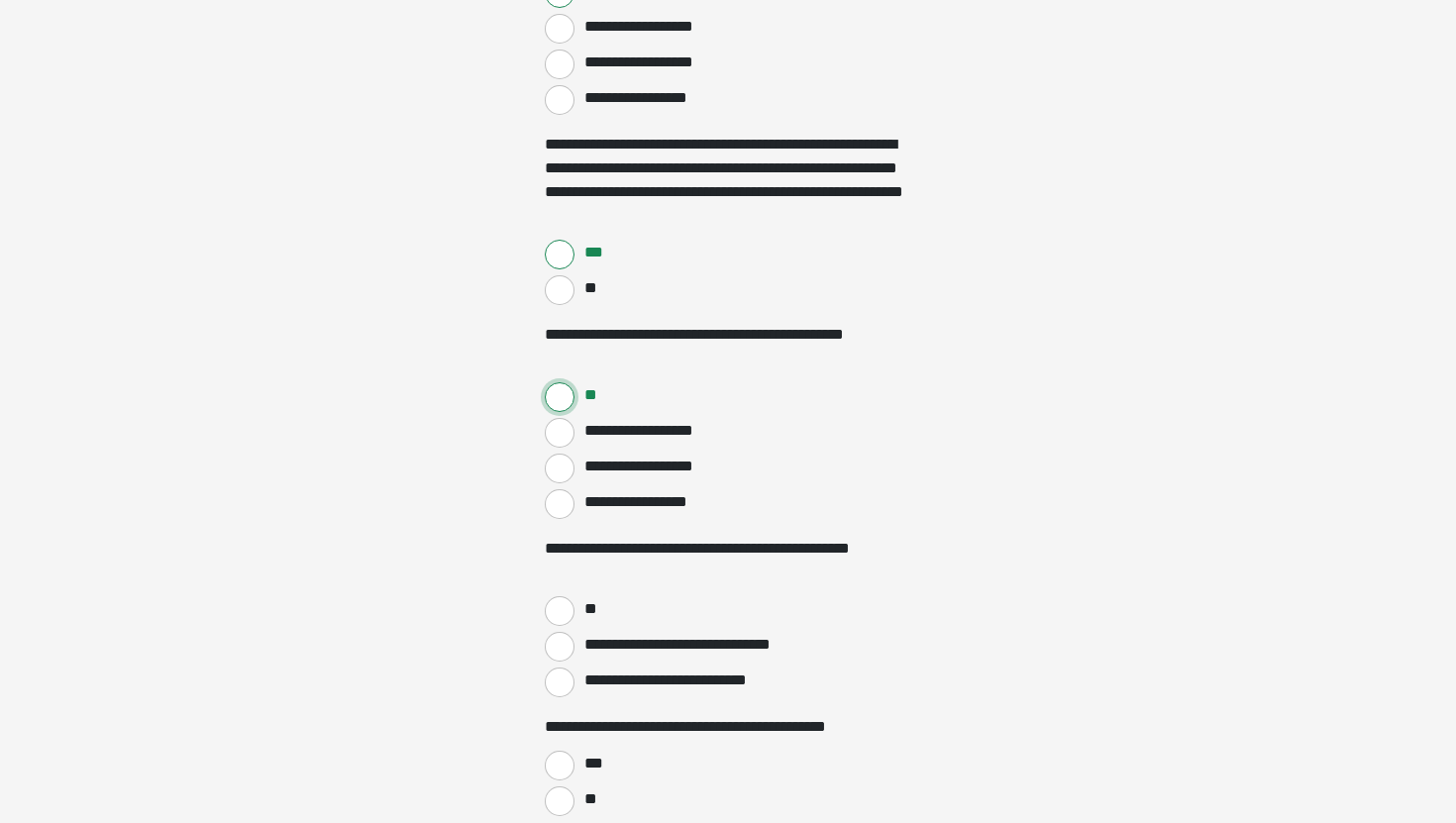 scroll, scrollTop: 773, scrollLeft: 0, axis: vertical 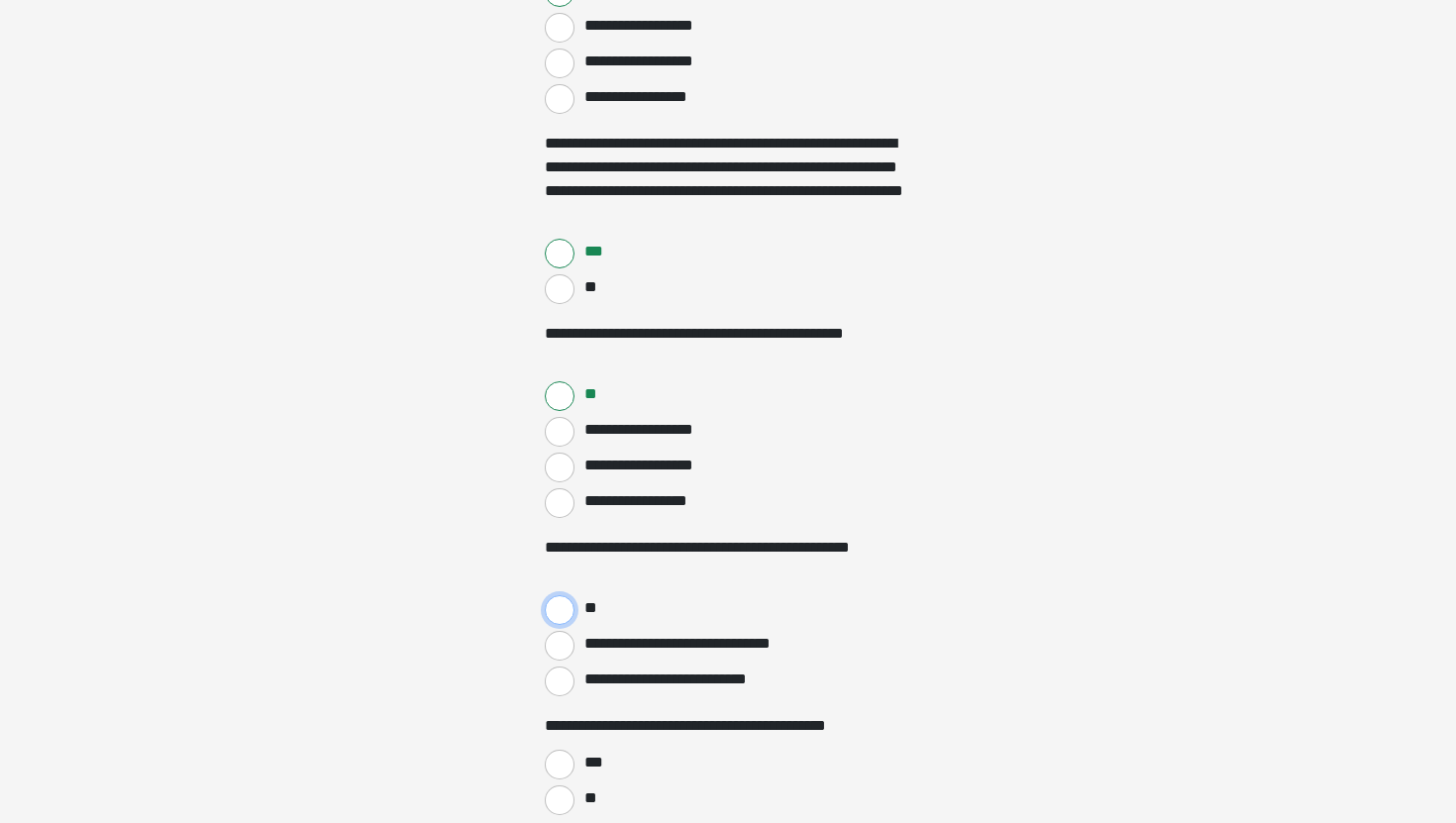 click on "**" at bounding box center (560, 610) 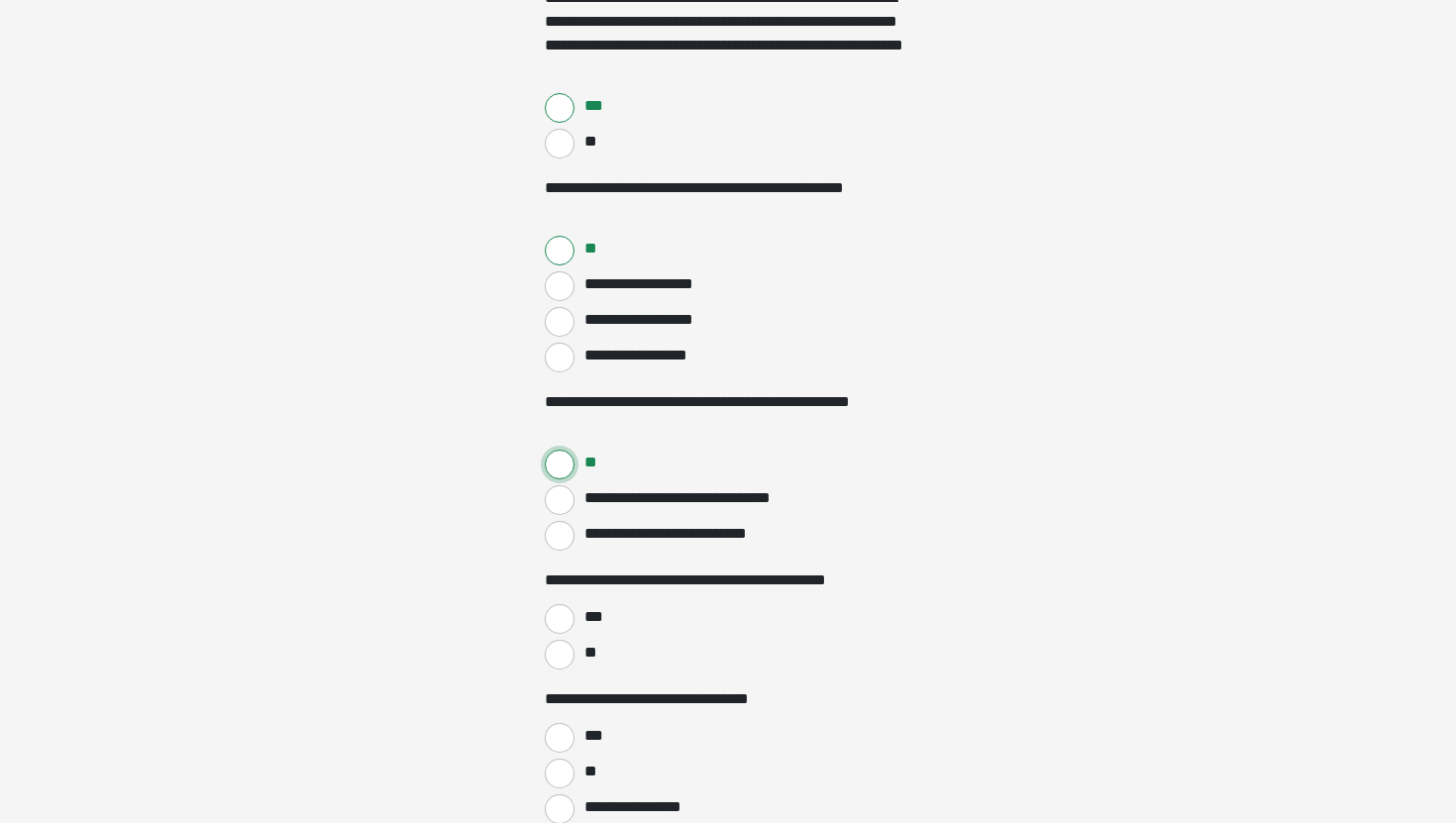 scroll, scrollTop: 922, scrollLeft: 0, axis: vertical 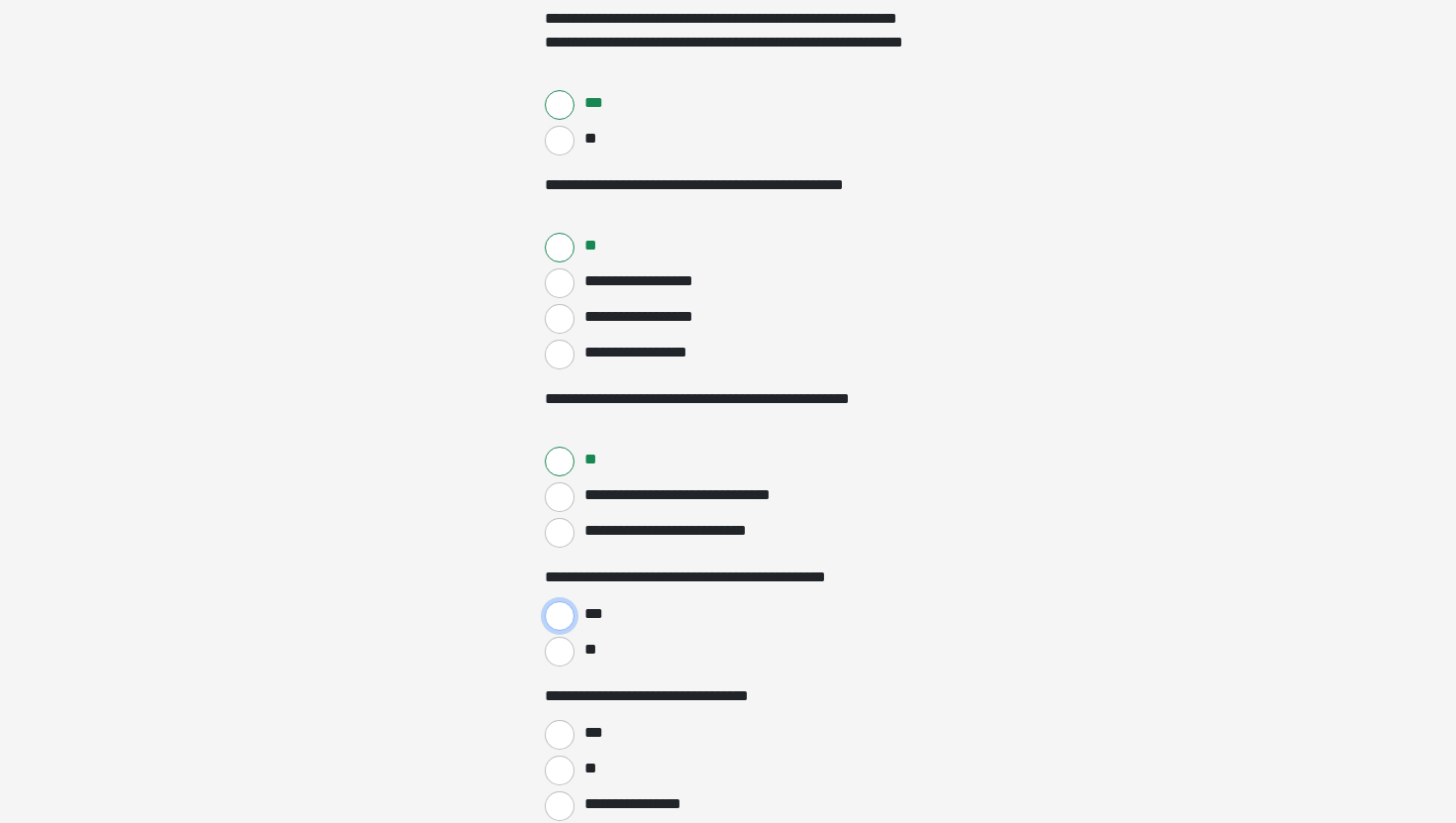 click on "***" at bounding box center [560, 616] 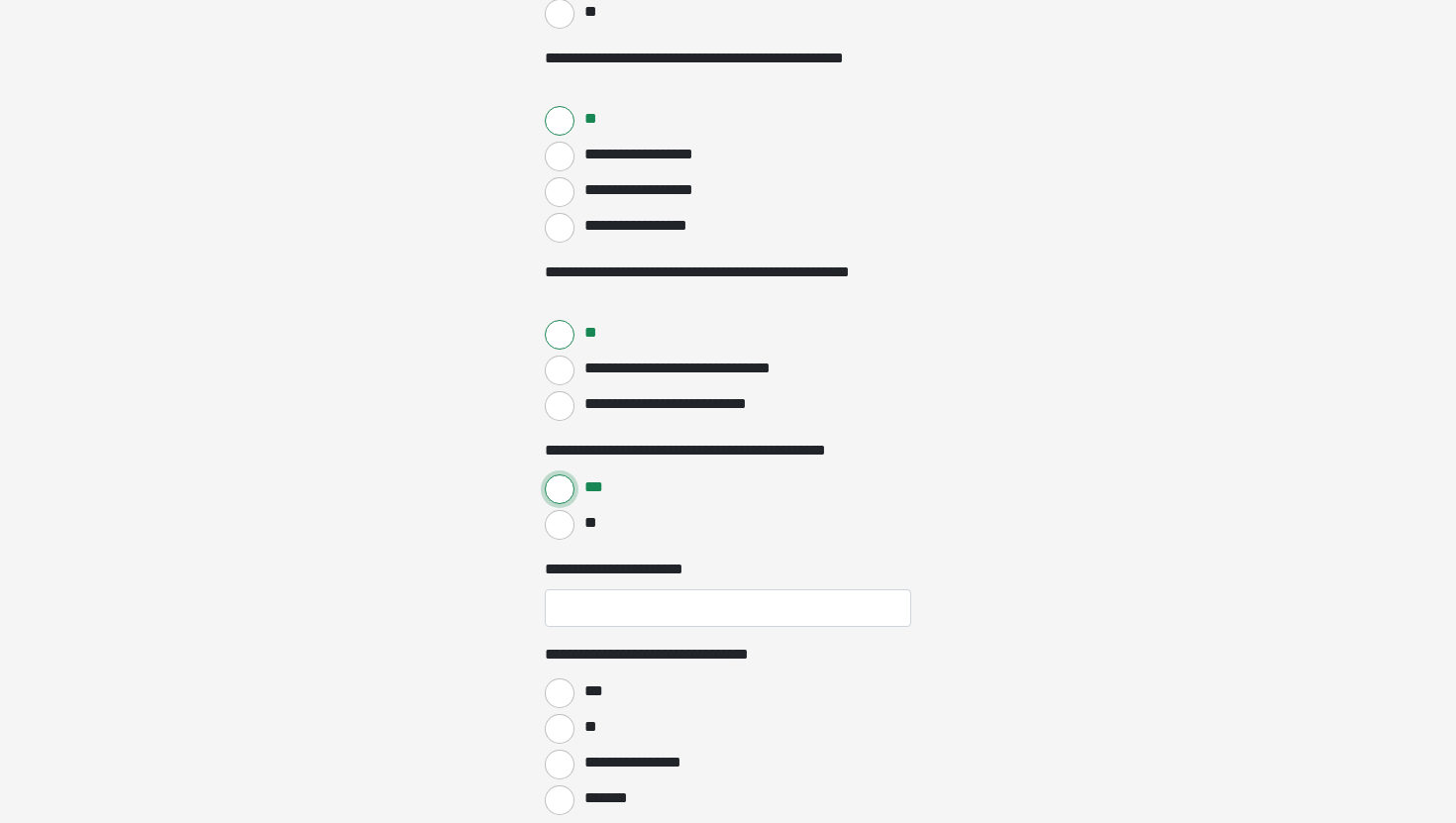 scroll, scrollTop: 1051, scrollLeft: 0, axis: vertical 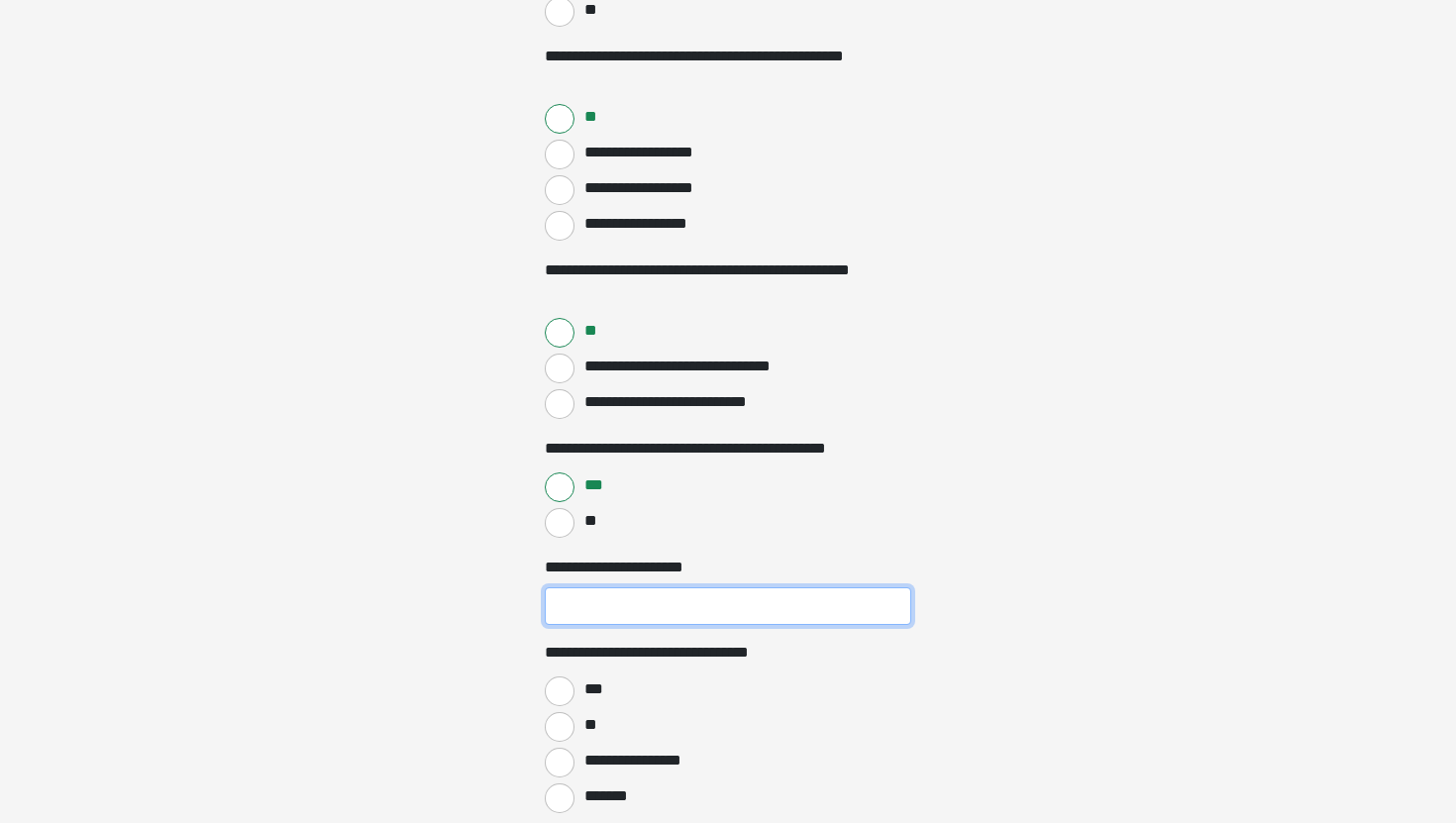 click on "**********" at bounding box center (728, 606) 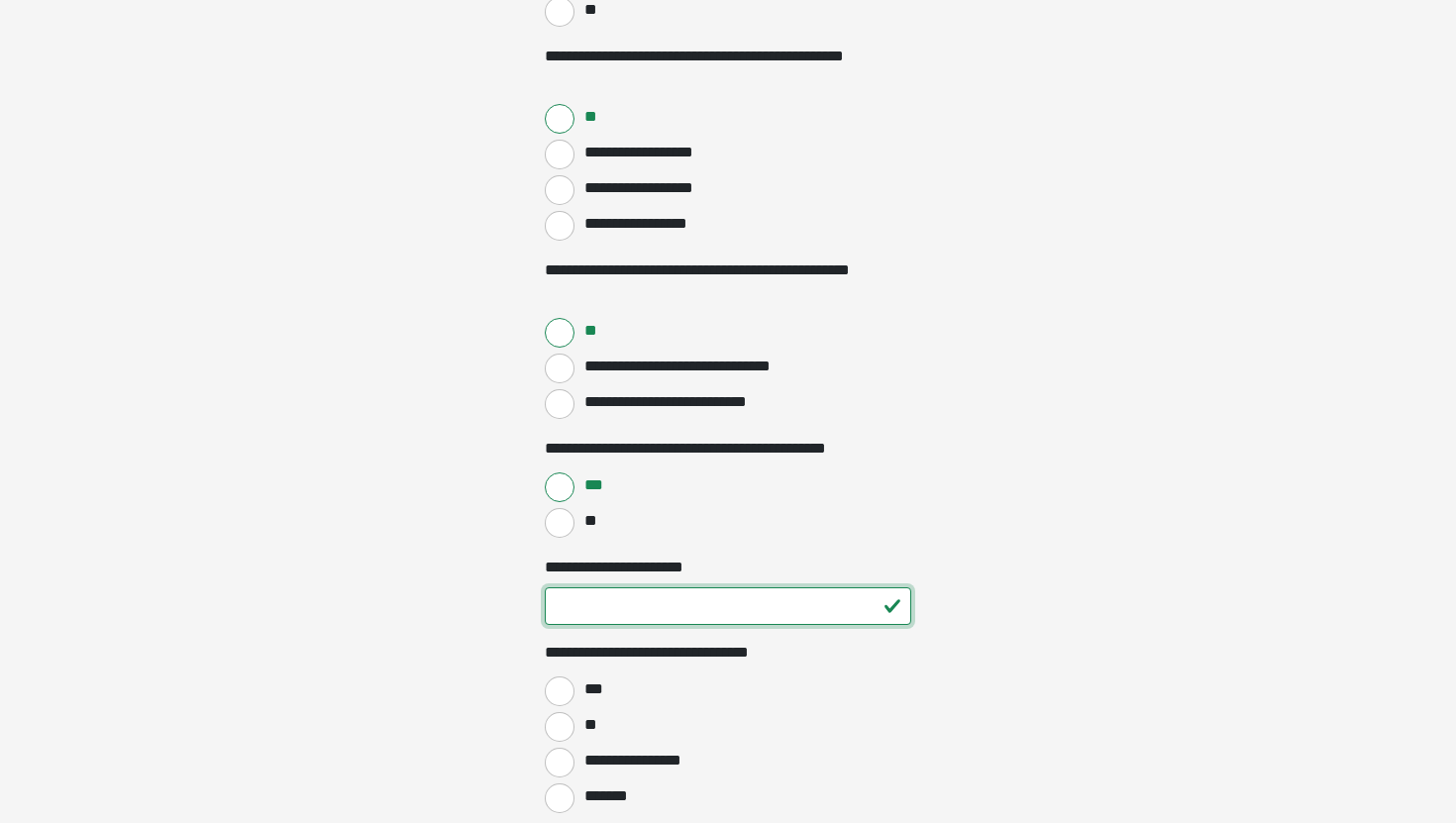 click on "*" at bounding box center (728, 606) 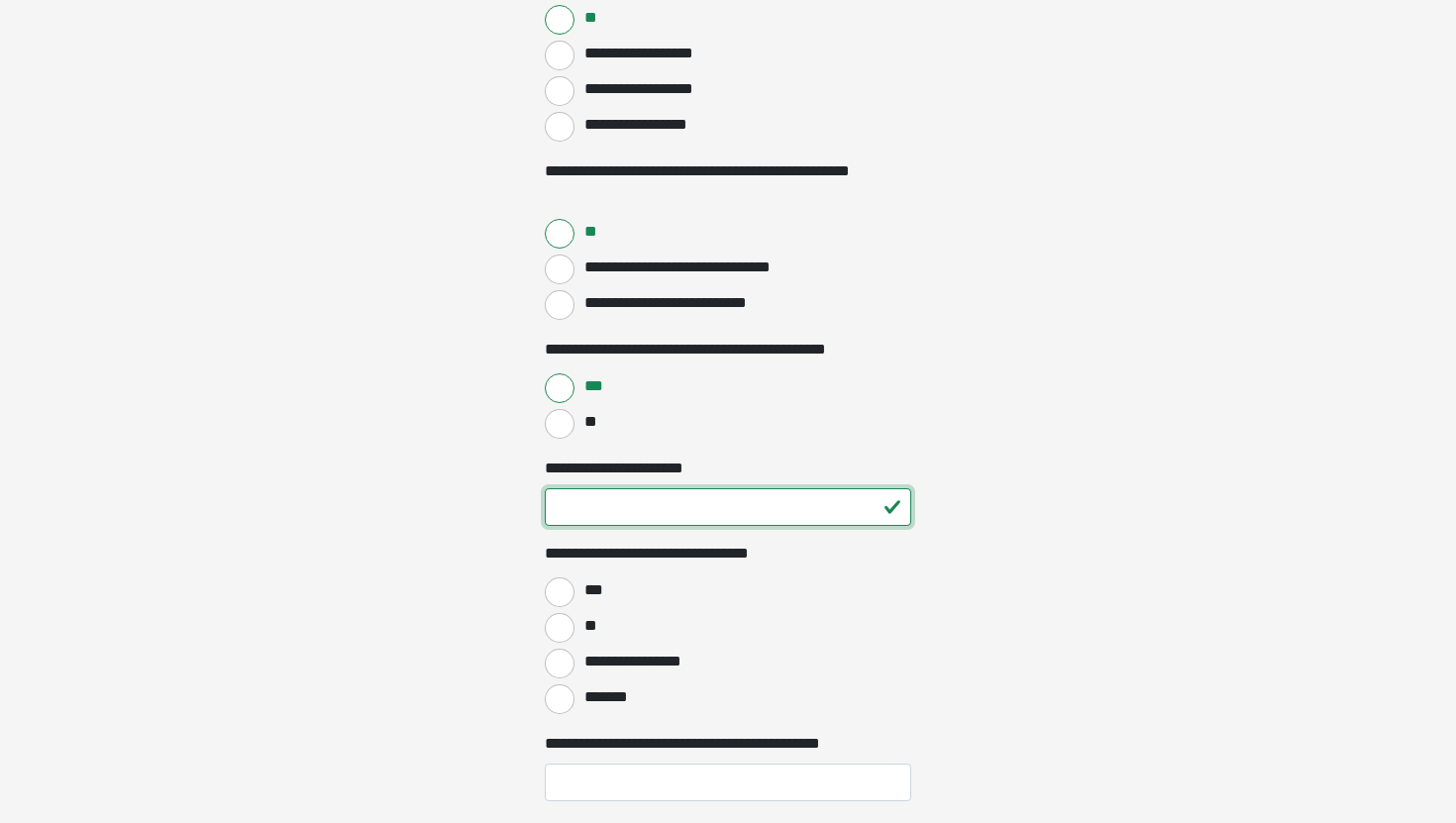 scroll, scrollTop: 1156, scrollLeft: 0, axis: vertical 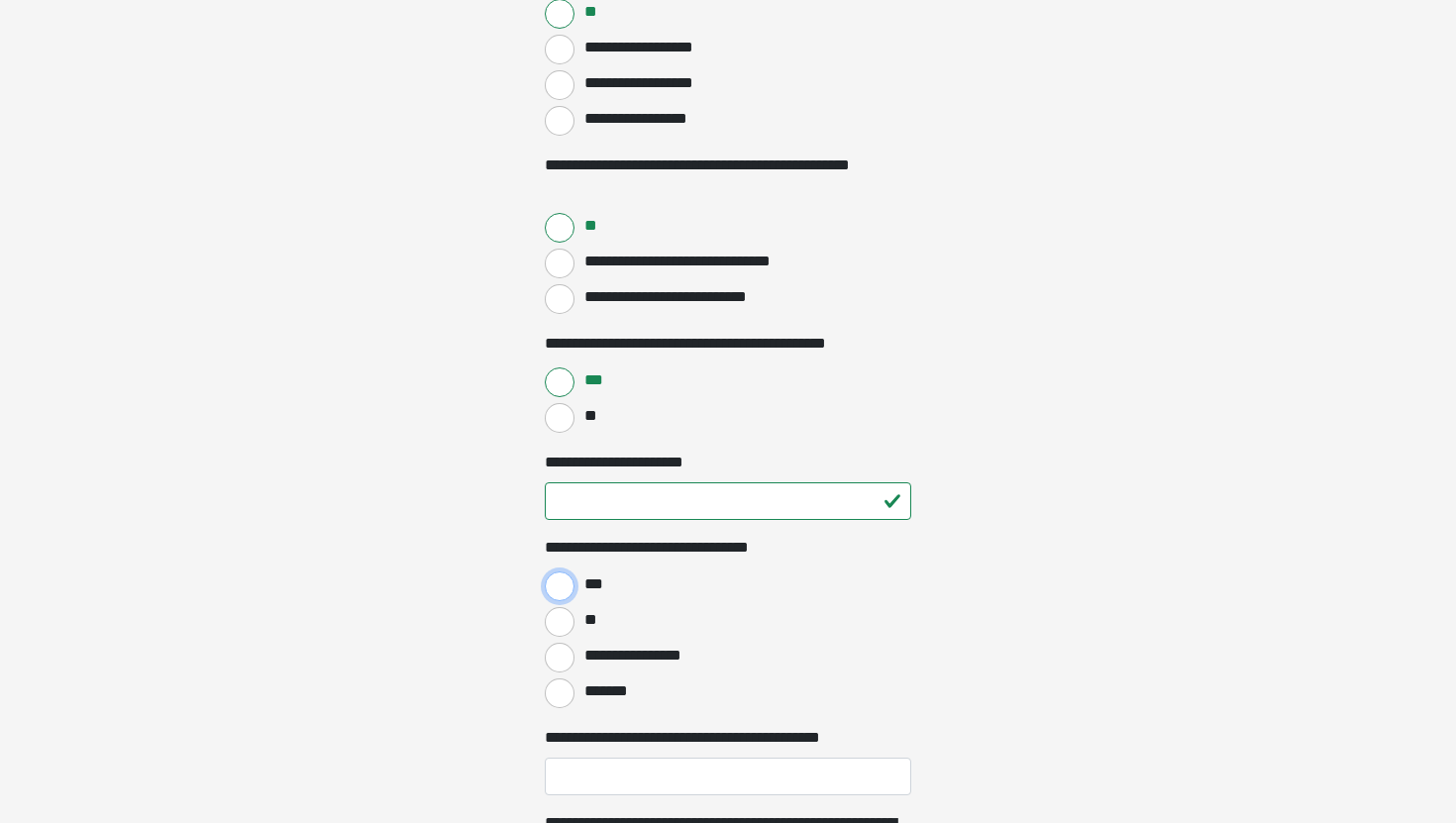 click on "***" at bounding box center [560, 586] 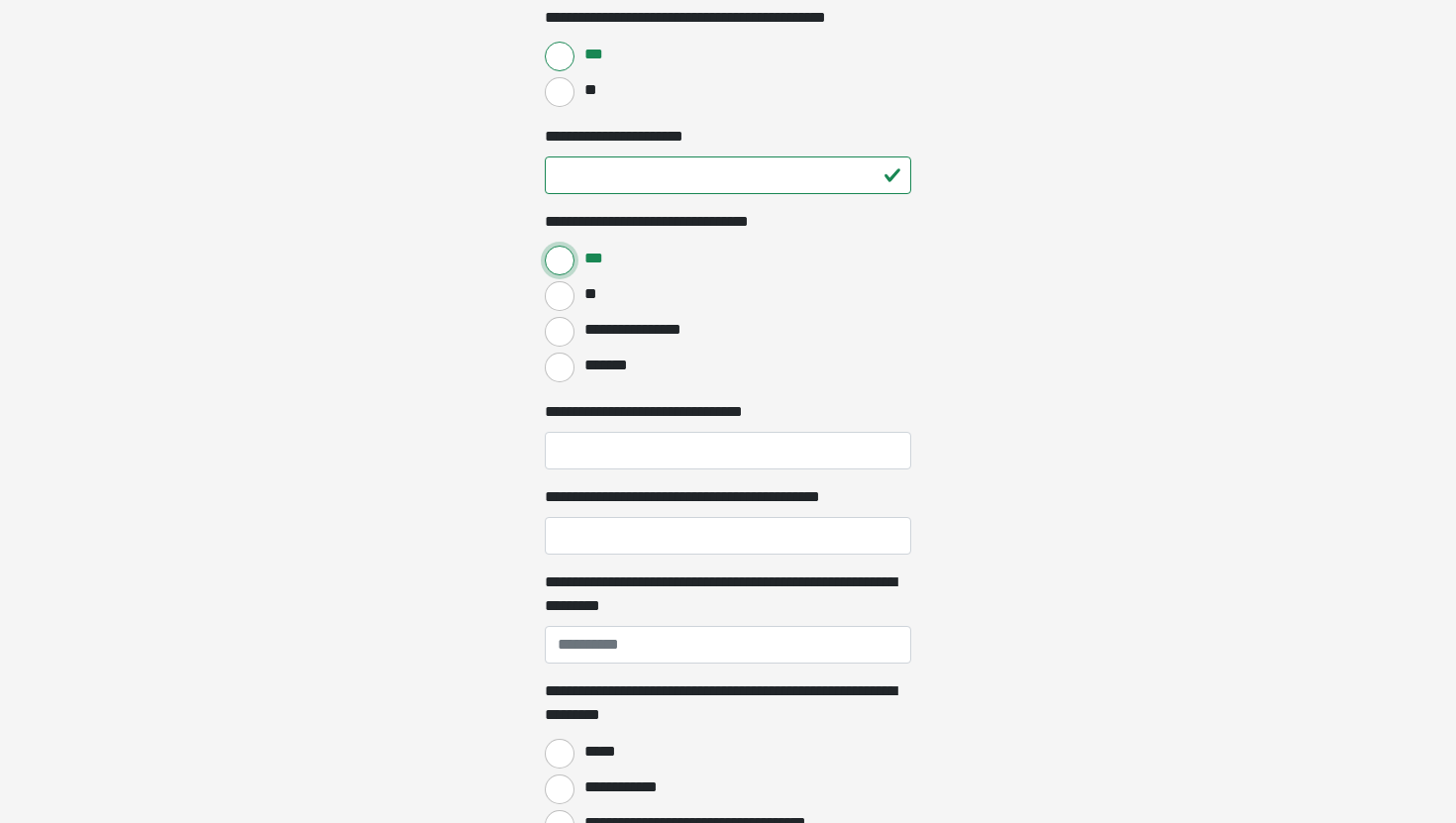 scroll, scrollTop: 1484, scrollLeft: 0, axis: vertical 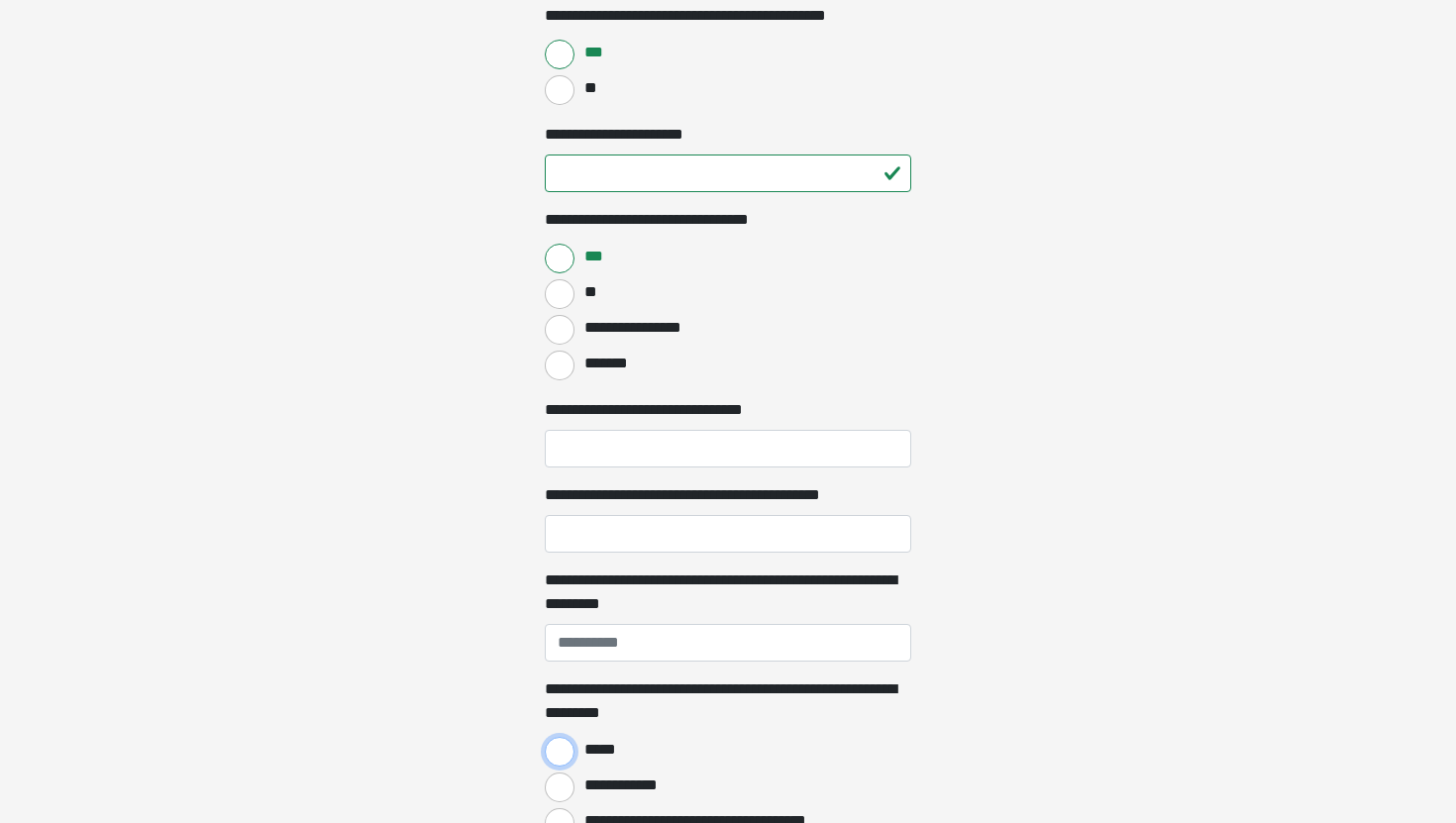 click on "*****" at bounding box center (560, 752) 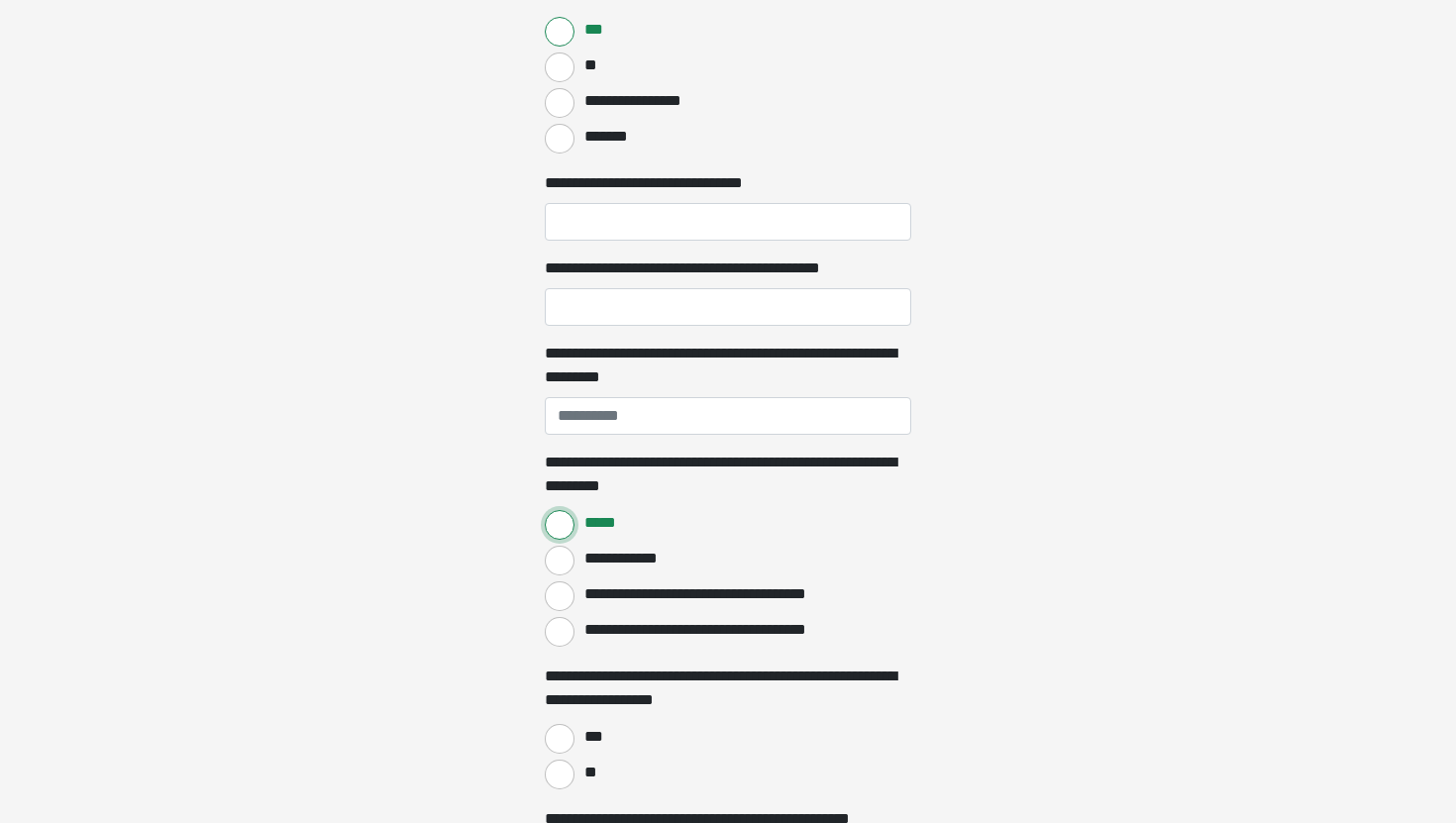 scroll, scrollTop: 1730, scrollLeft: 0, axis: vertical 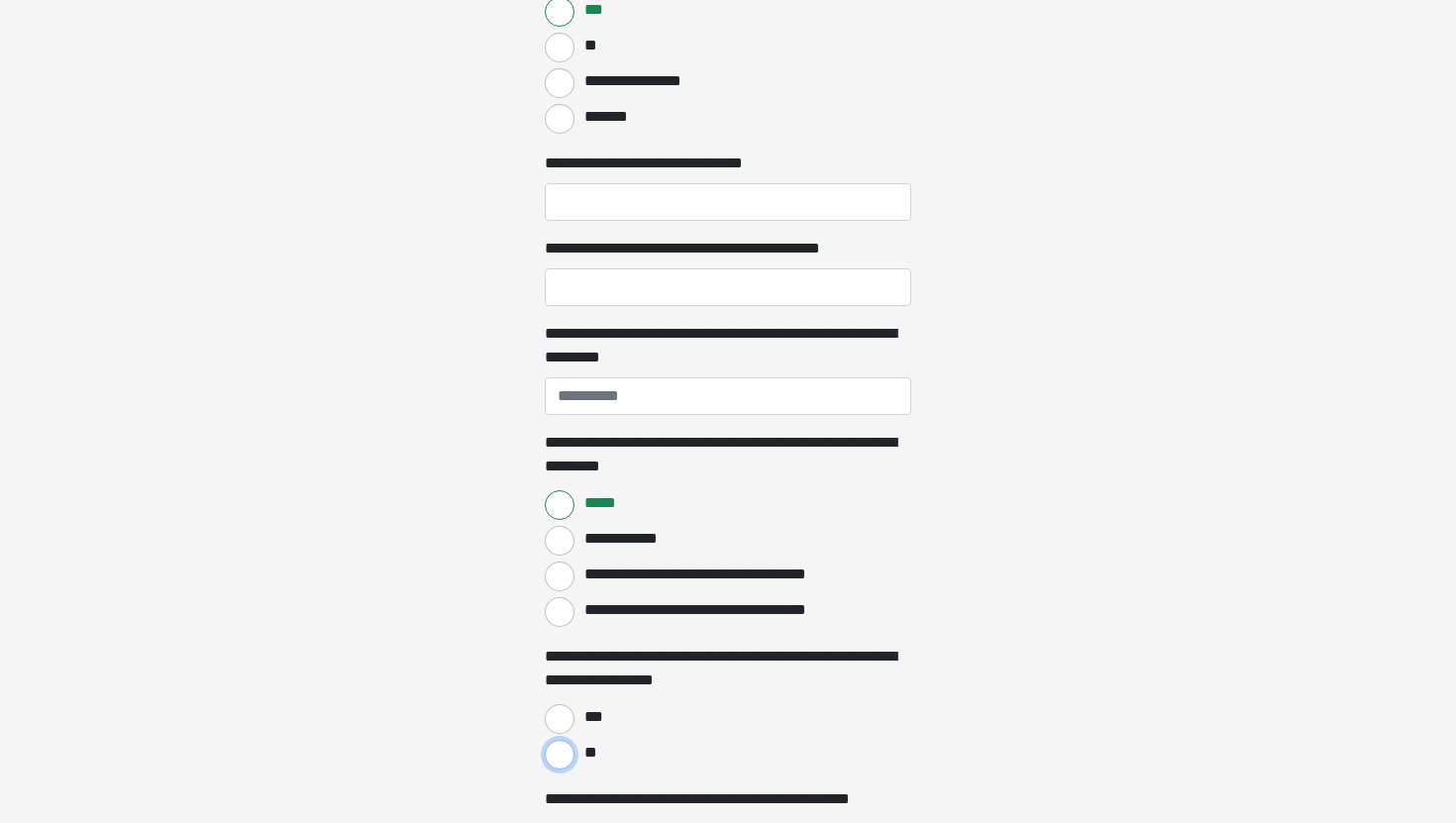 click on "**" at bounding box center (560, 755) 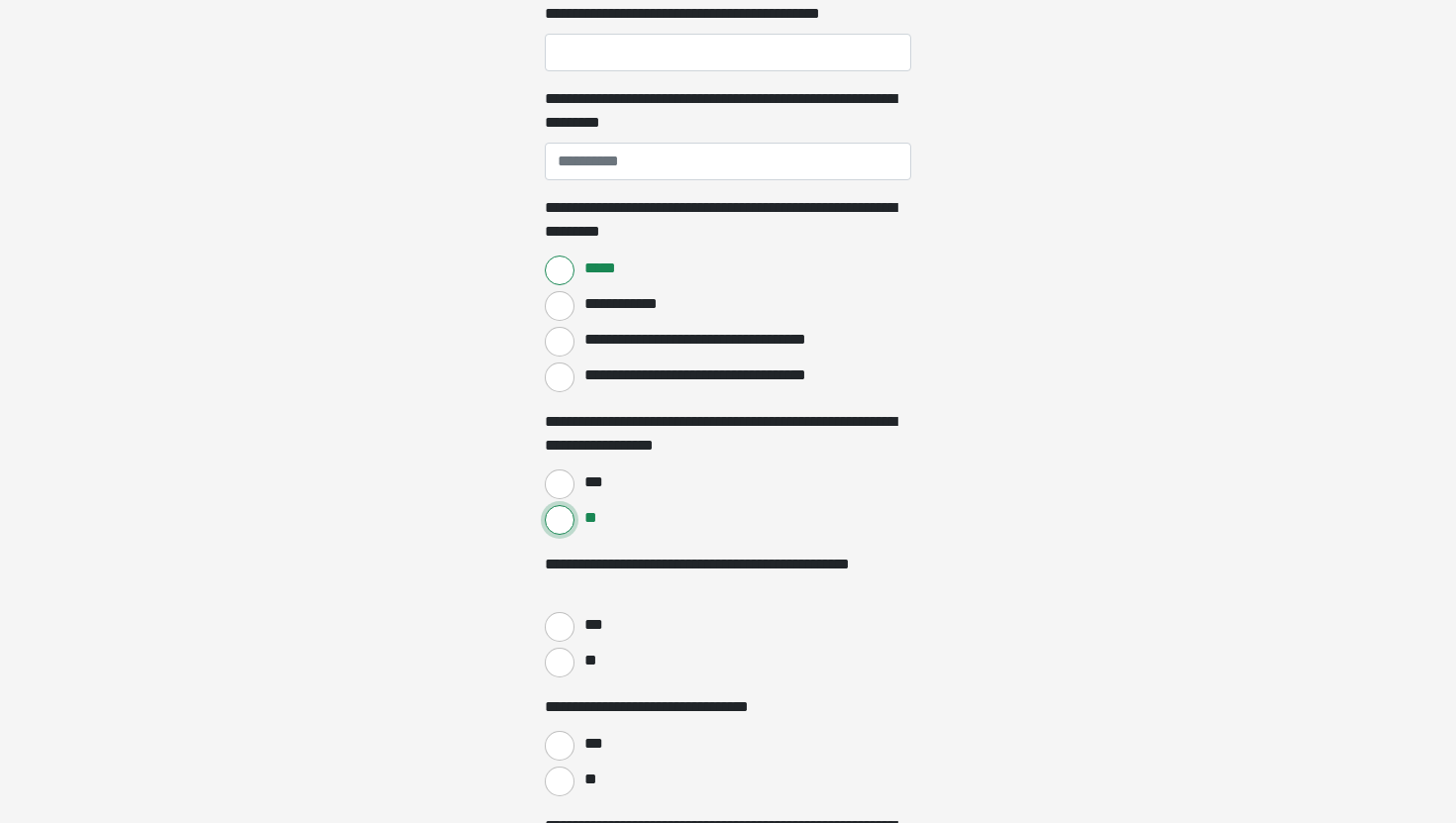 scroll, scrollTop: 1967, scrollLeft: 0, axis: vertical 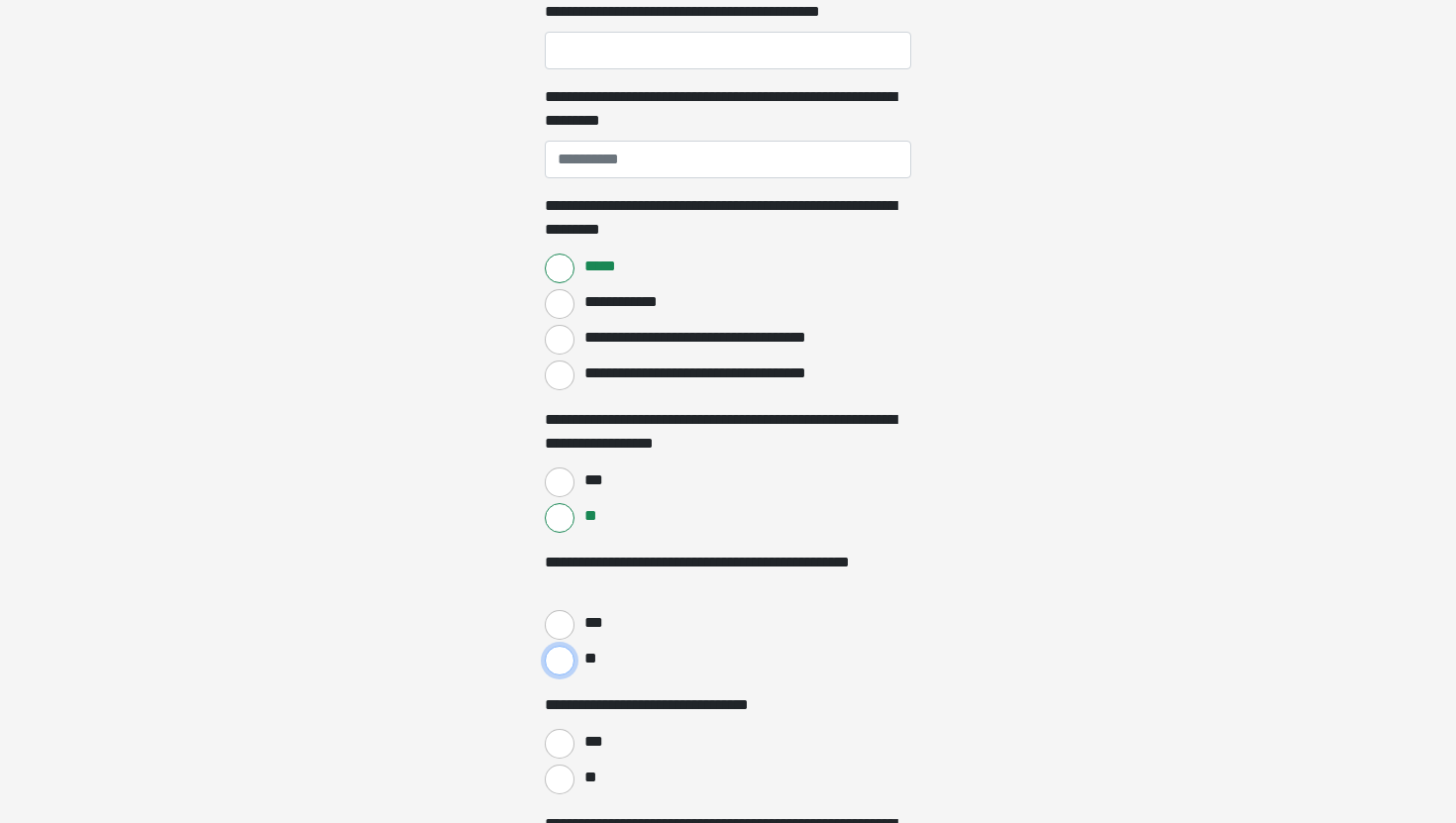 click on "**" at bounding box center (560, 661) 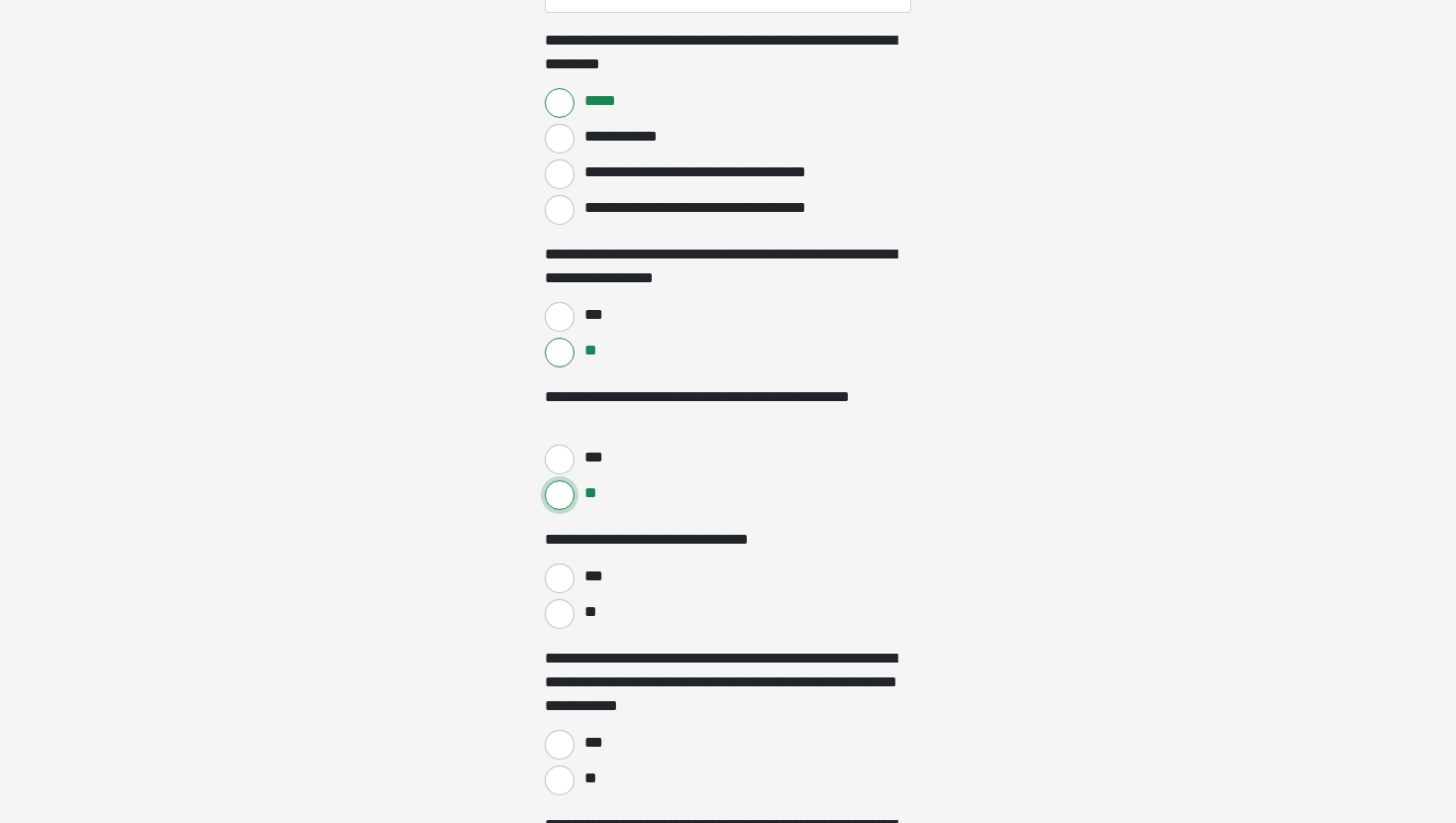 scroll, scrollTop: 2135, scrollLeft: 0, axis: vertical 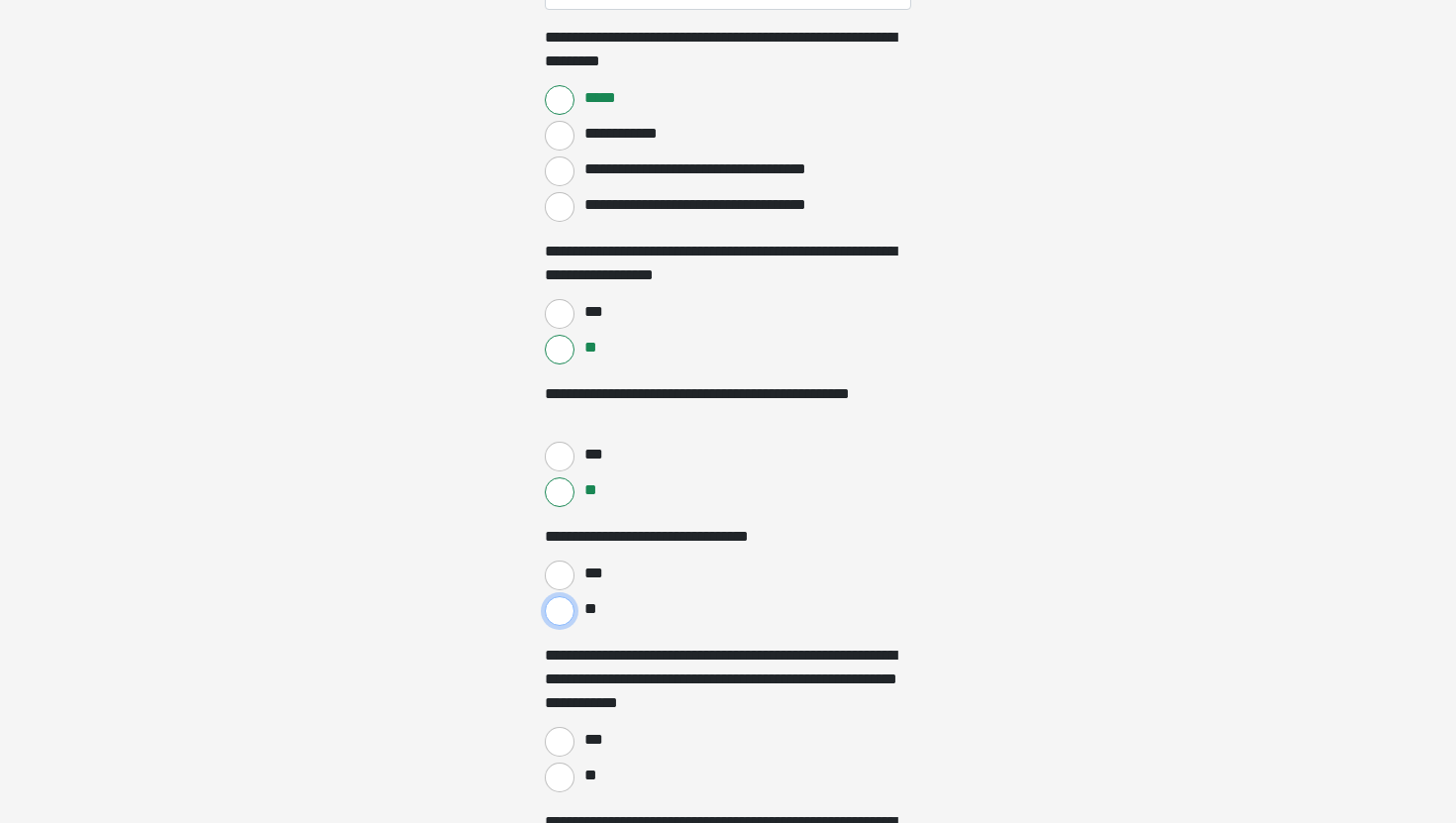 click on "**" at bounding box center (560, 611) 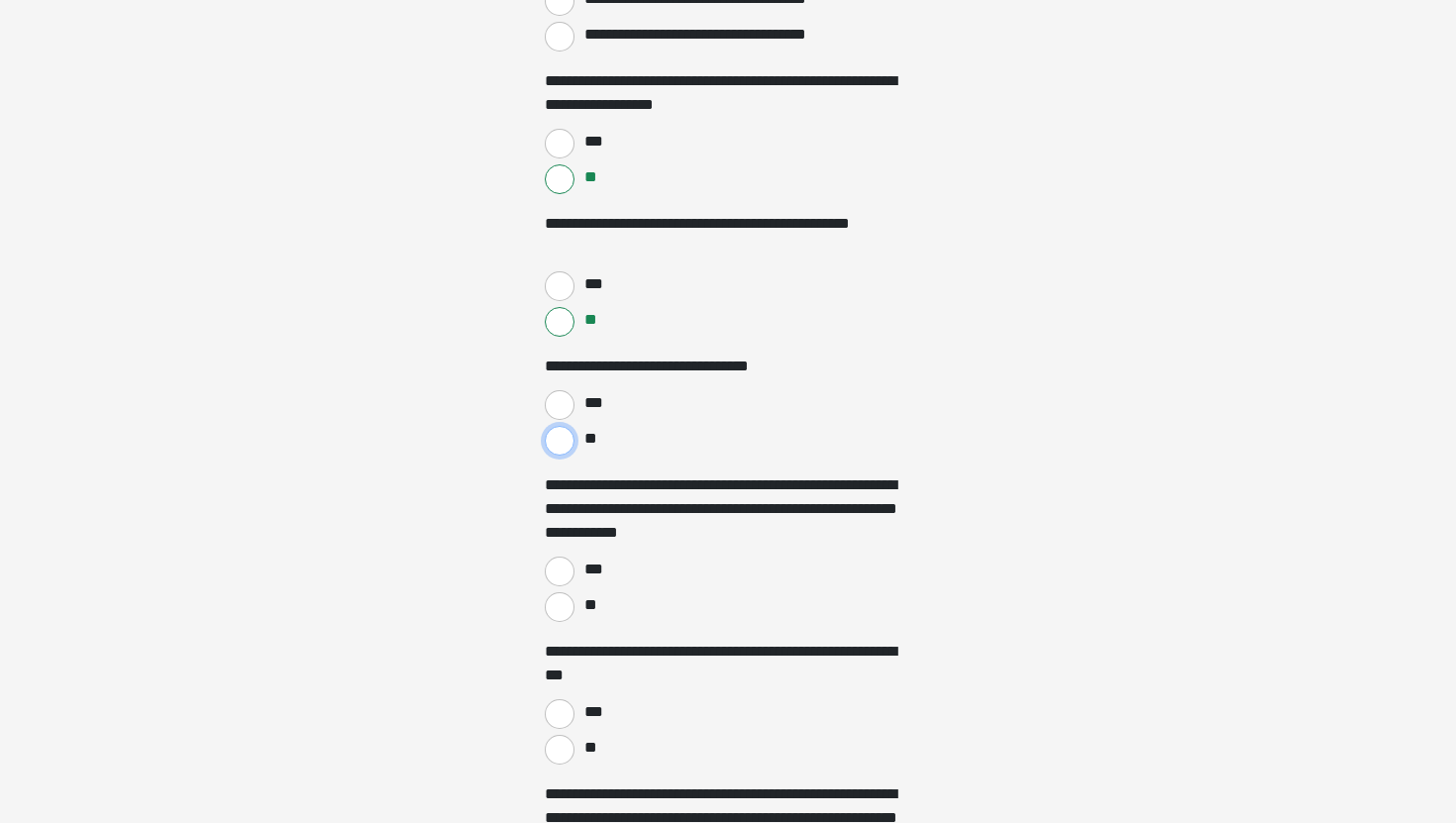 scroll, scrollTop: 2308, scrollLeft: 0, axis: vertical 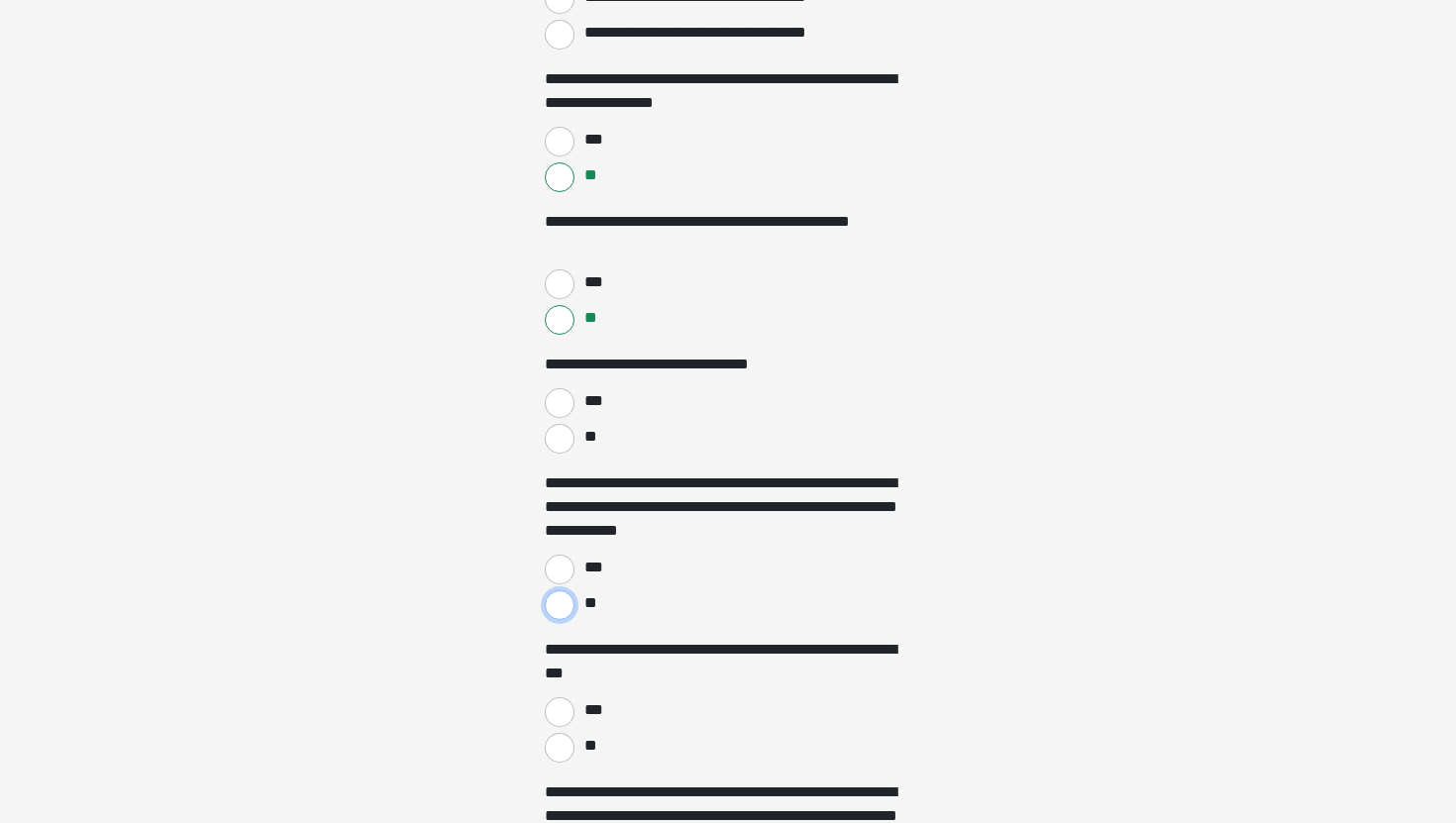 click on "**" at bounding box center (560, 605) 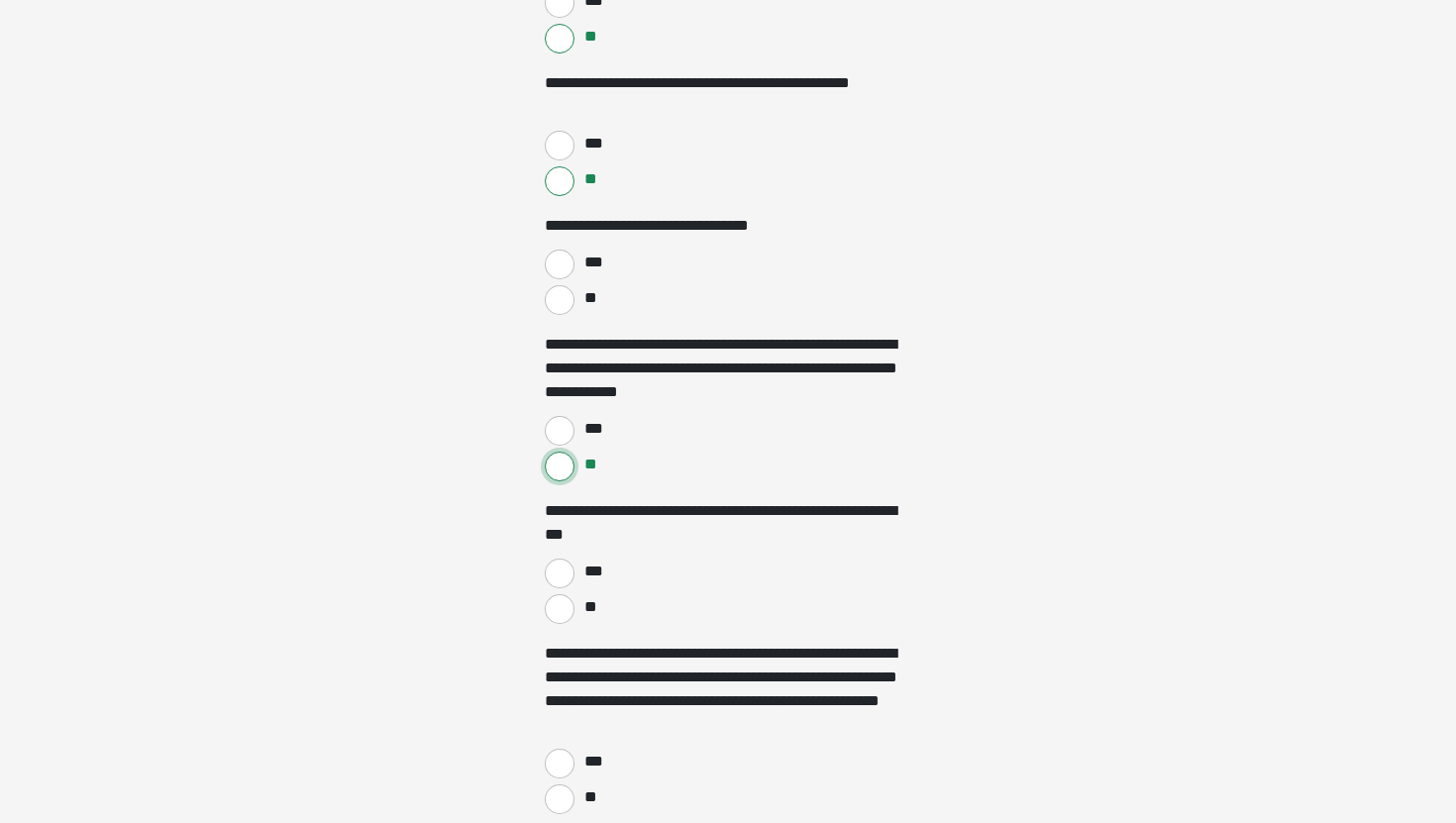 scroll, scrollTop: 2449, scrollLeft: 0, axis: vertical 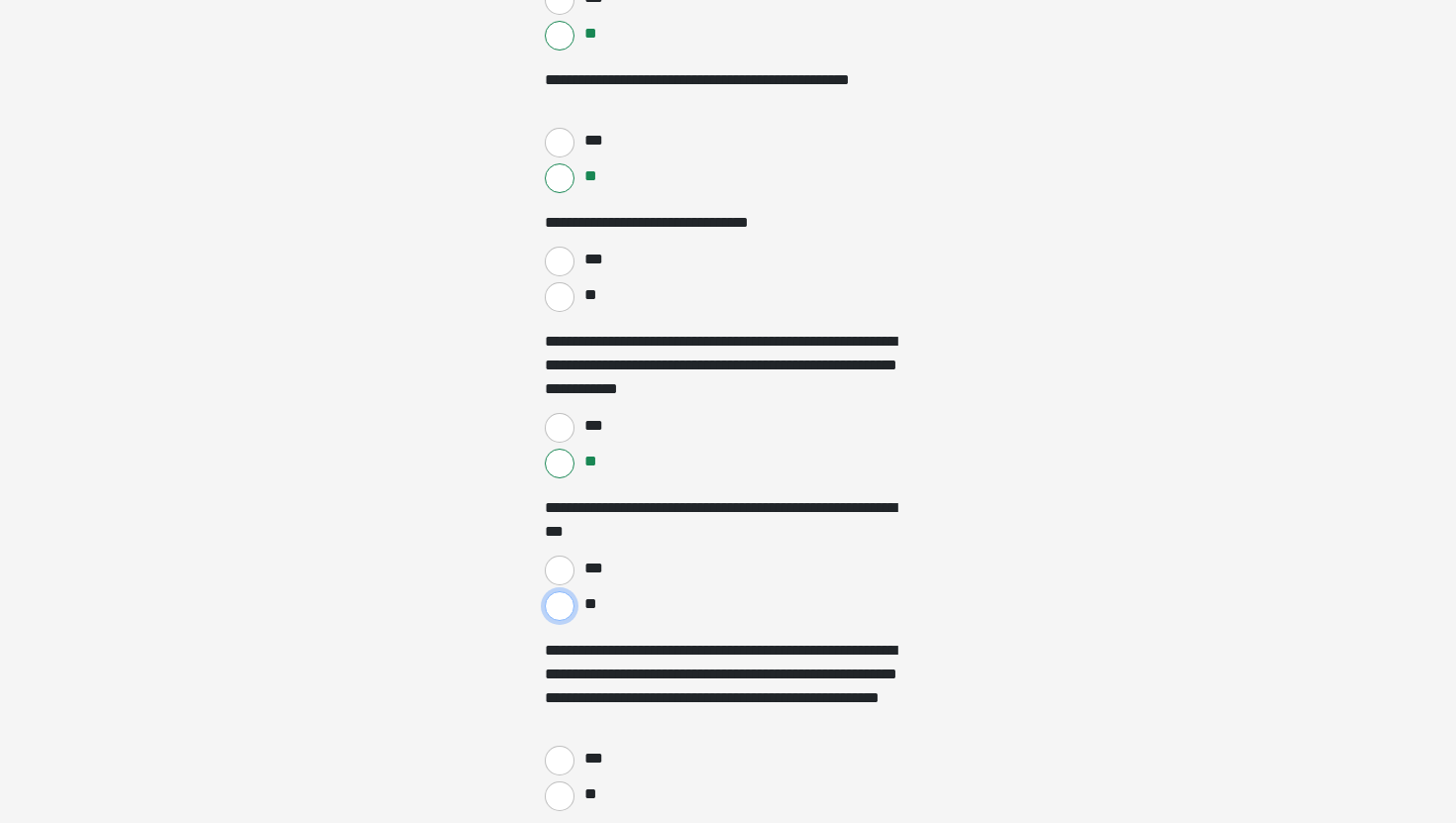 click on "**" at bounding box center (560, 606) 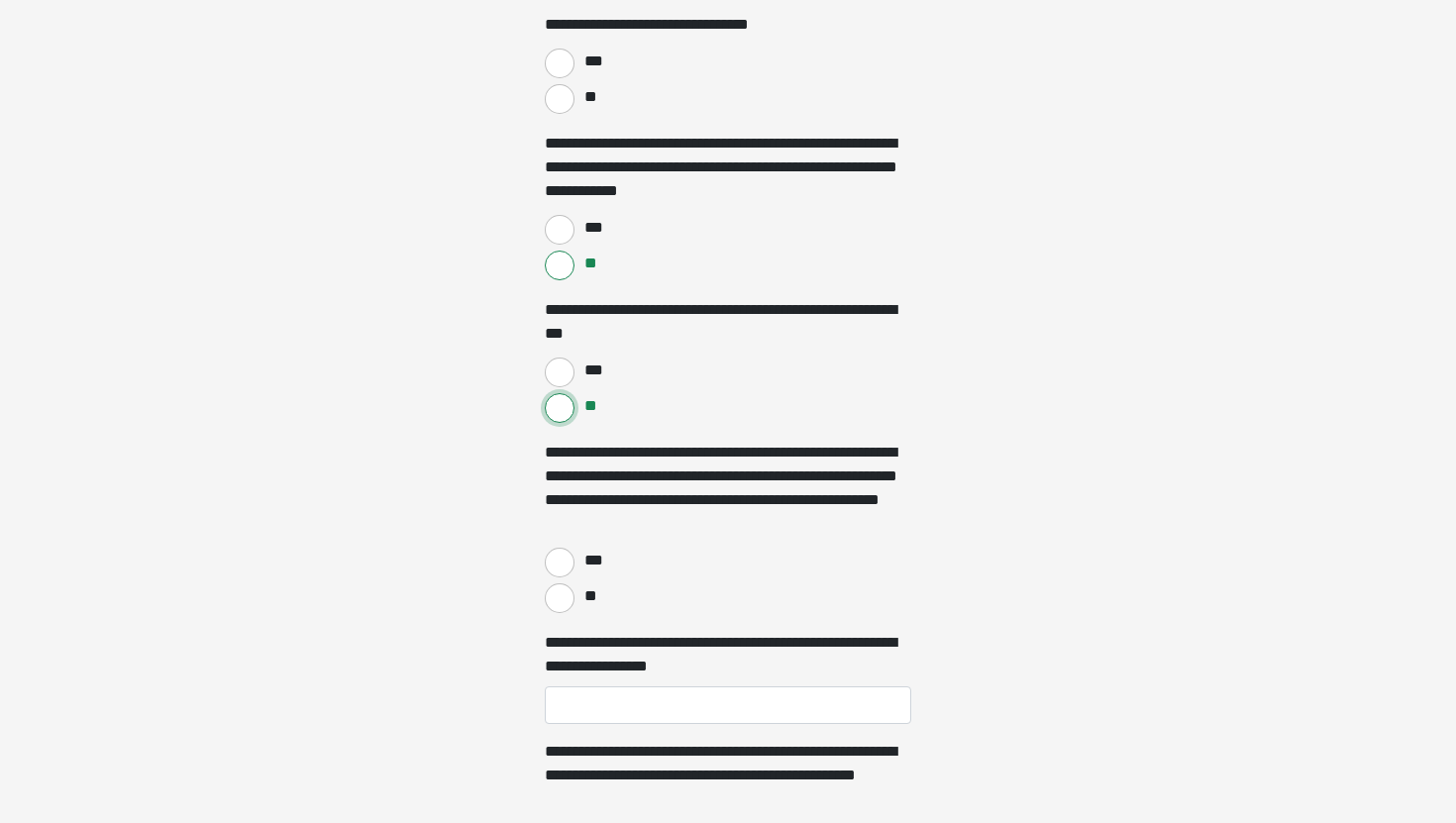 scroll, scrollTop: 2649, scrollLeft: 0, axis: vertical 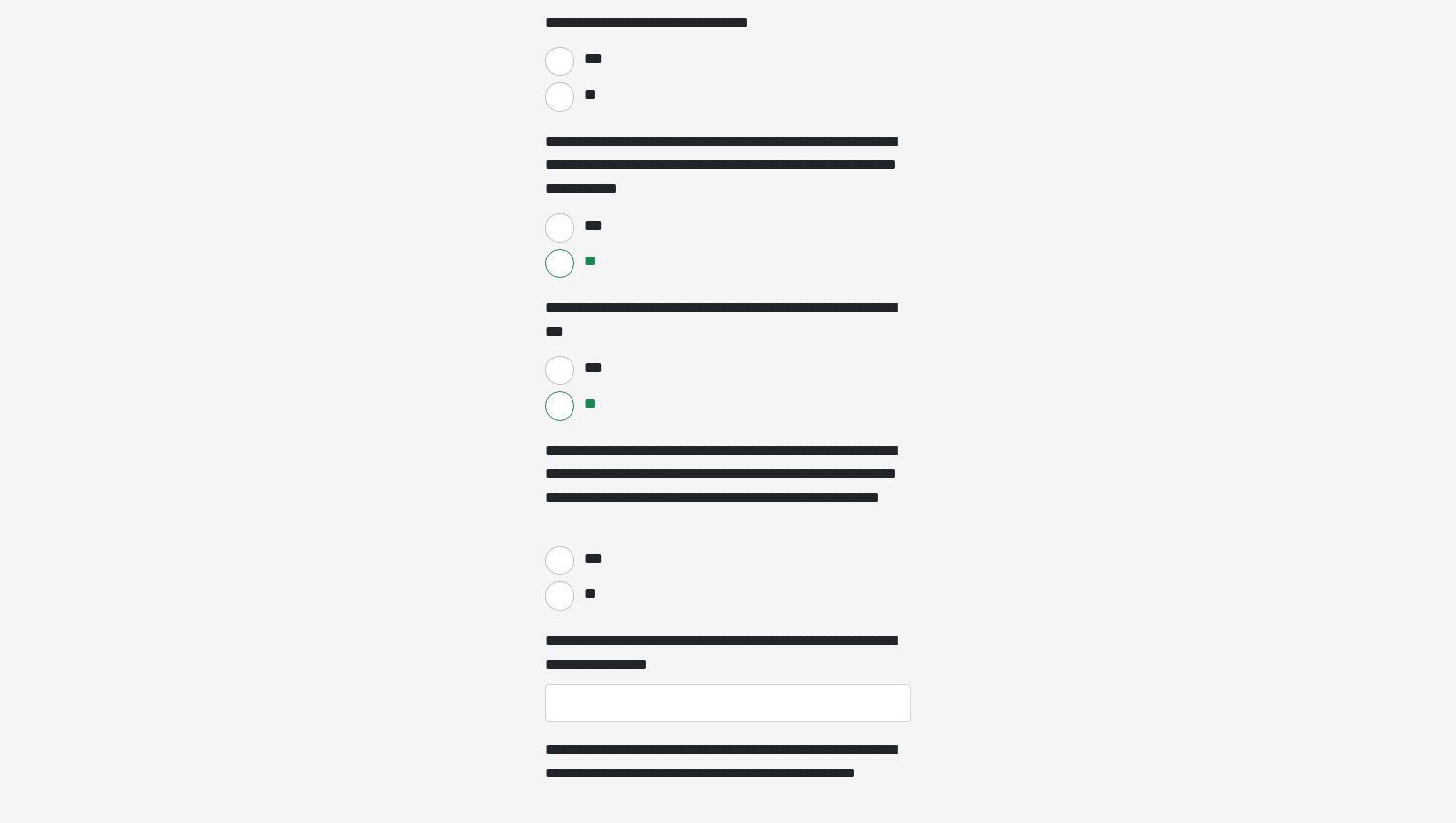 click on "**********" at bounding box center (728, 526) 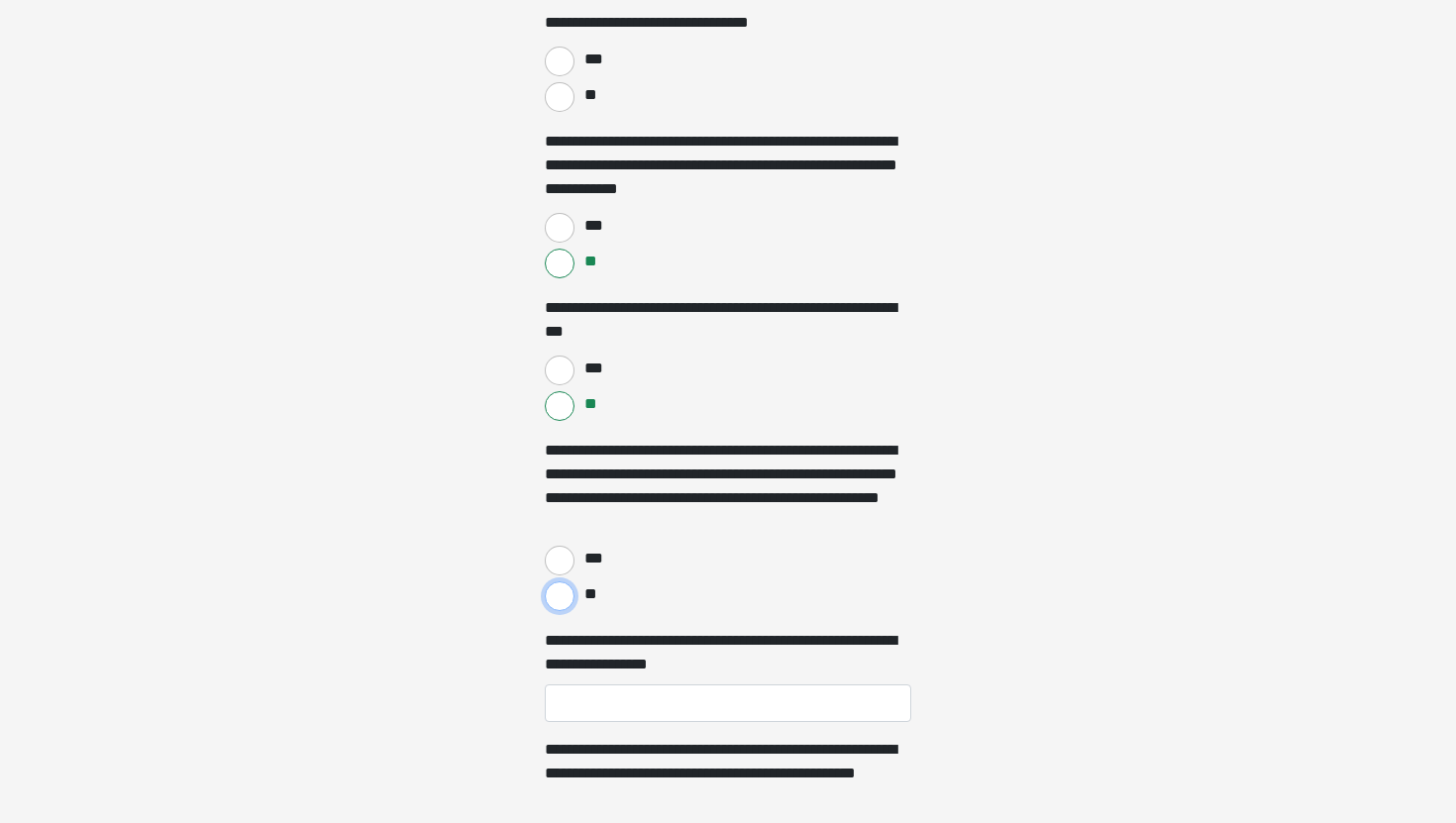 click on "**" at bounding box center (560, 596) 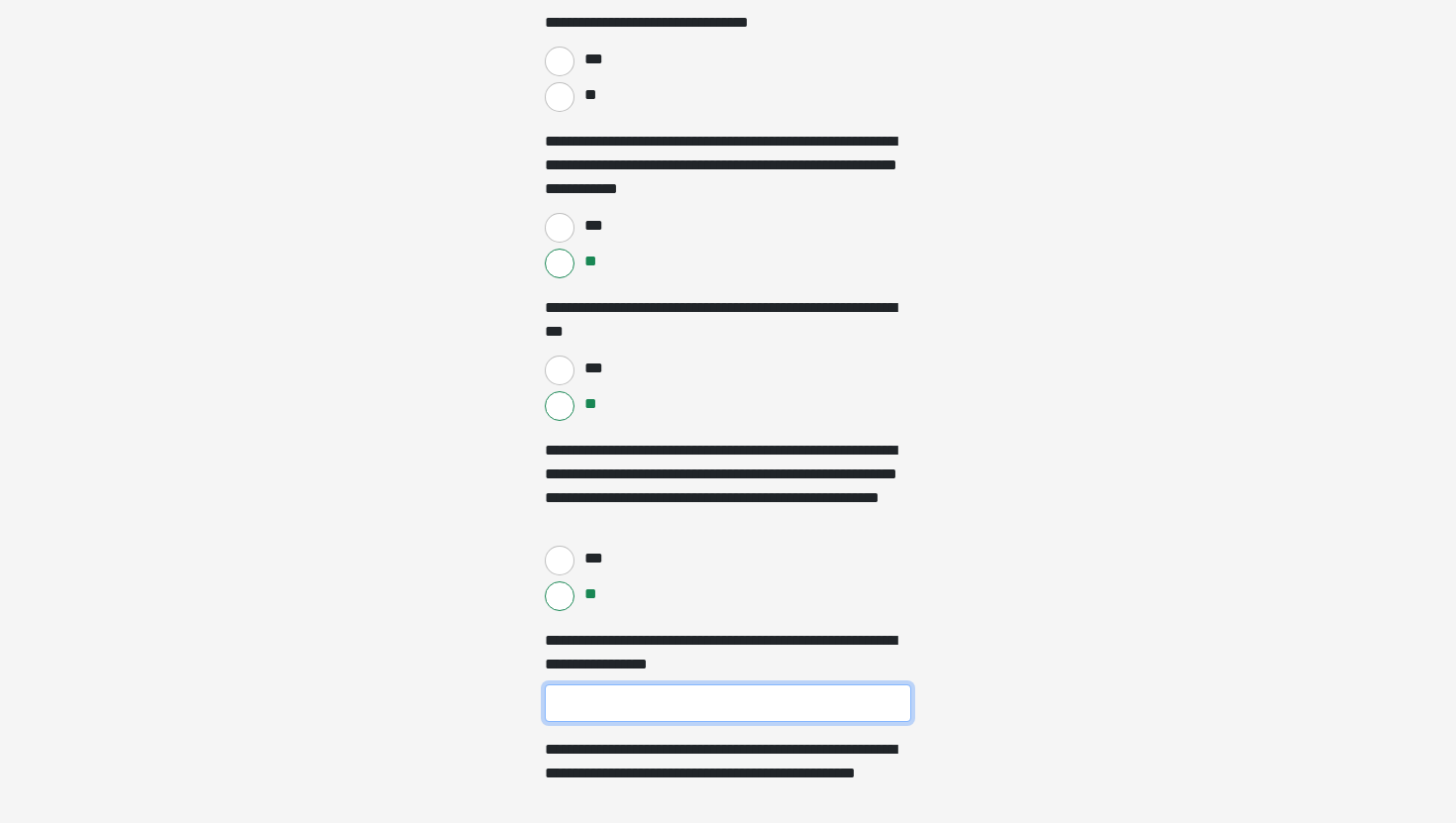 click on "**********" at bounding box center [728, 703] 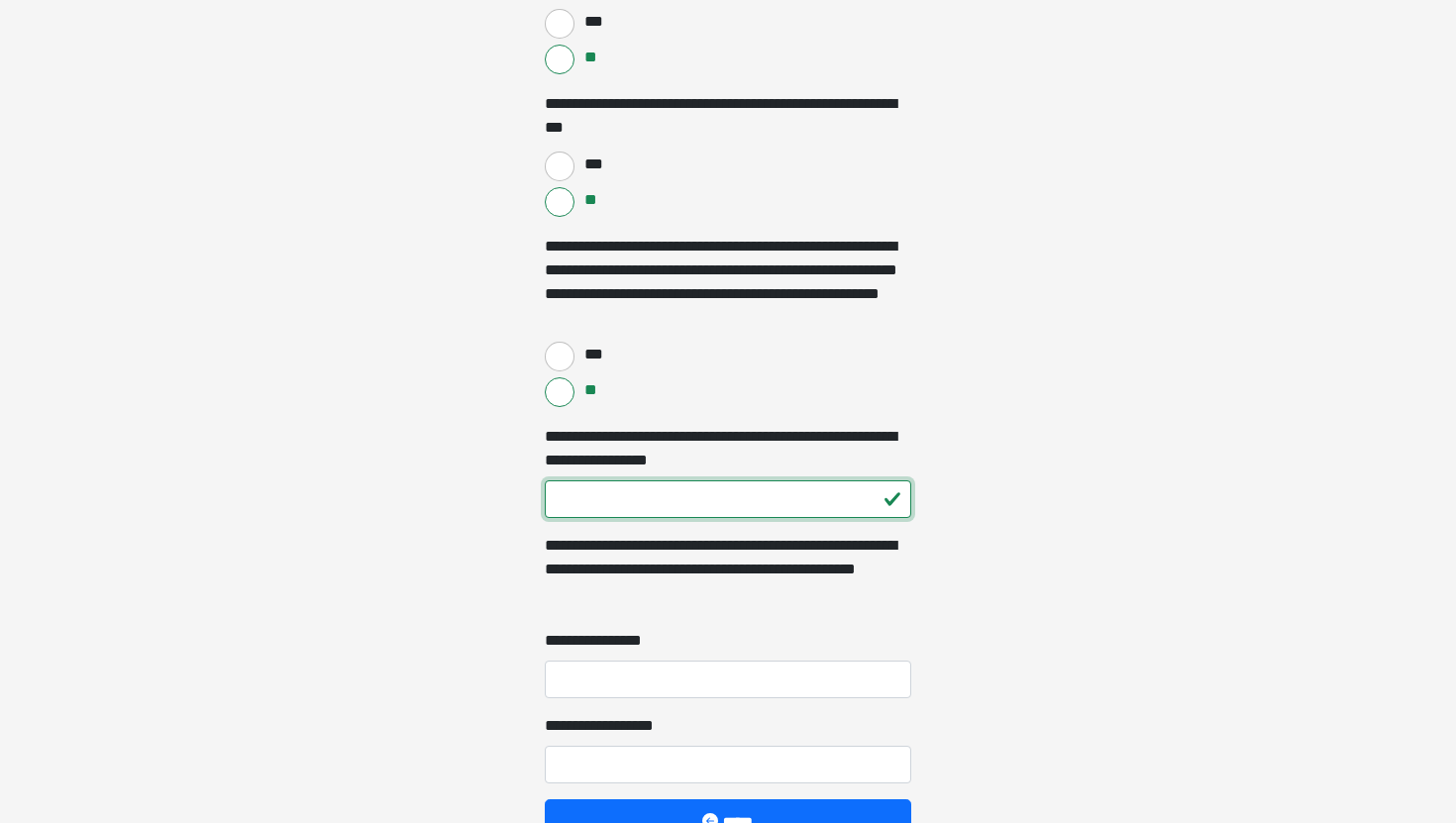 scroll, scrollTop: 2854, scrollLeft: 0, axis: vertical 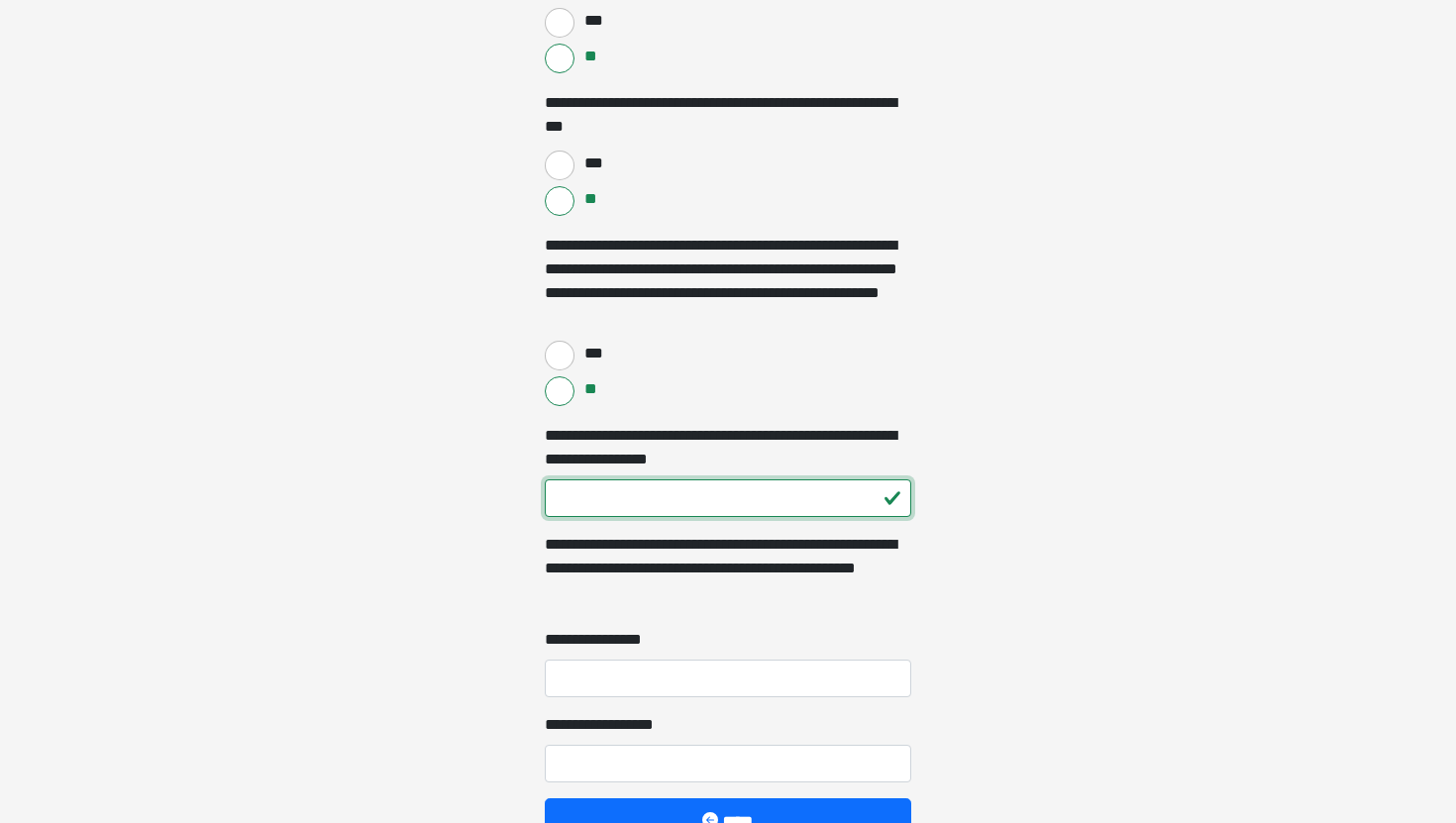type on "***" 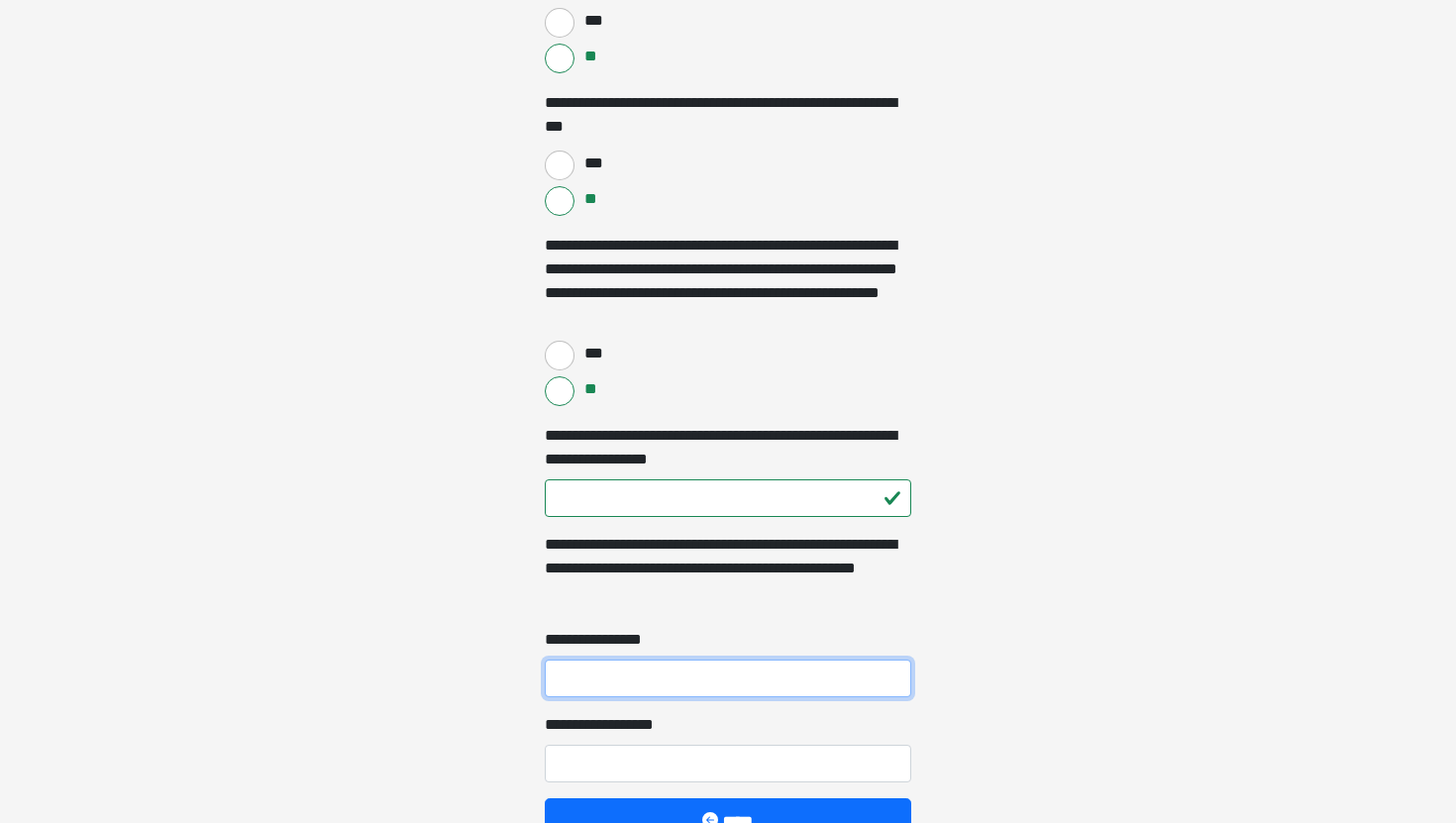 click on "**********" at bounding box center [728, 678] 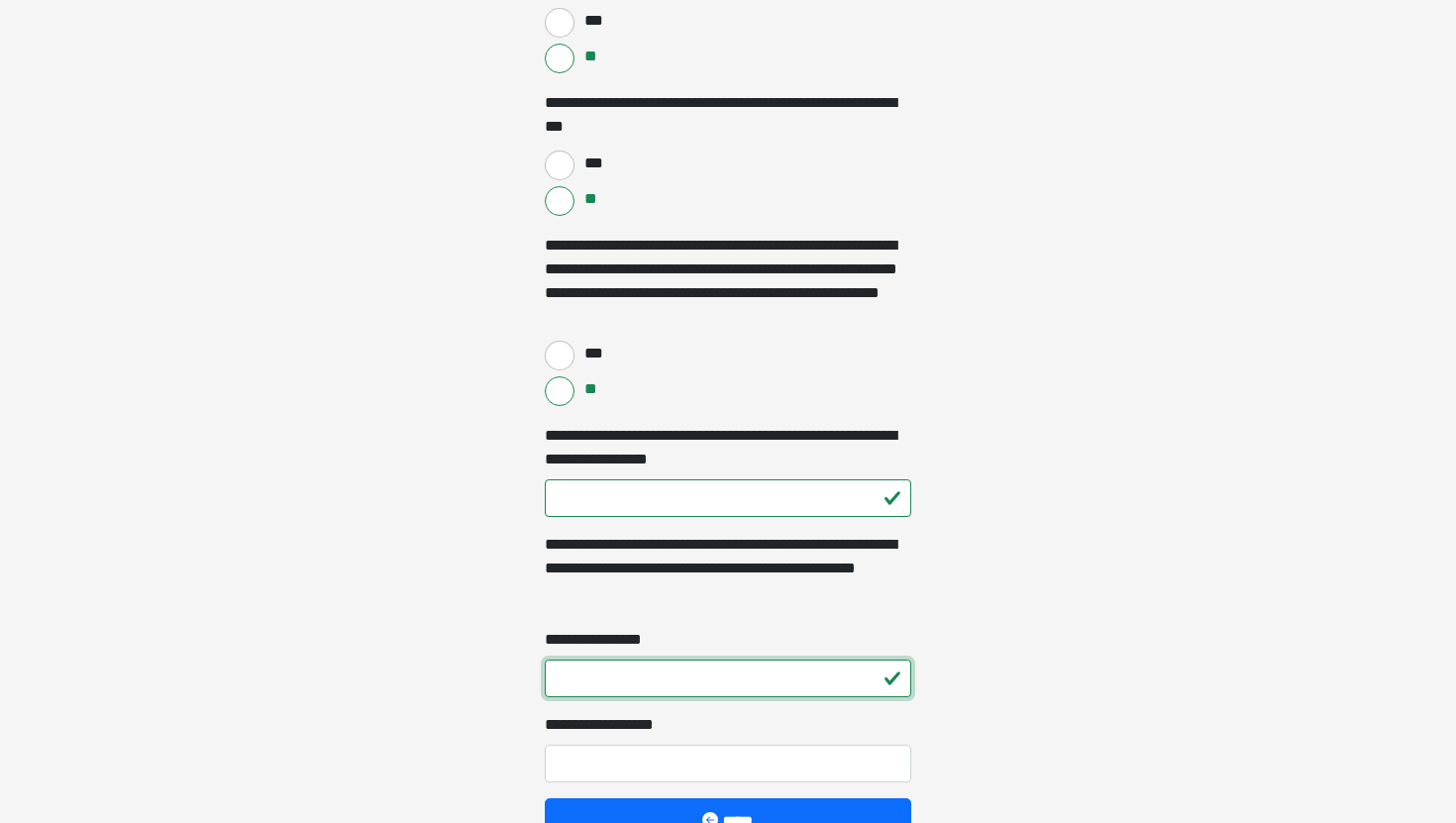 click on "*" at bounding box center (728, 678) 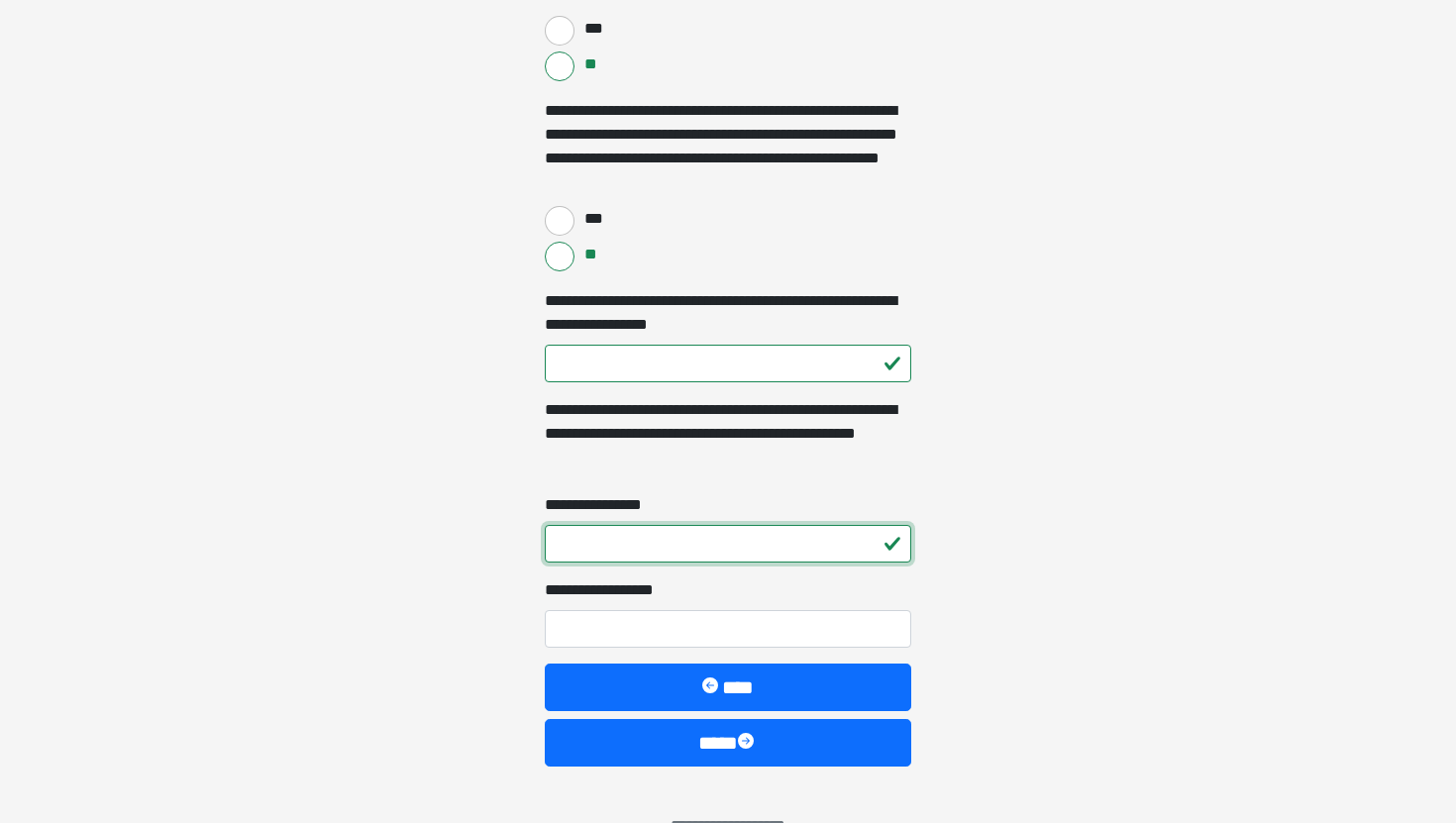 scroll, scrollTop: 2991, scrollLeft: 0, axis: vertical 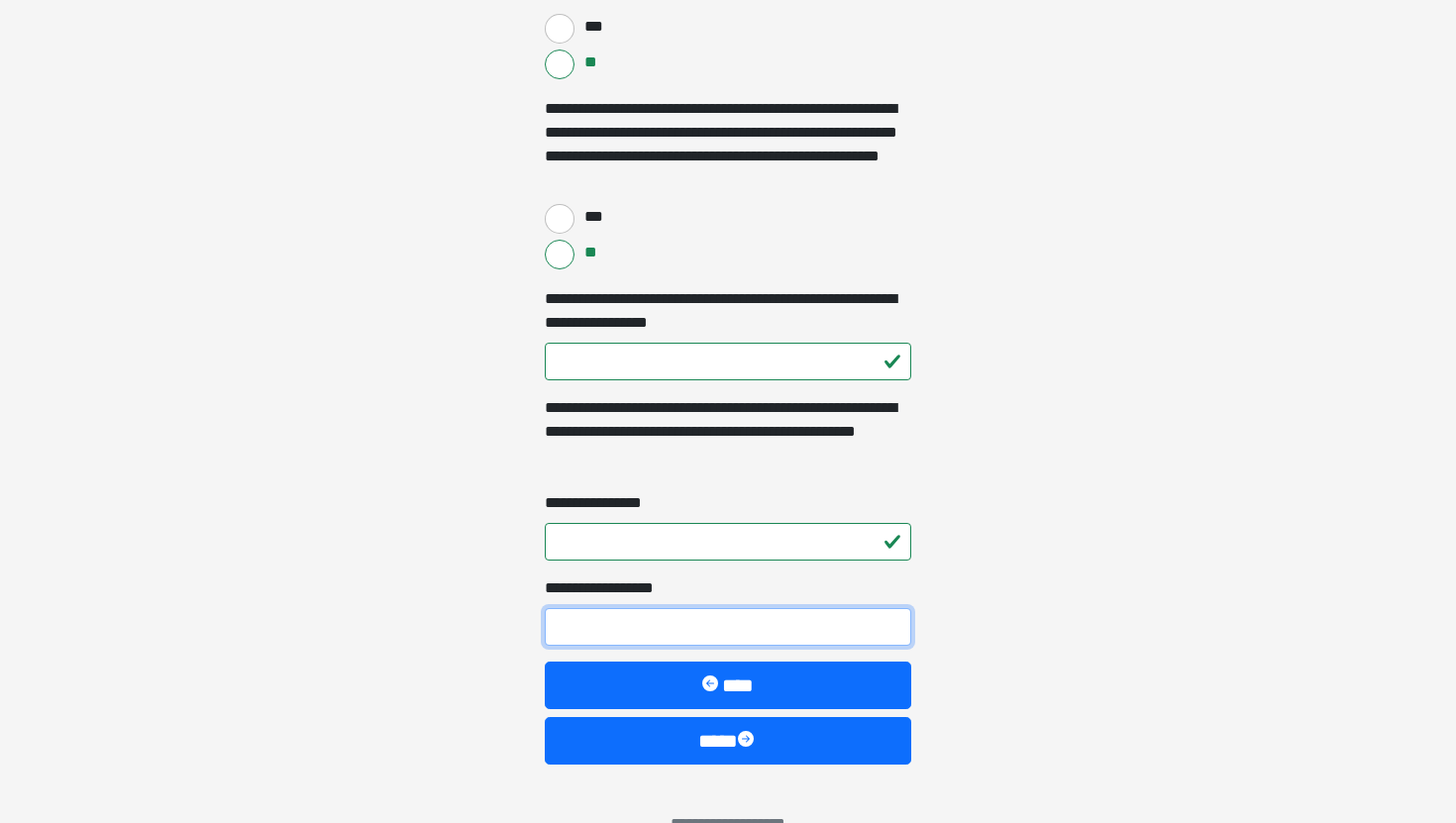 click on "**********" at bounding box center (728, 627) 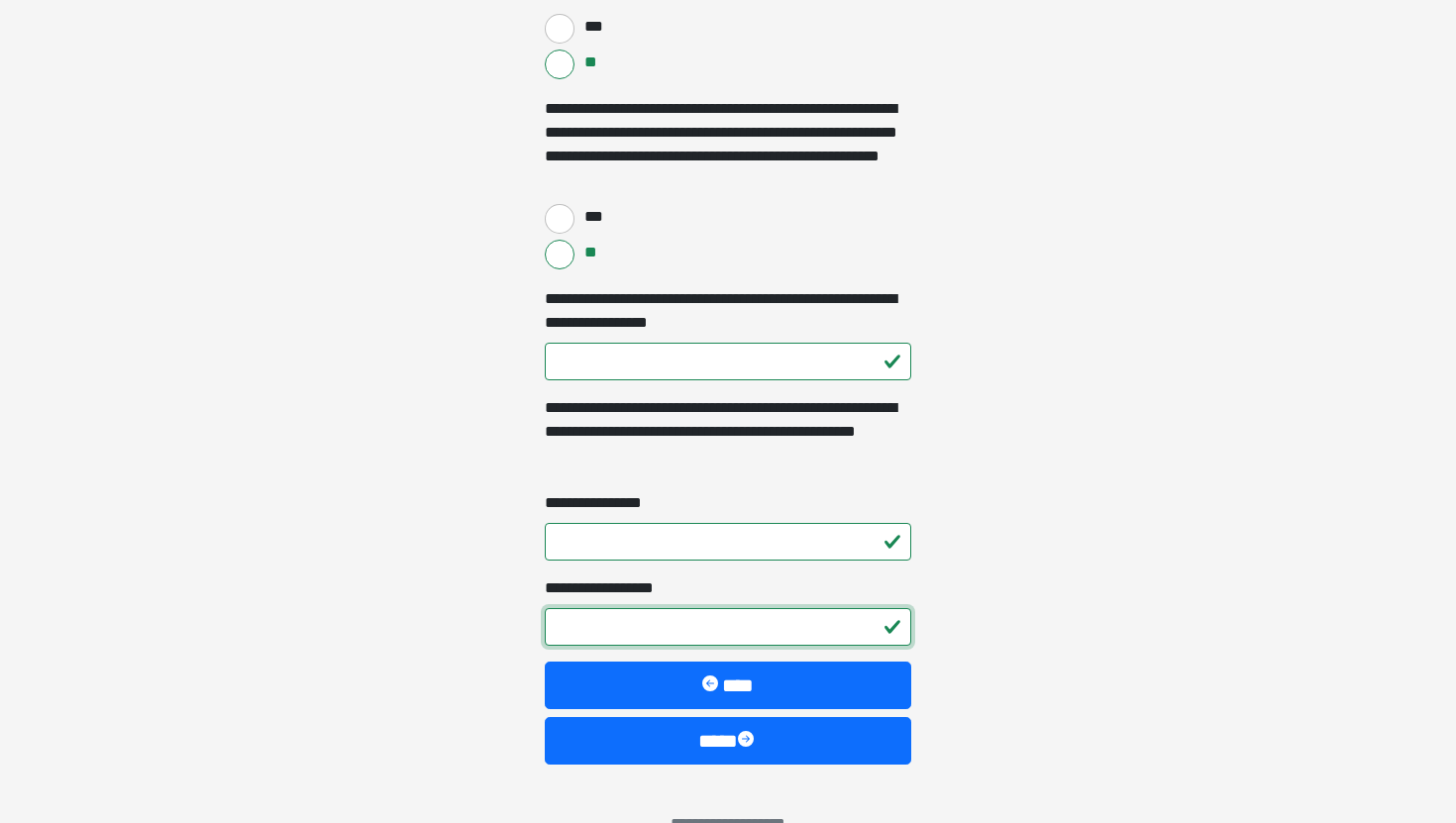 click on "*" at bounding box center (728, 627) 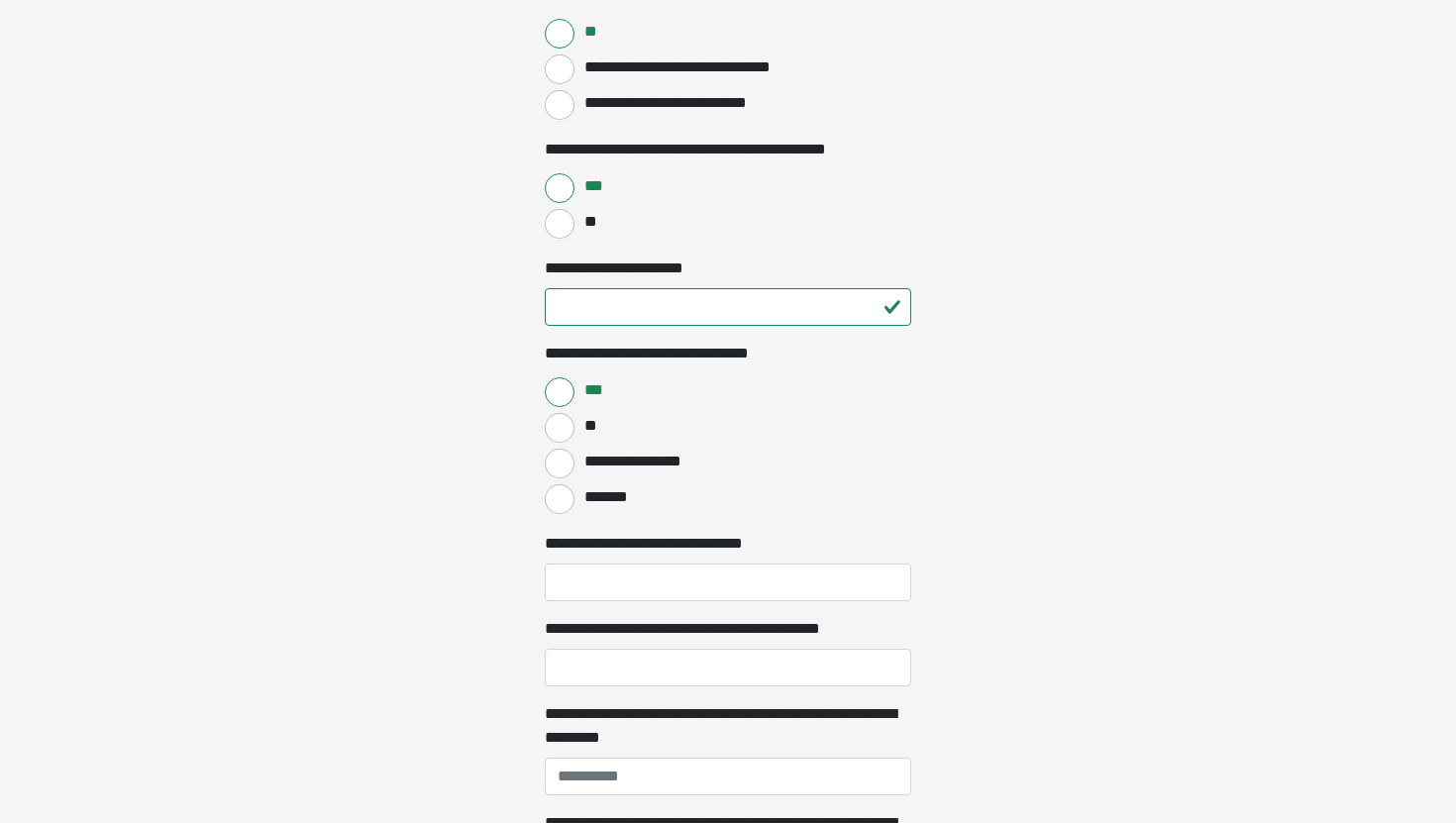 scroll, scrollTop: 1352, scrollLeft: 0, axis: vertical 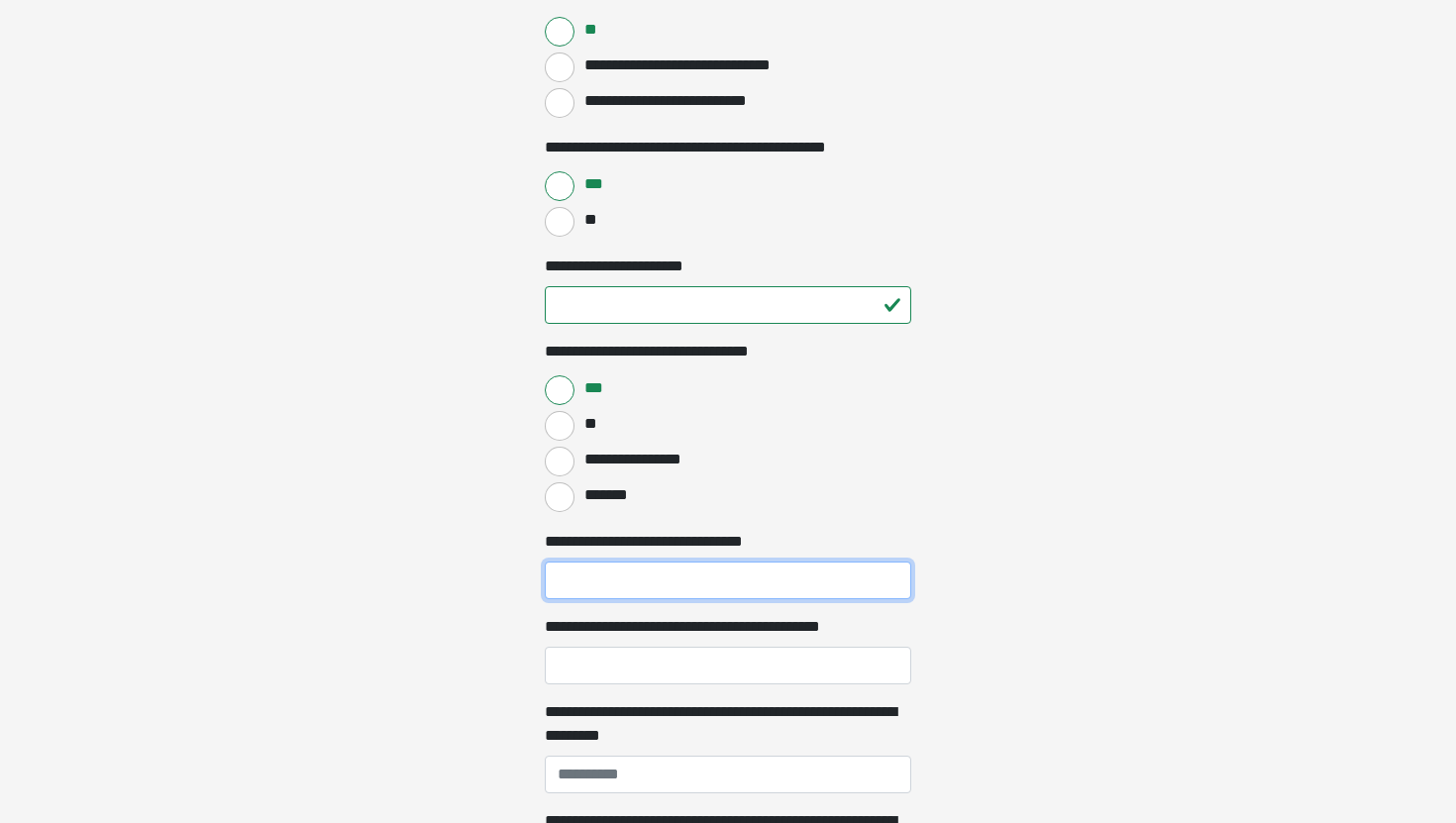 click on "**********" at bounding box center [728, 580] 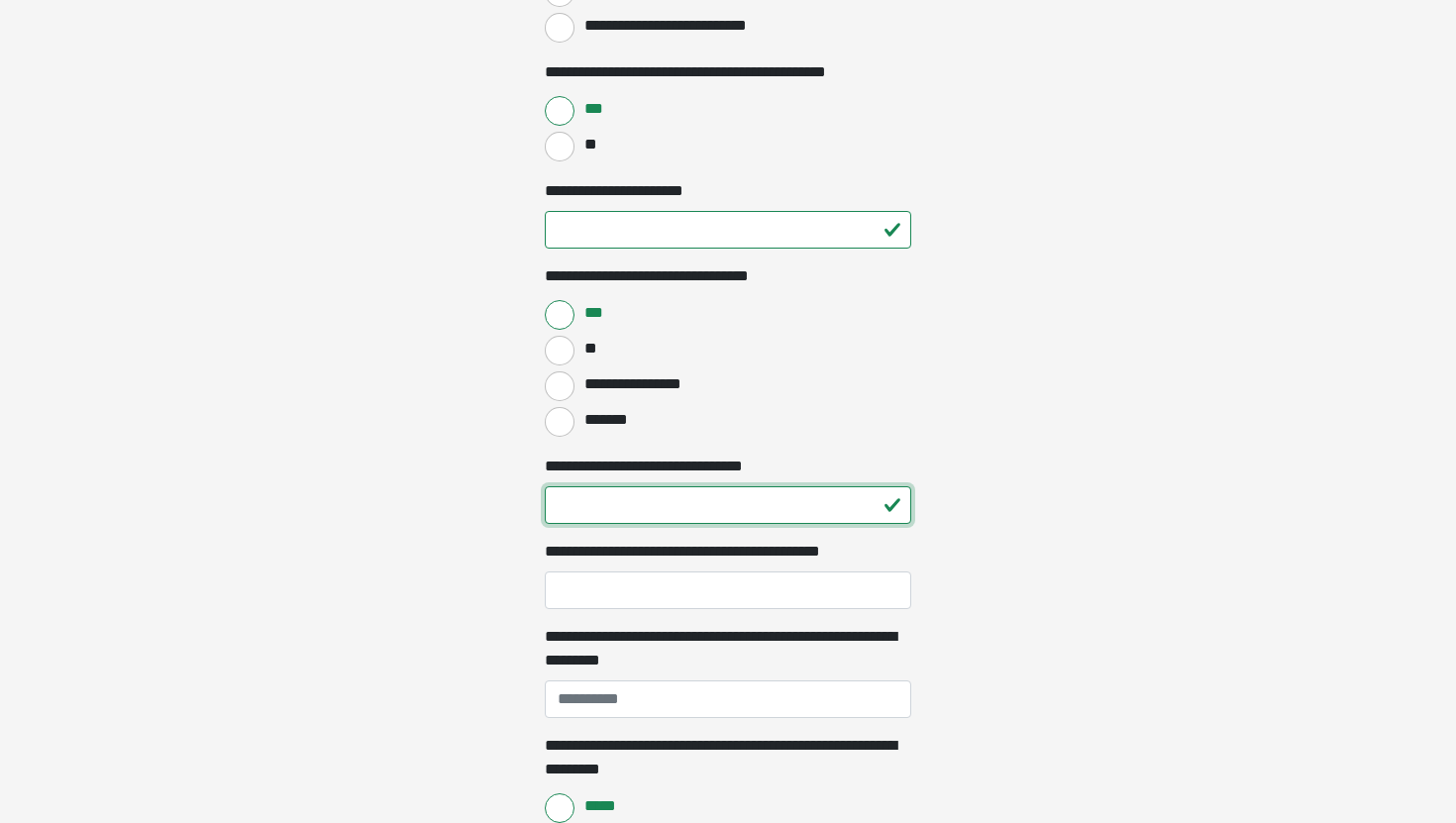 scroll, scrollTop: 1428, scrollLeft: 0, axis: vertical 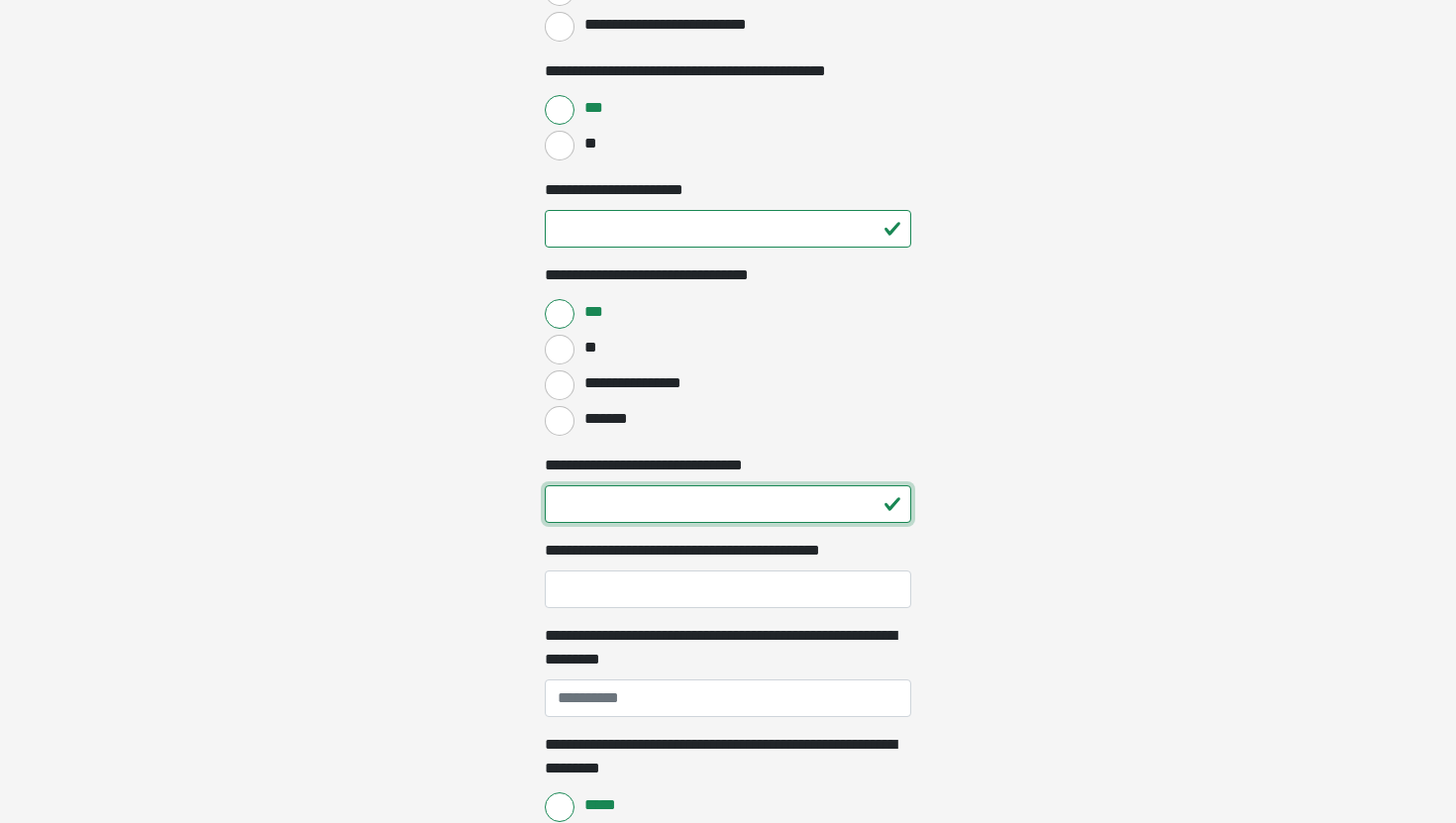 type on "**" 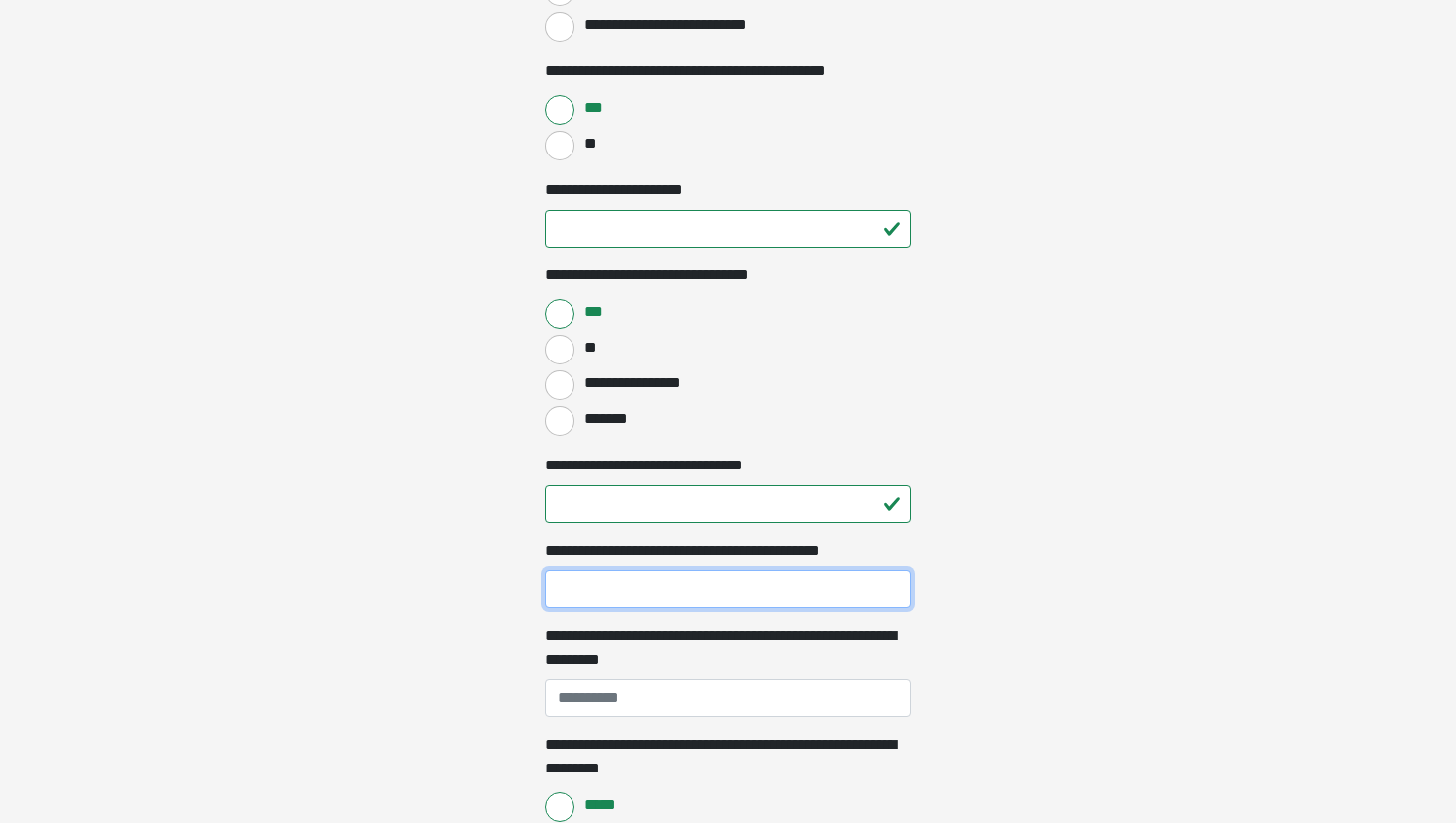 click on "**********" at bounding box center (728, 589) 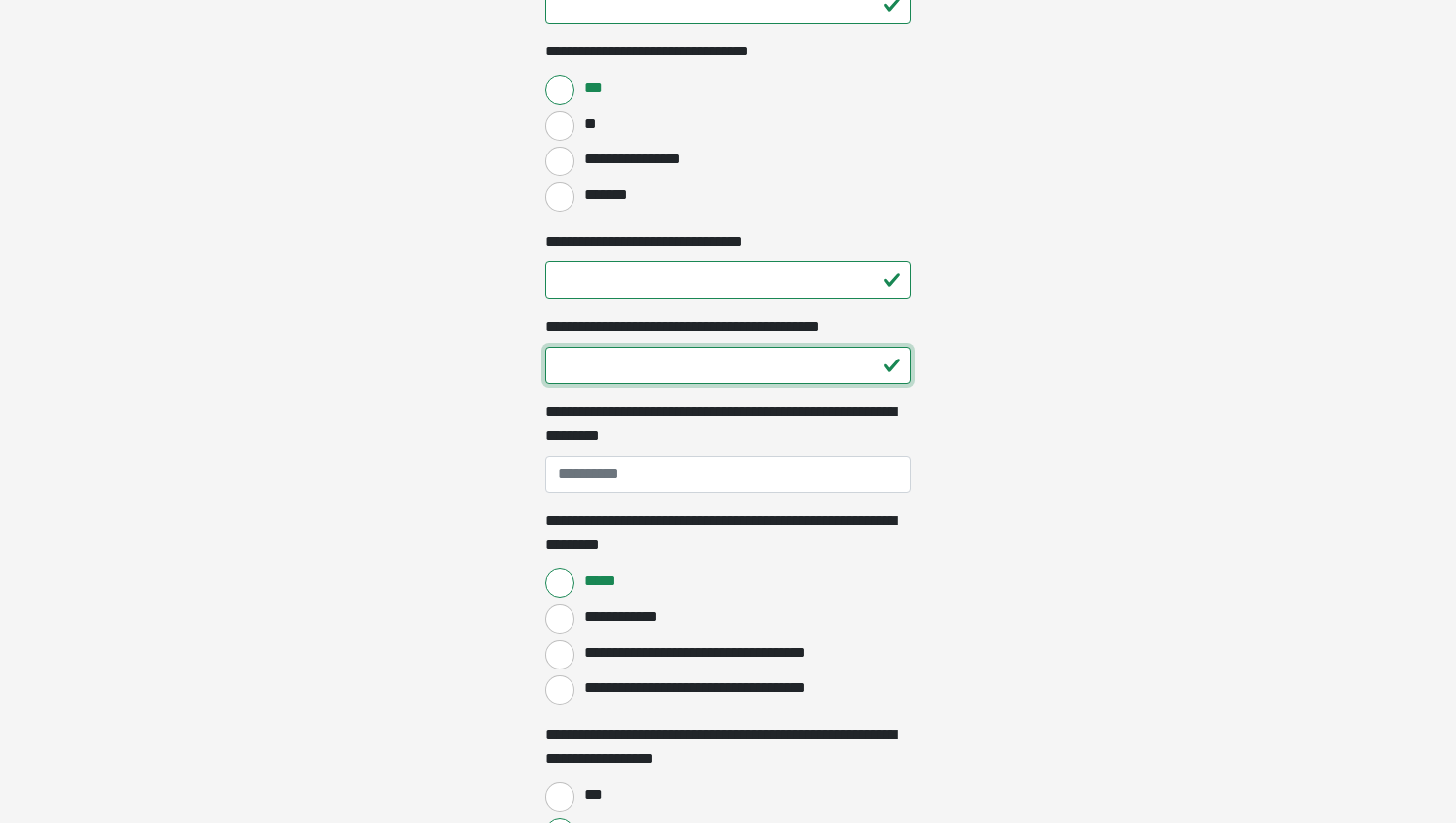 scroll, scrollTop: 1661, scrollLeft: 0, axis: vertical 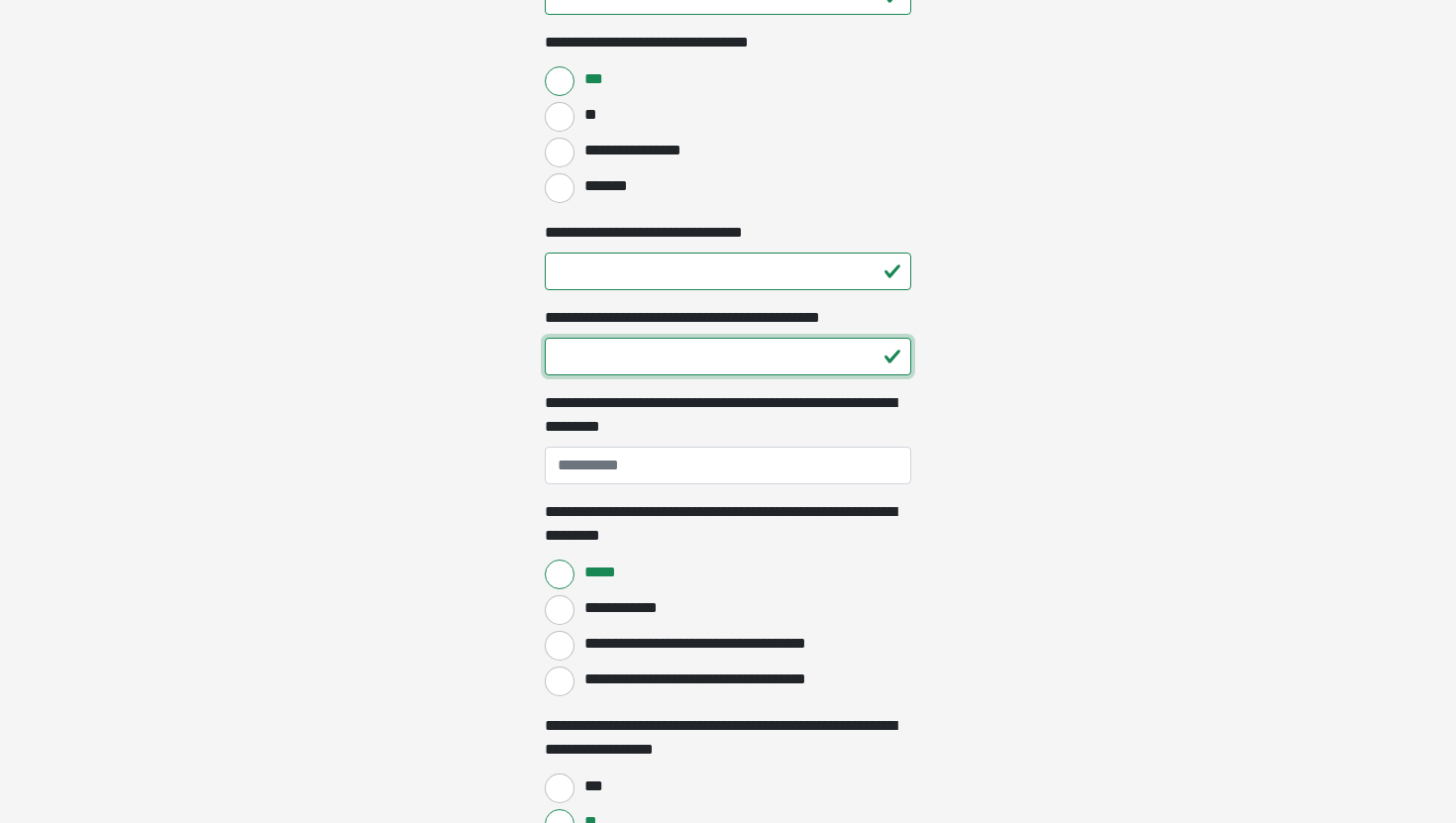 type on "**" 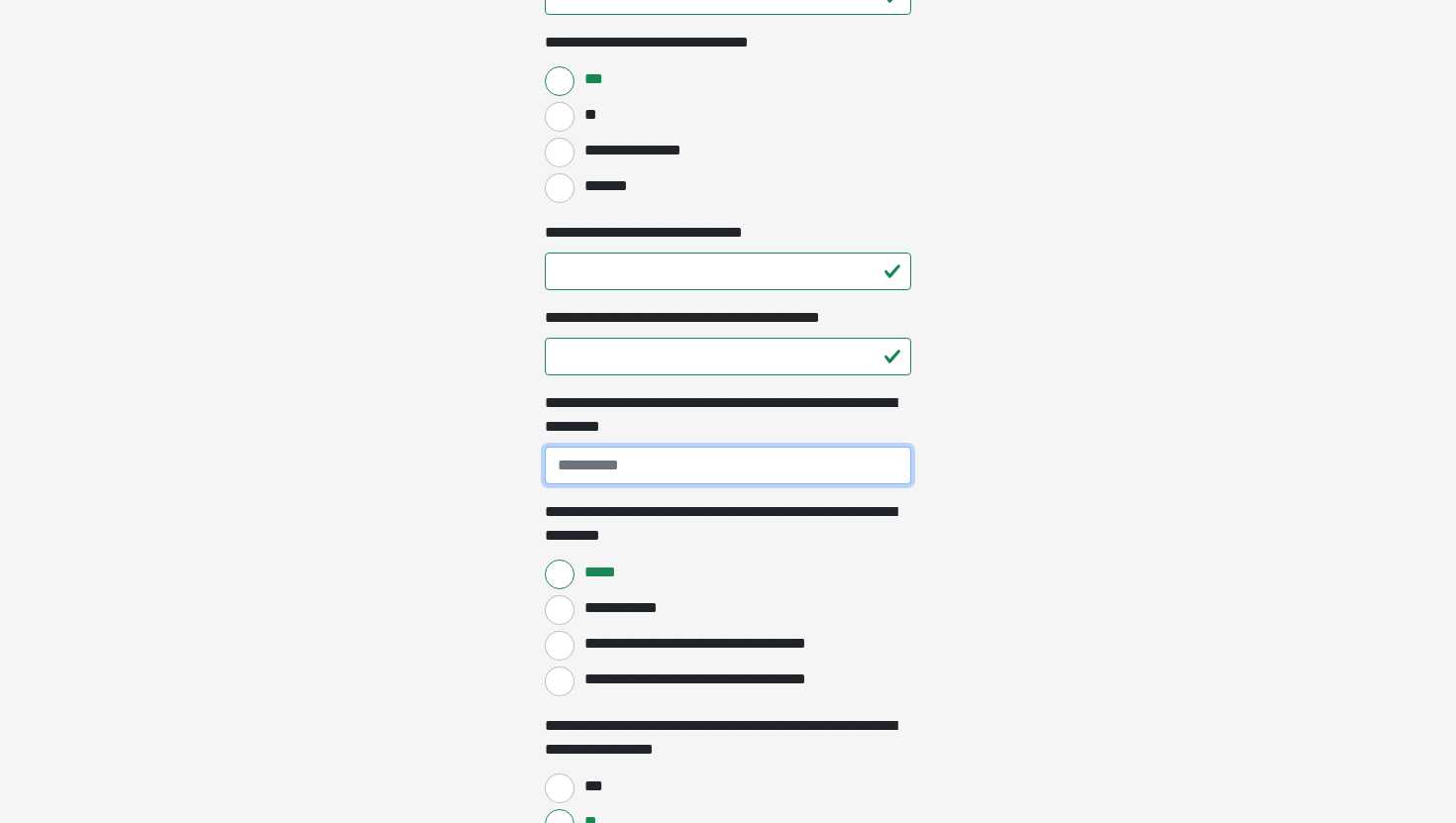 click on "**********" at bounding box center [728, 465] 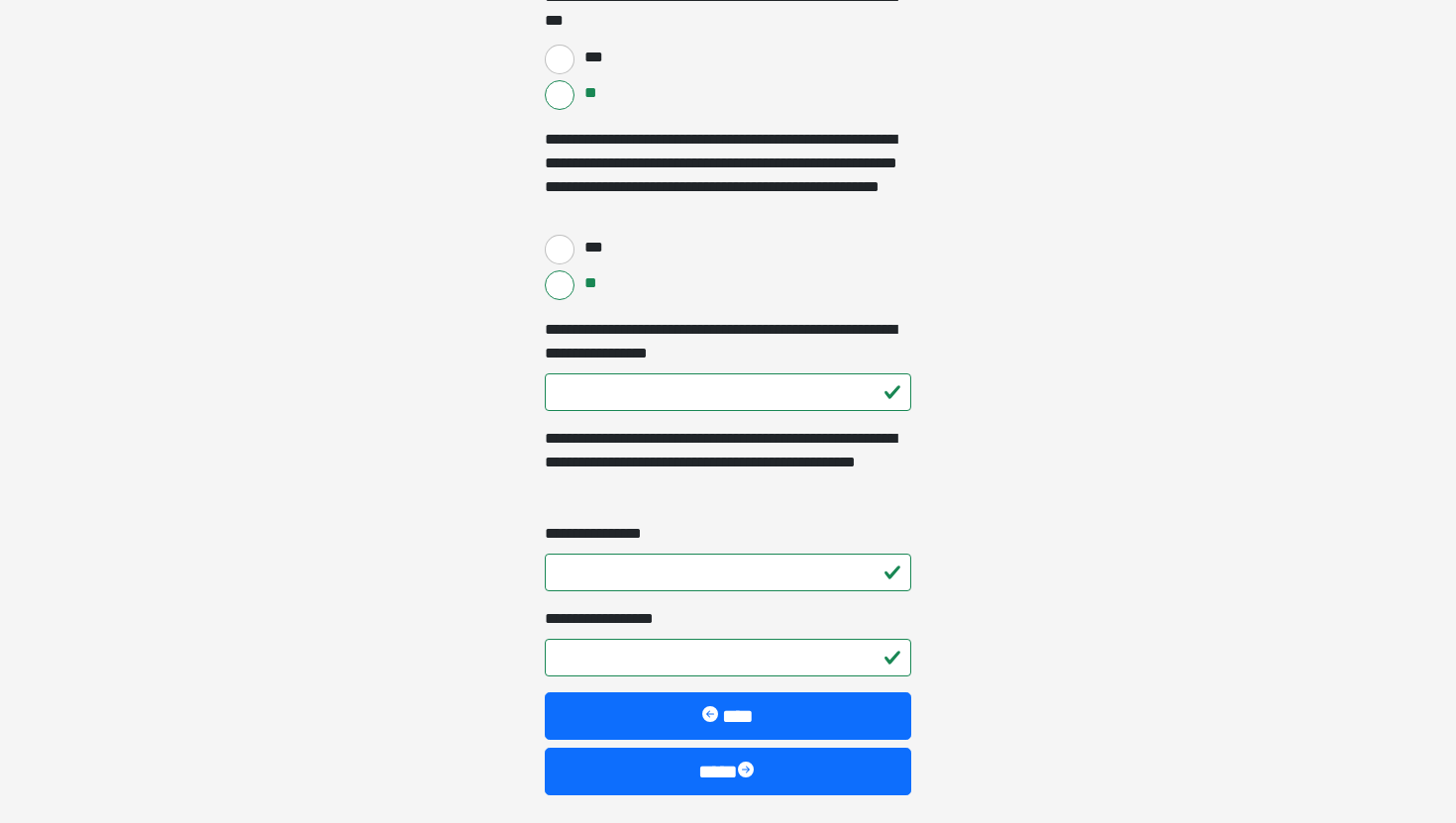 scroll, scrollTop: 3034, scrollLeft: 0, axis: vertical 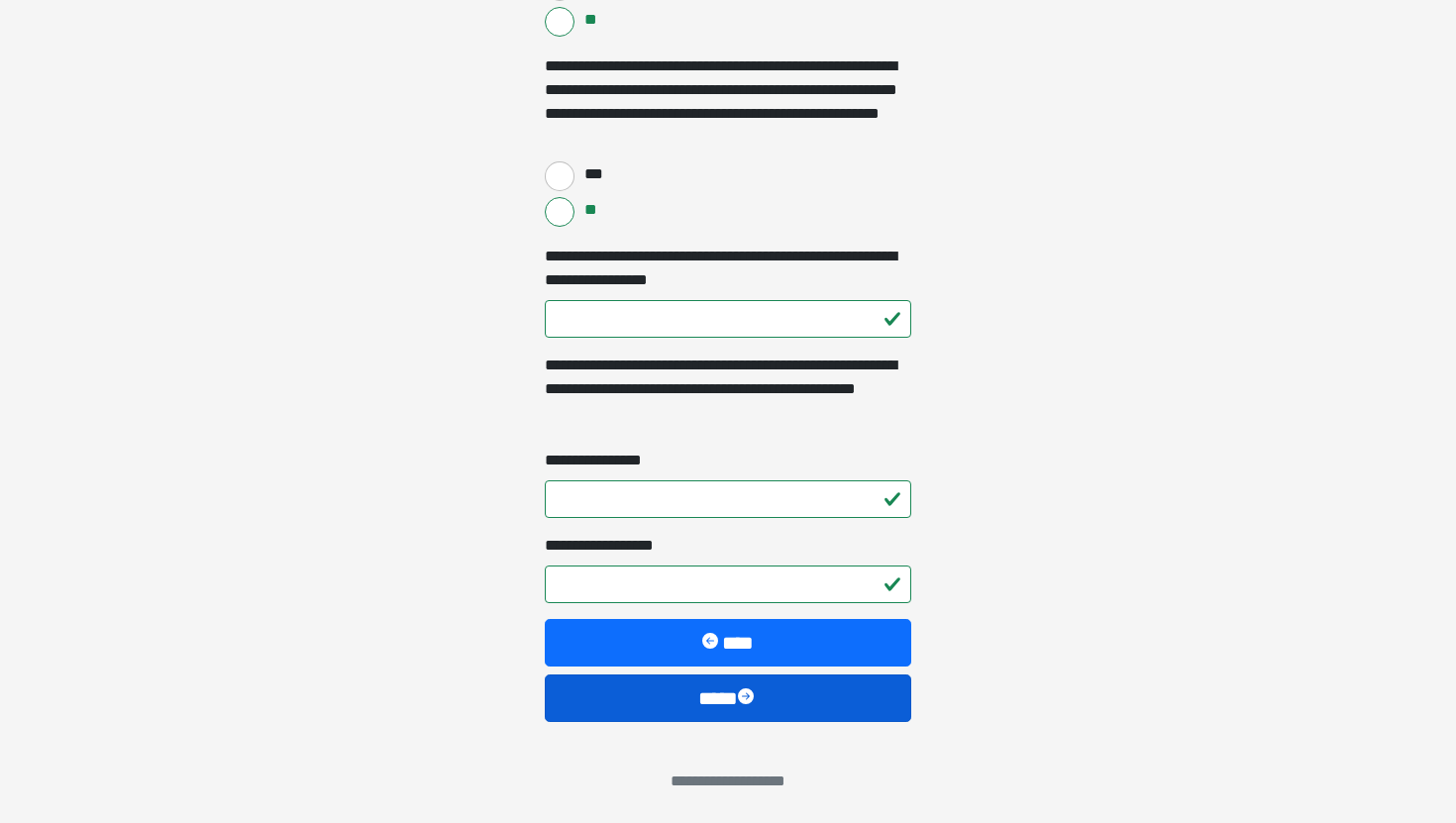 type on "**********" 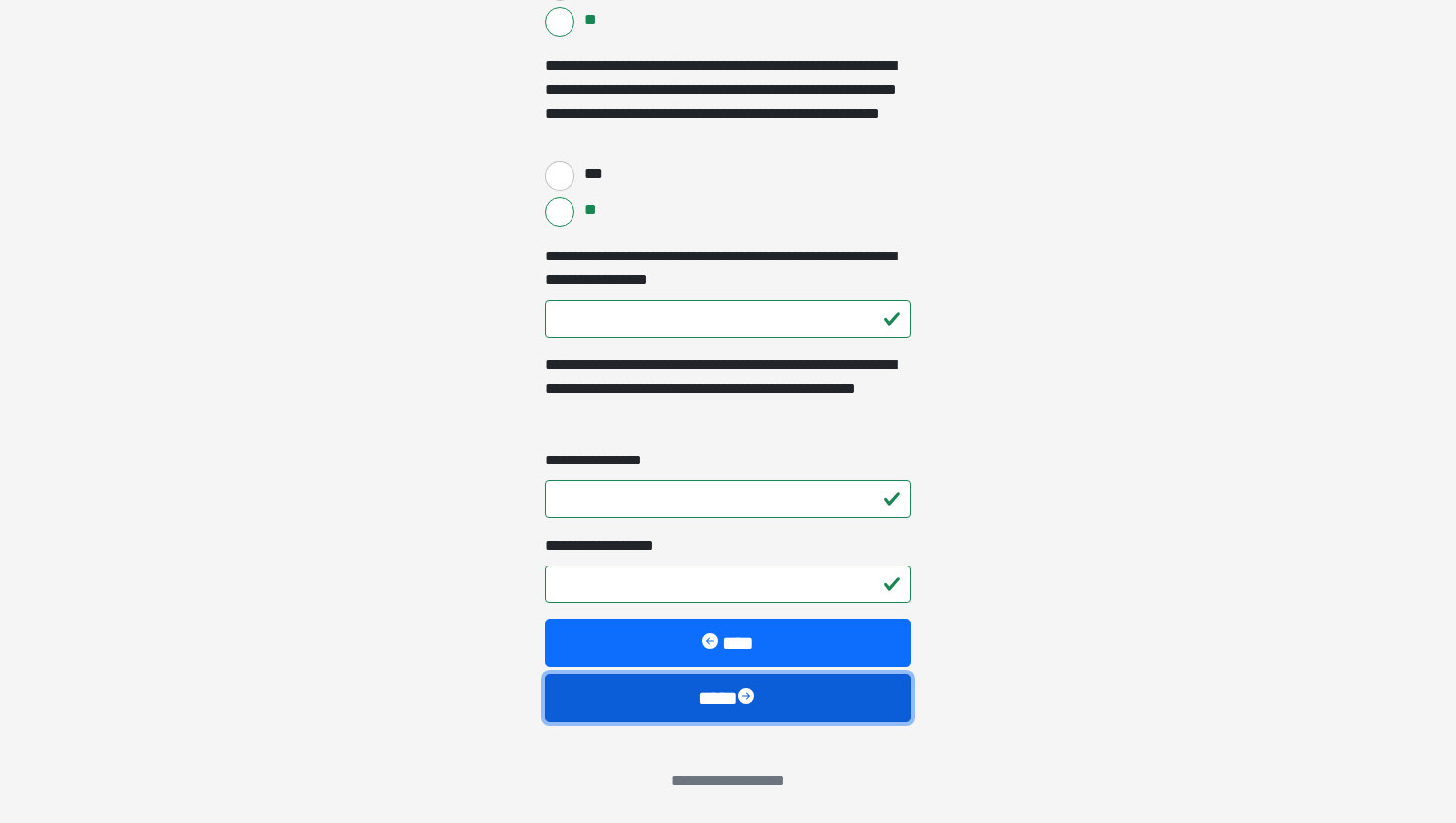 click on "****" at bounding box center [728, 698] 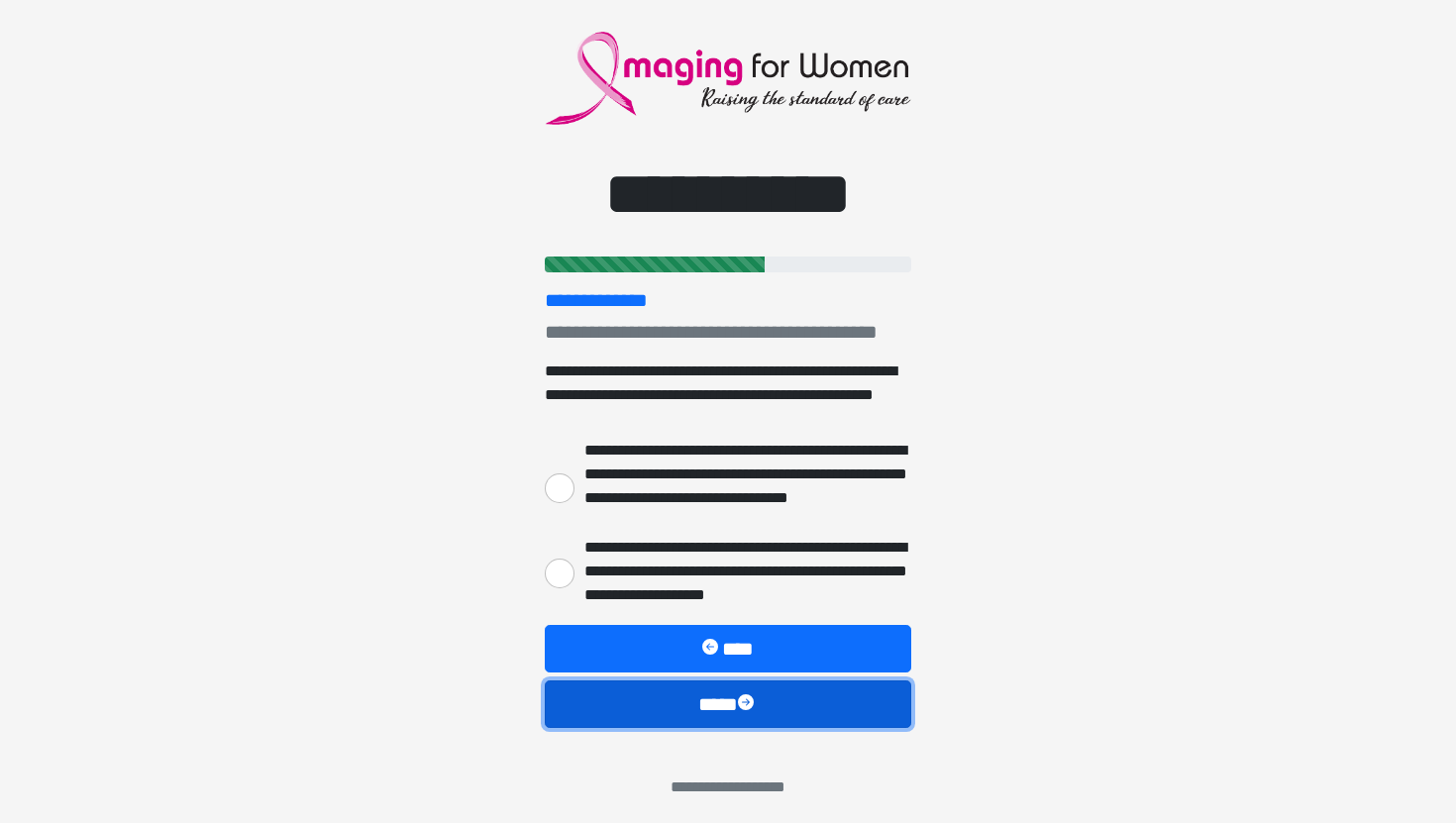 scroll, scrollTop: 25, scrollLeft: 0, axis: vertical 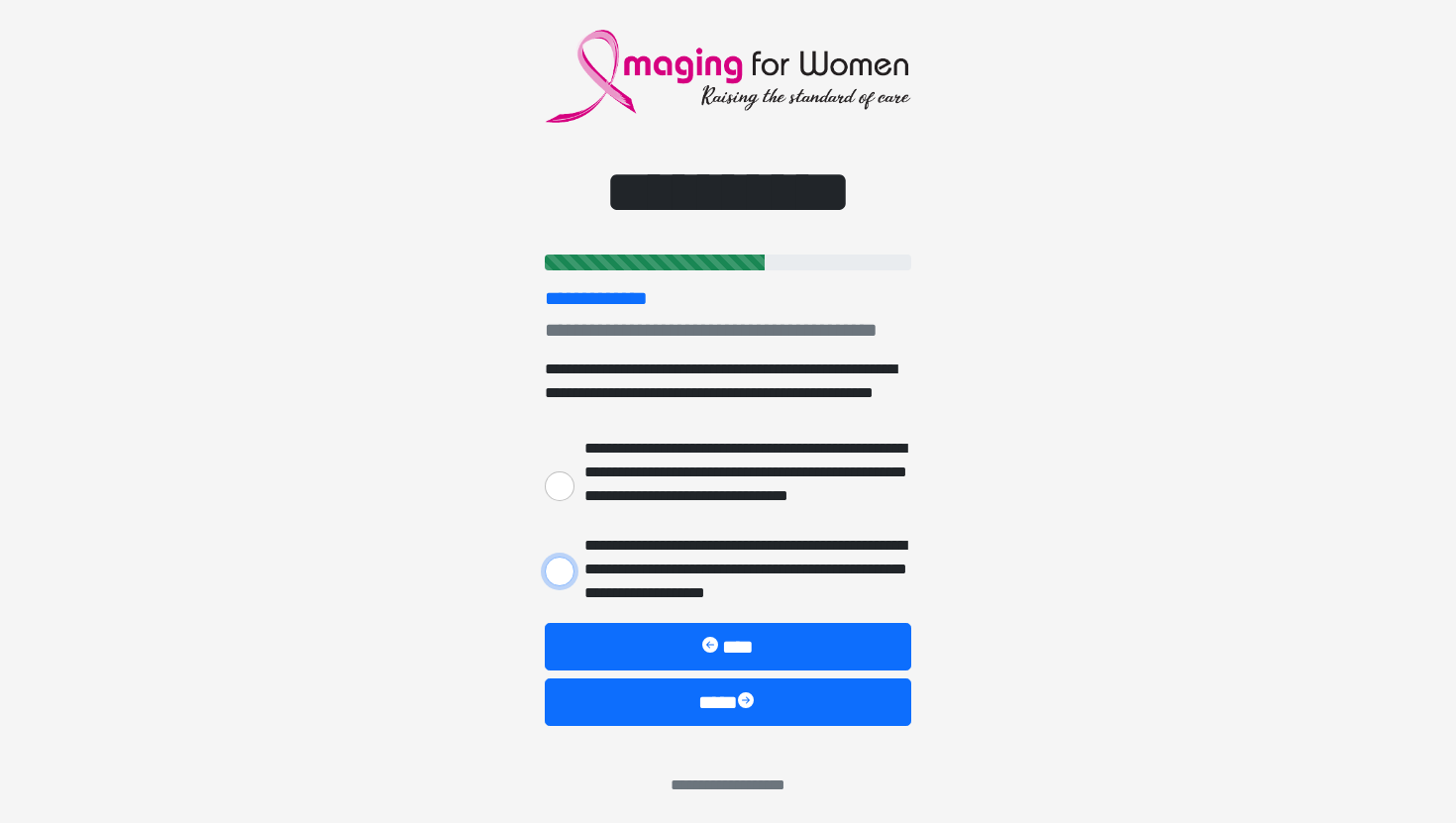 click on "**********" at bounding box center (560, 571) 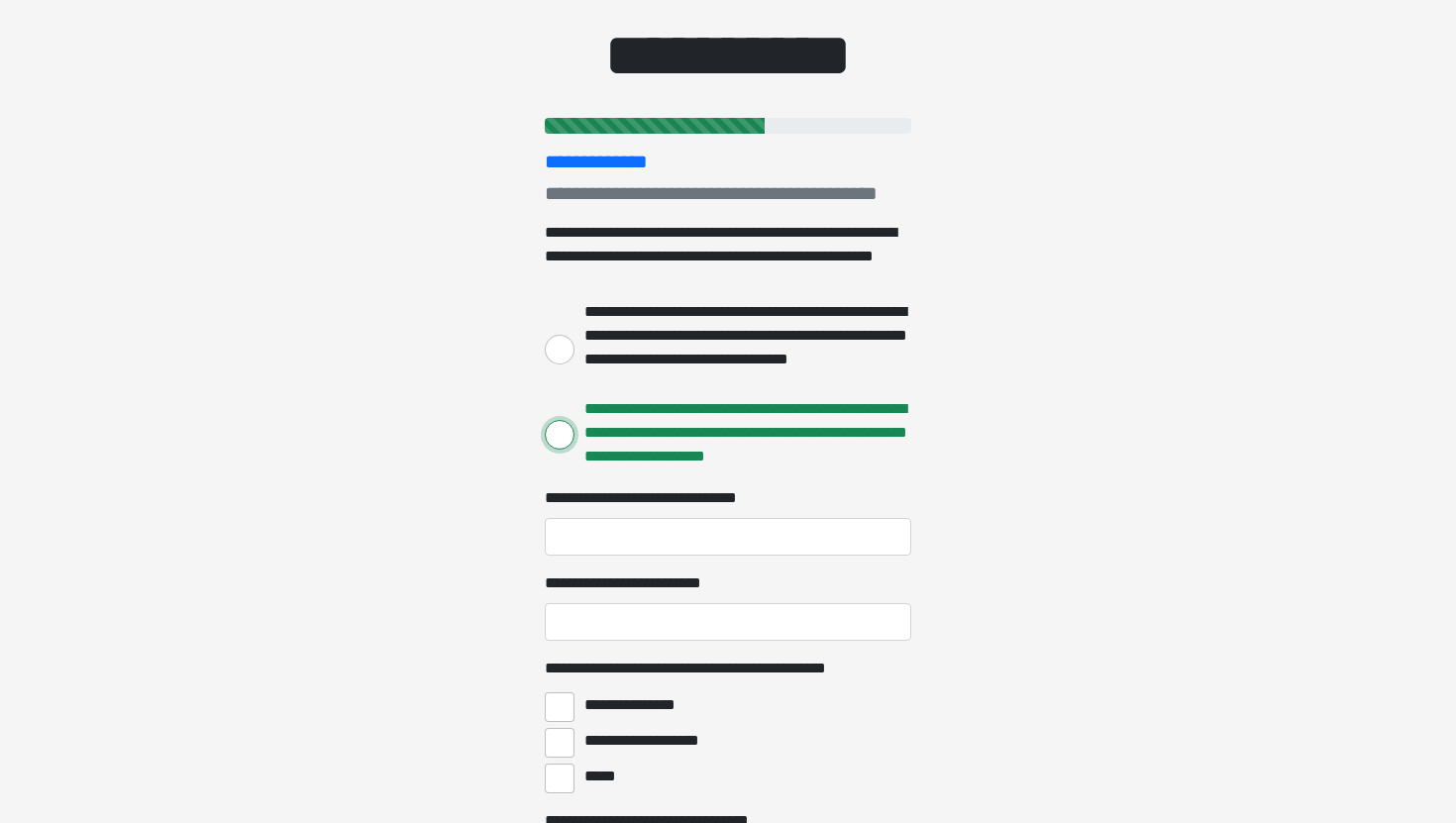 scroll, scrollTop: 163, scrollLeft: 0, axis: vertical 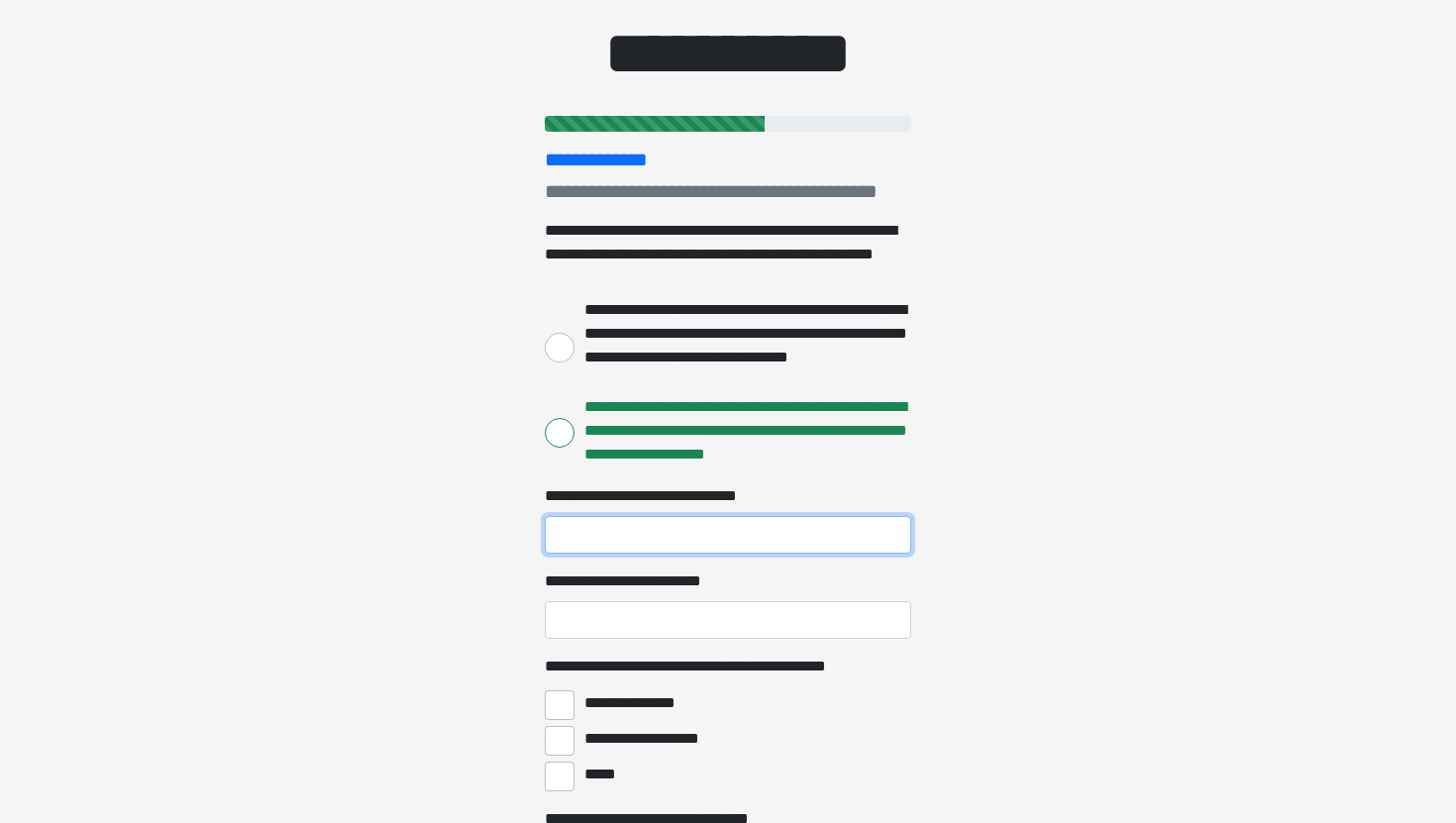 click on "**********" at bounding box center (728, 535) 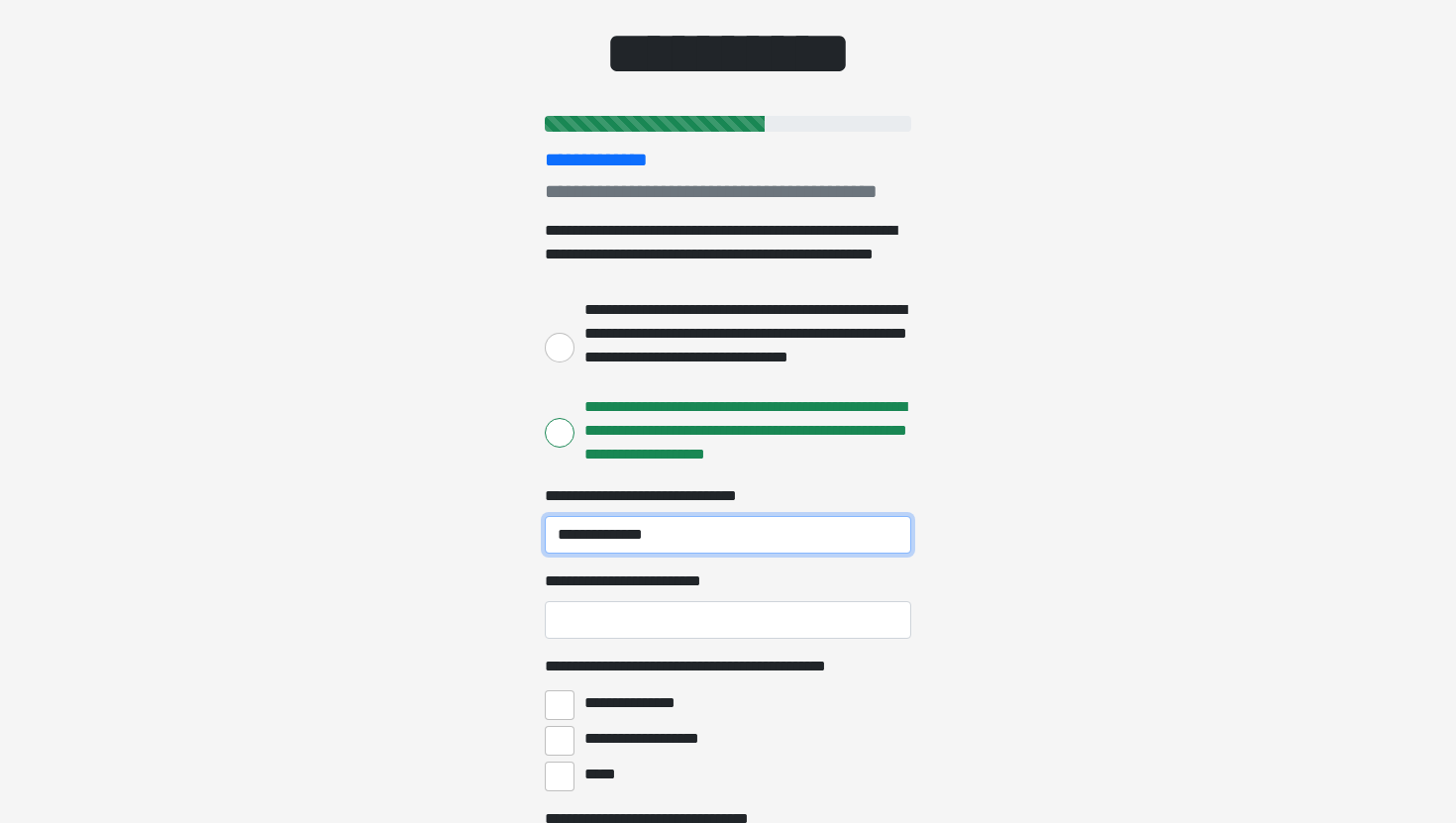 type on "**********" 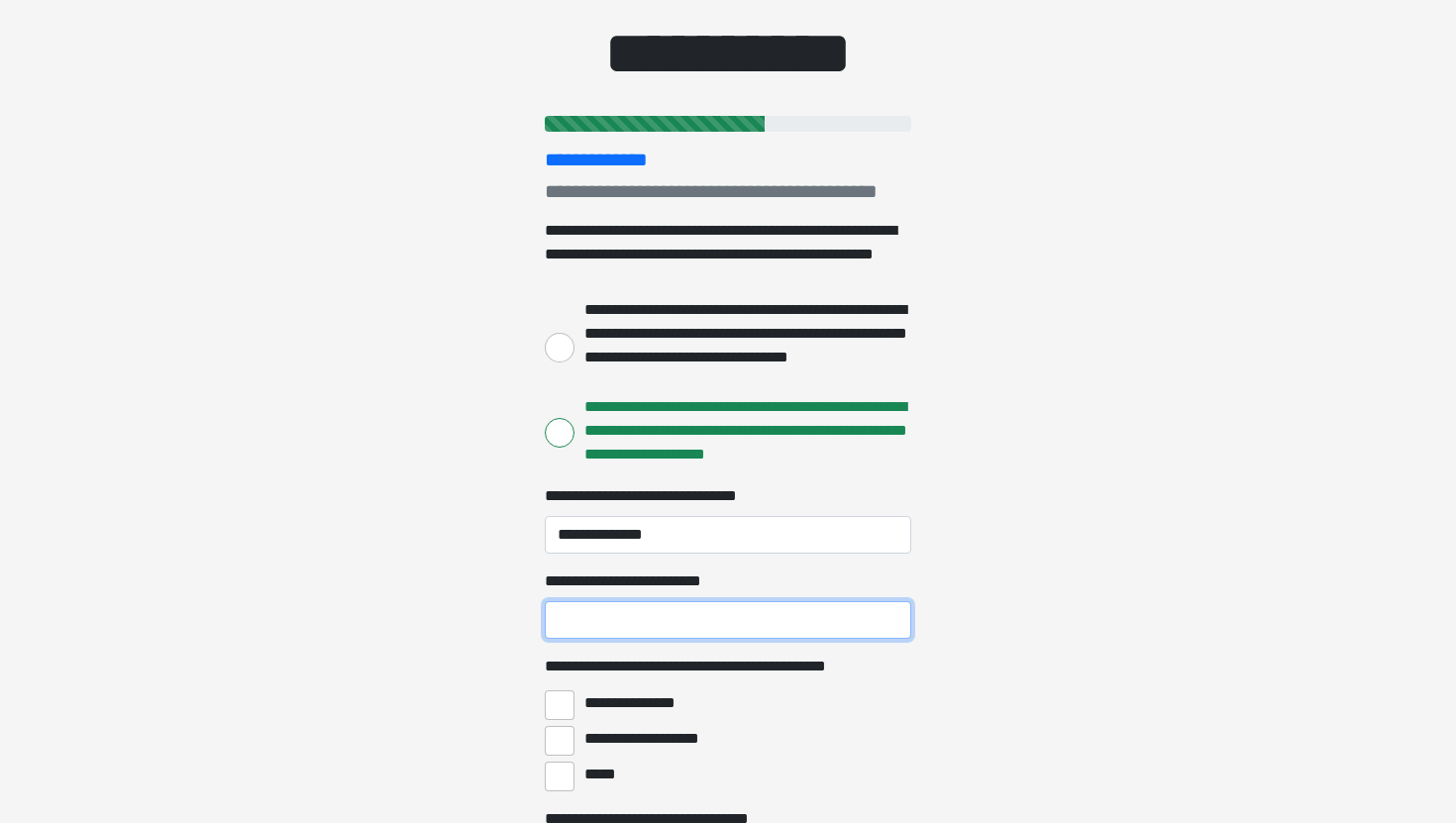 click on "**********" at bounding box center [728, 620] 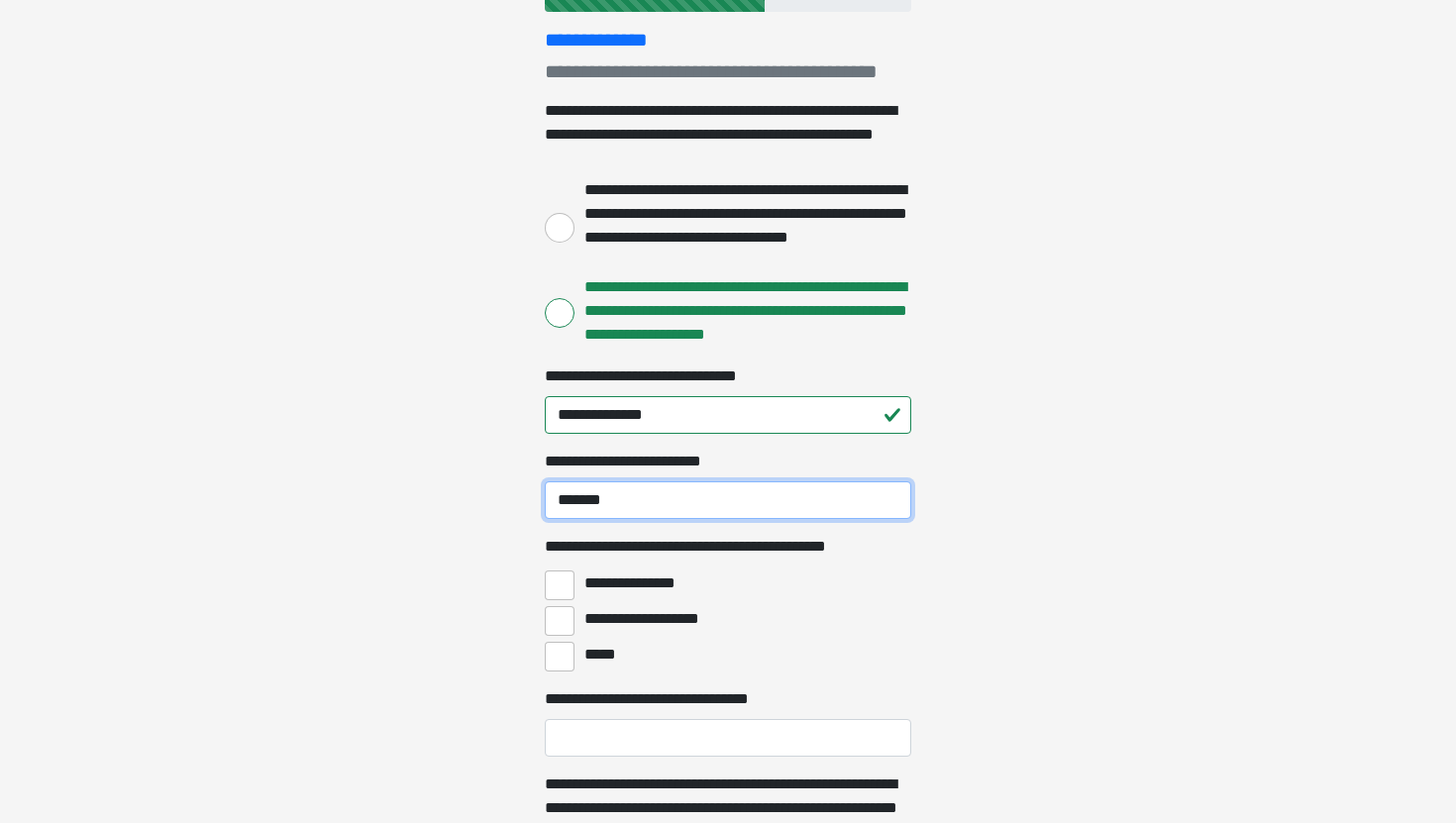 scroll, scrollTop: 285, scrollLeft: 0, axis: vertical 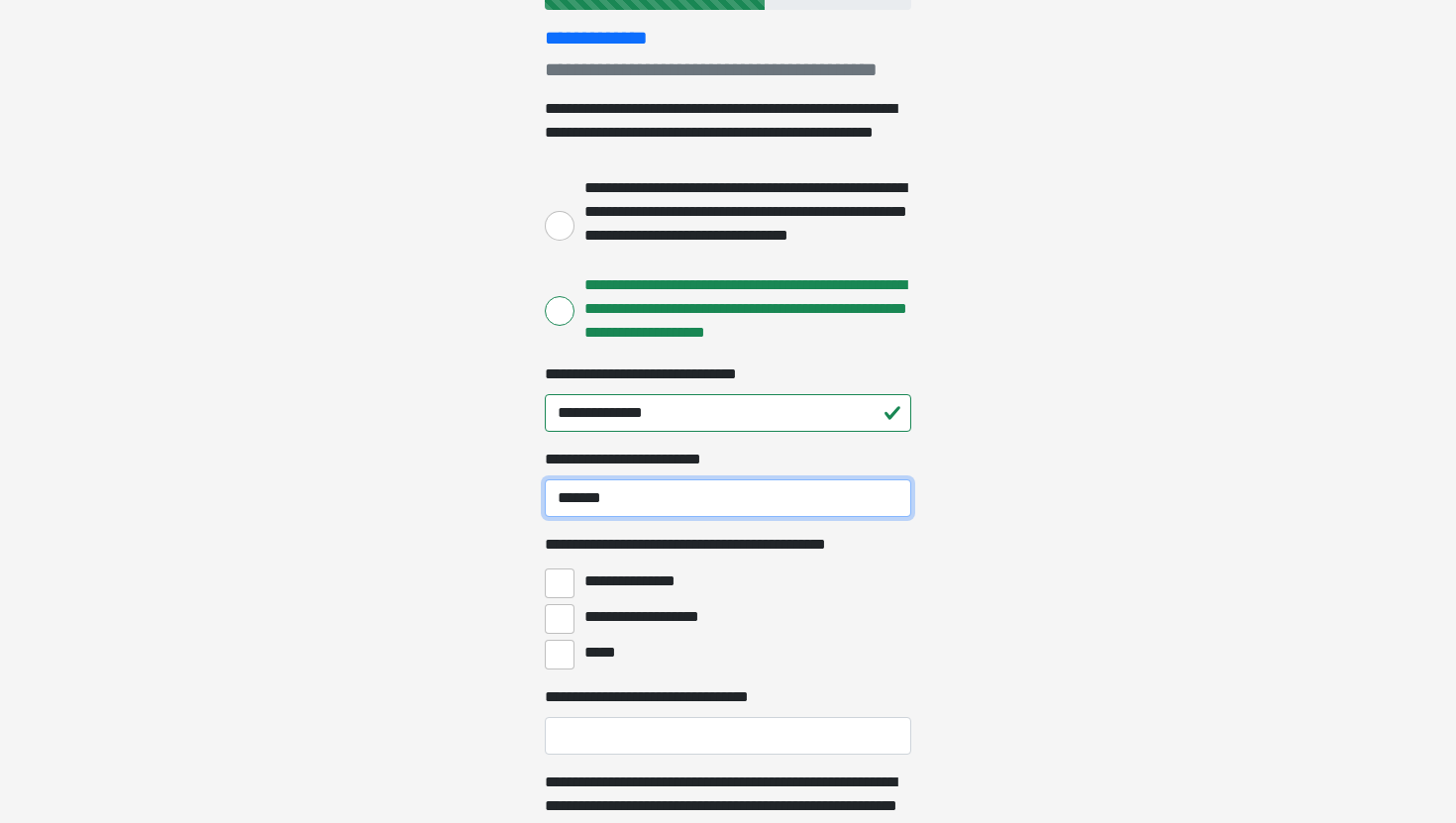 type on "*******" 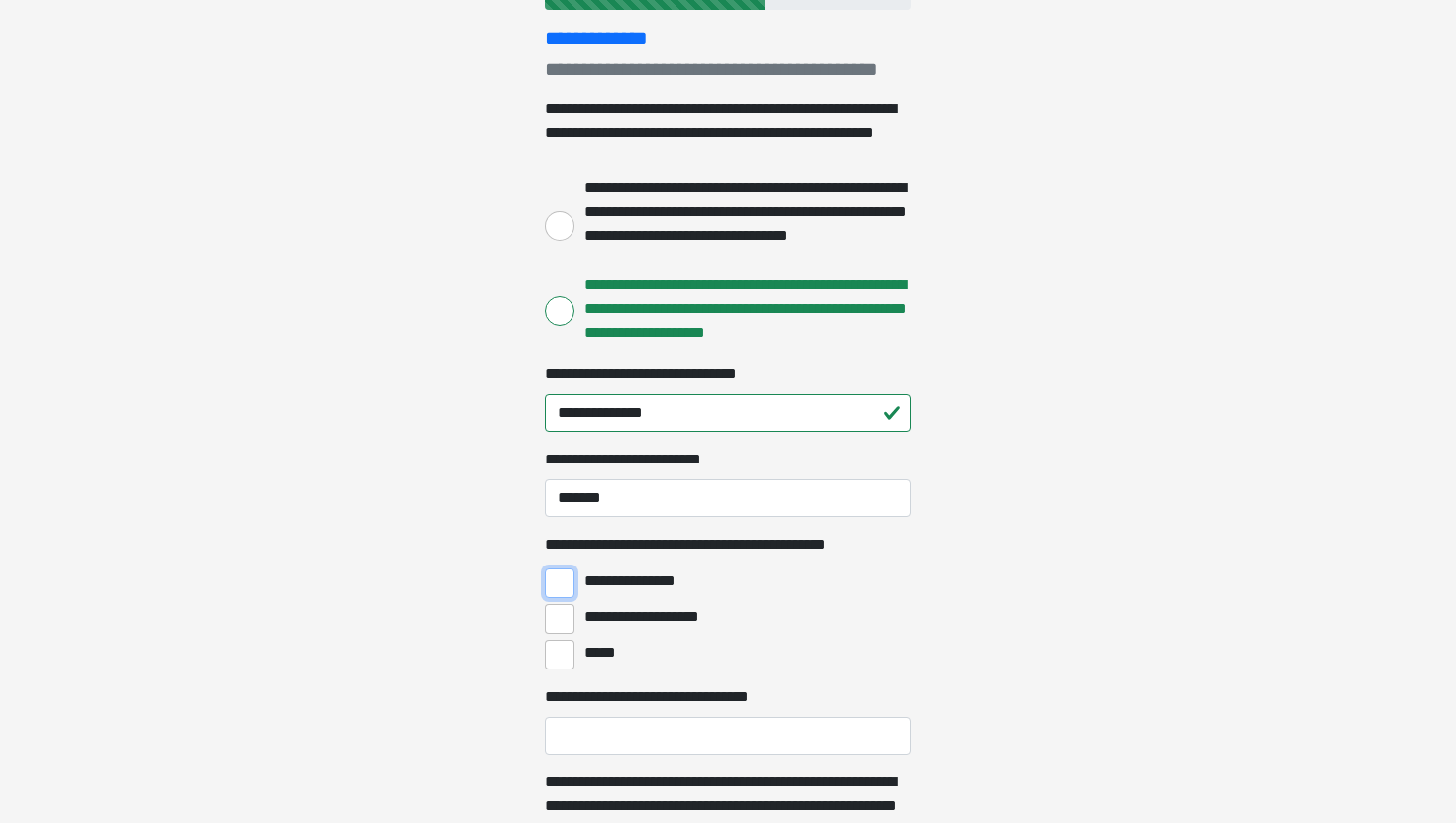 click on "**********" at bounding box center [560, 583] 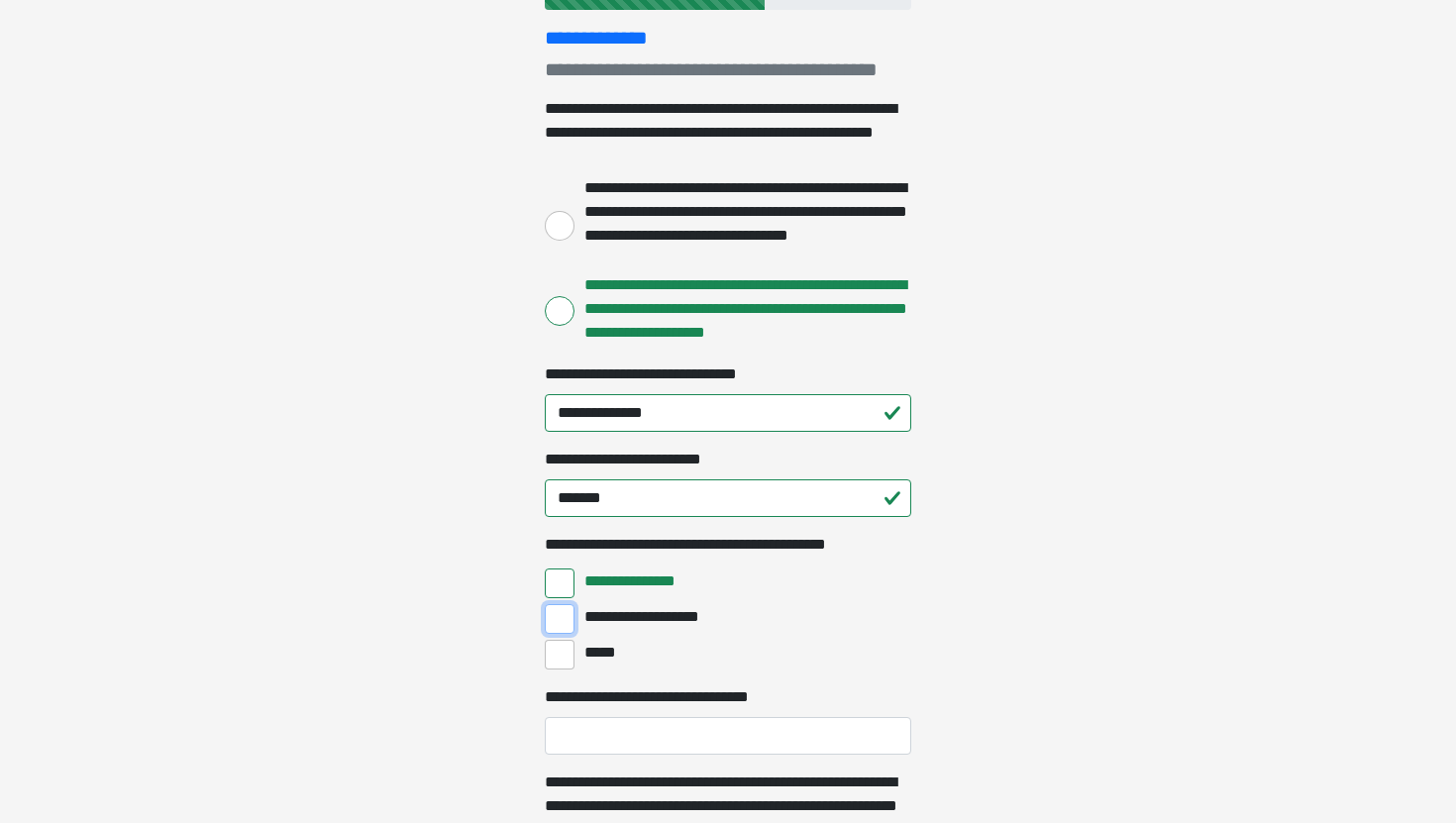 click on "**********" at bounding box center [560, 619] 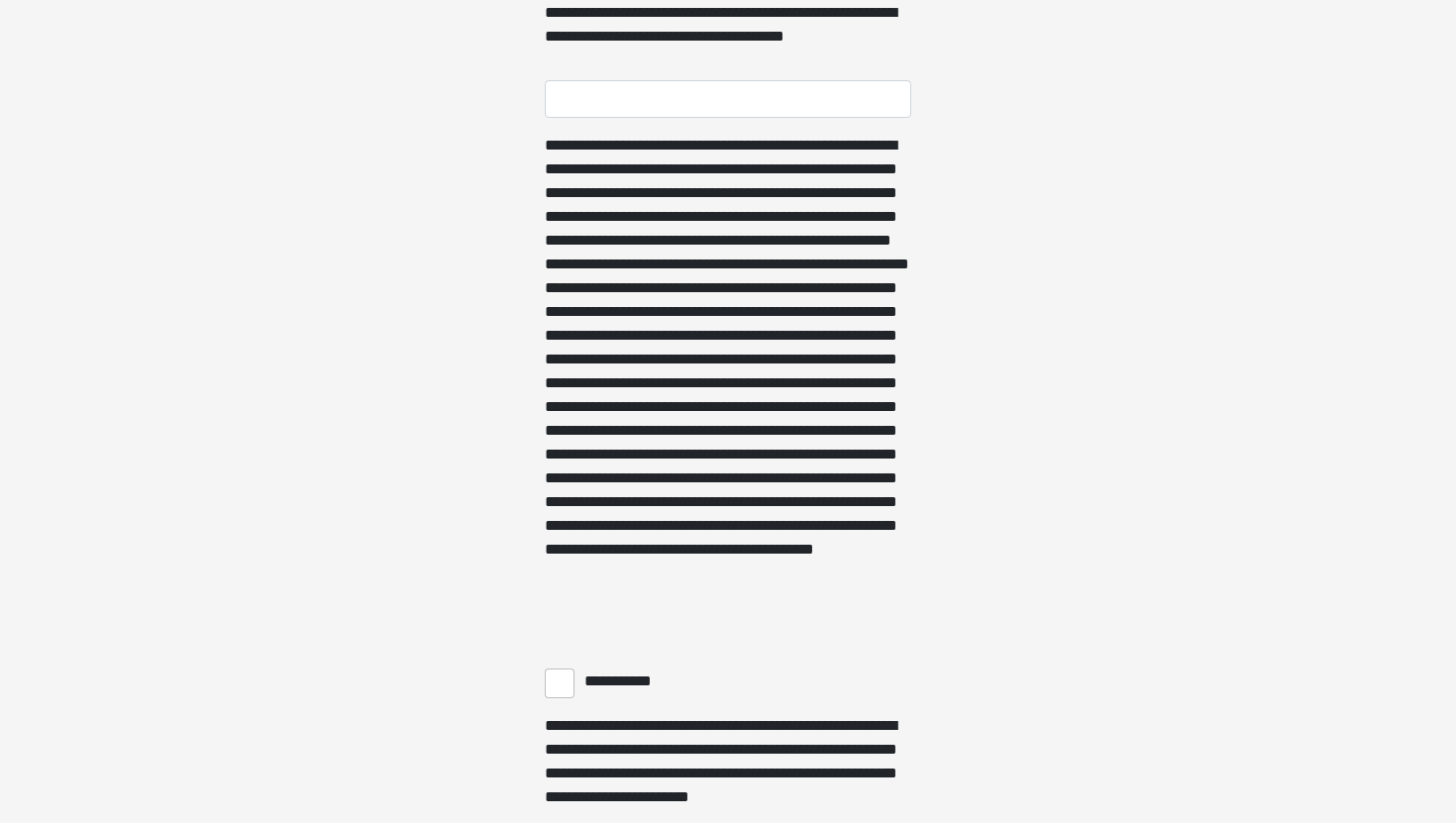 scroll, scrollTop: 1223, scrollLeft: 0, axis: vertical 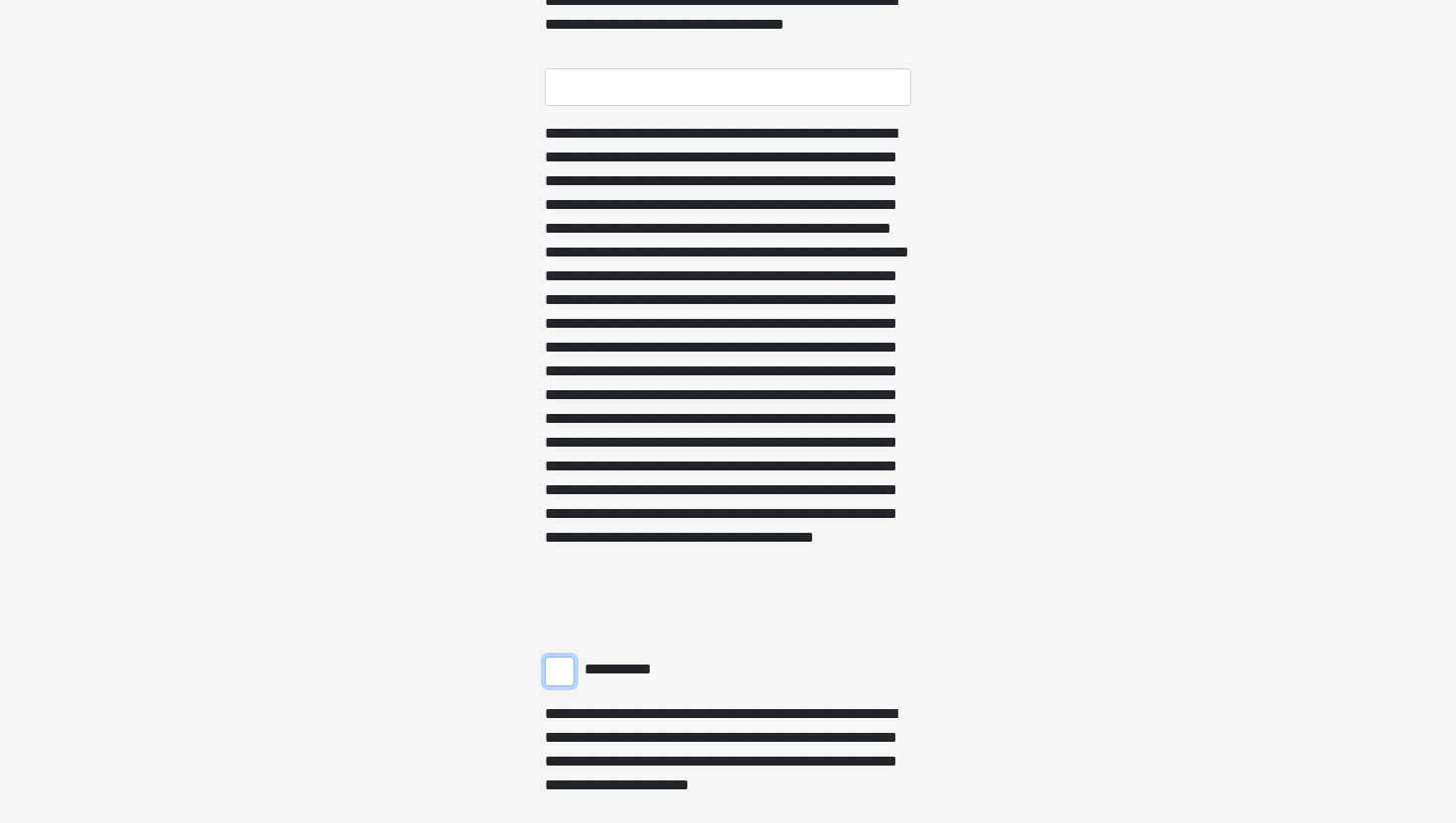 click on "**********" at bounding box center [560, 671] 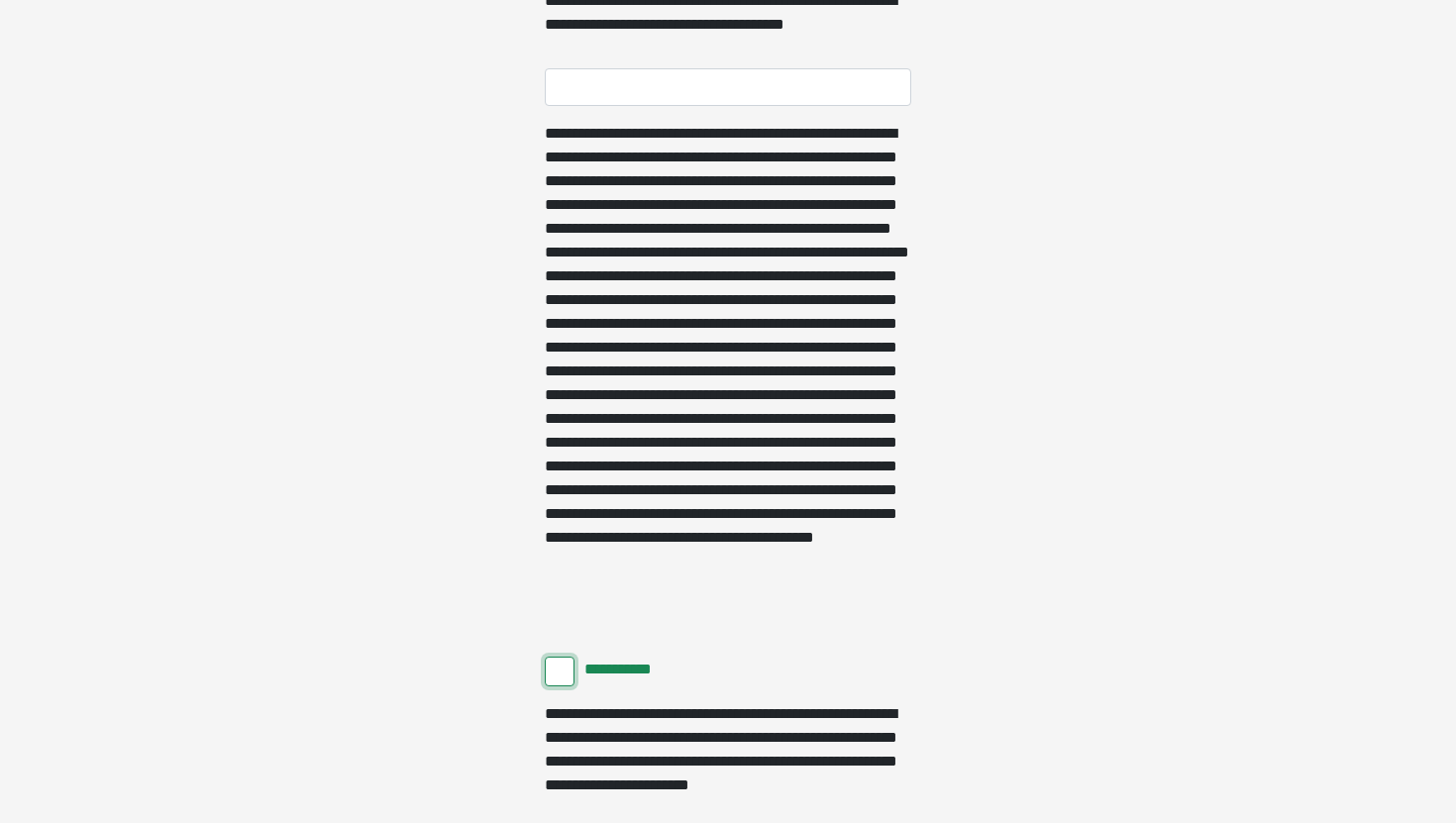 scroll, scrollTop: 1483, scrollLeft: 0, axis: vertical 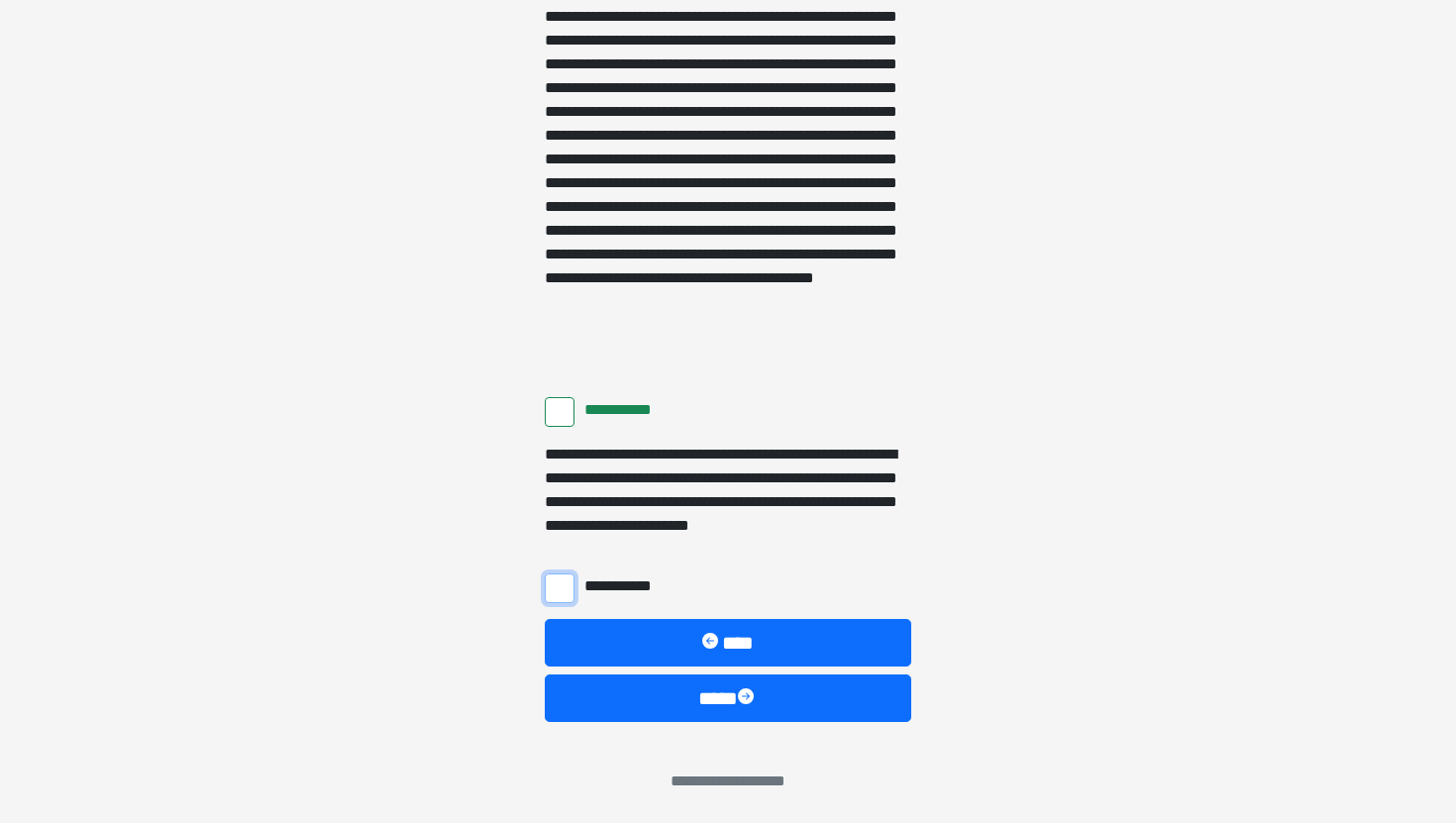 click on "**********" at bounding box center [560, 588] 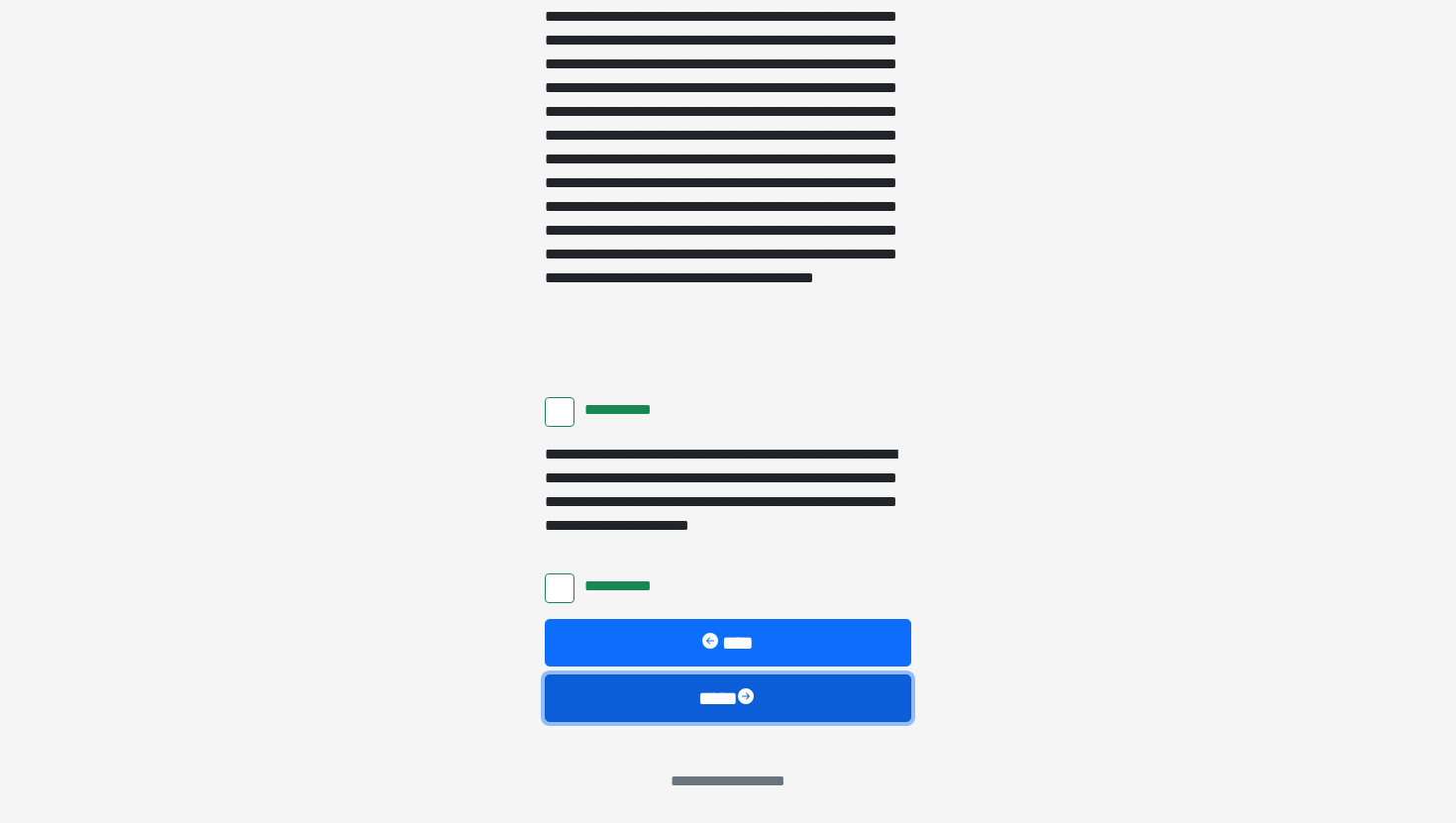 click on "****" at bounding box center [728, 698] 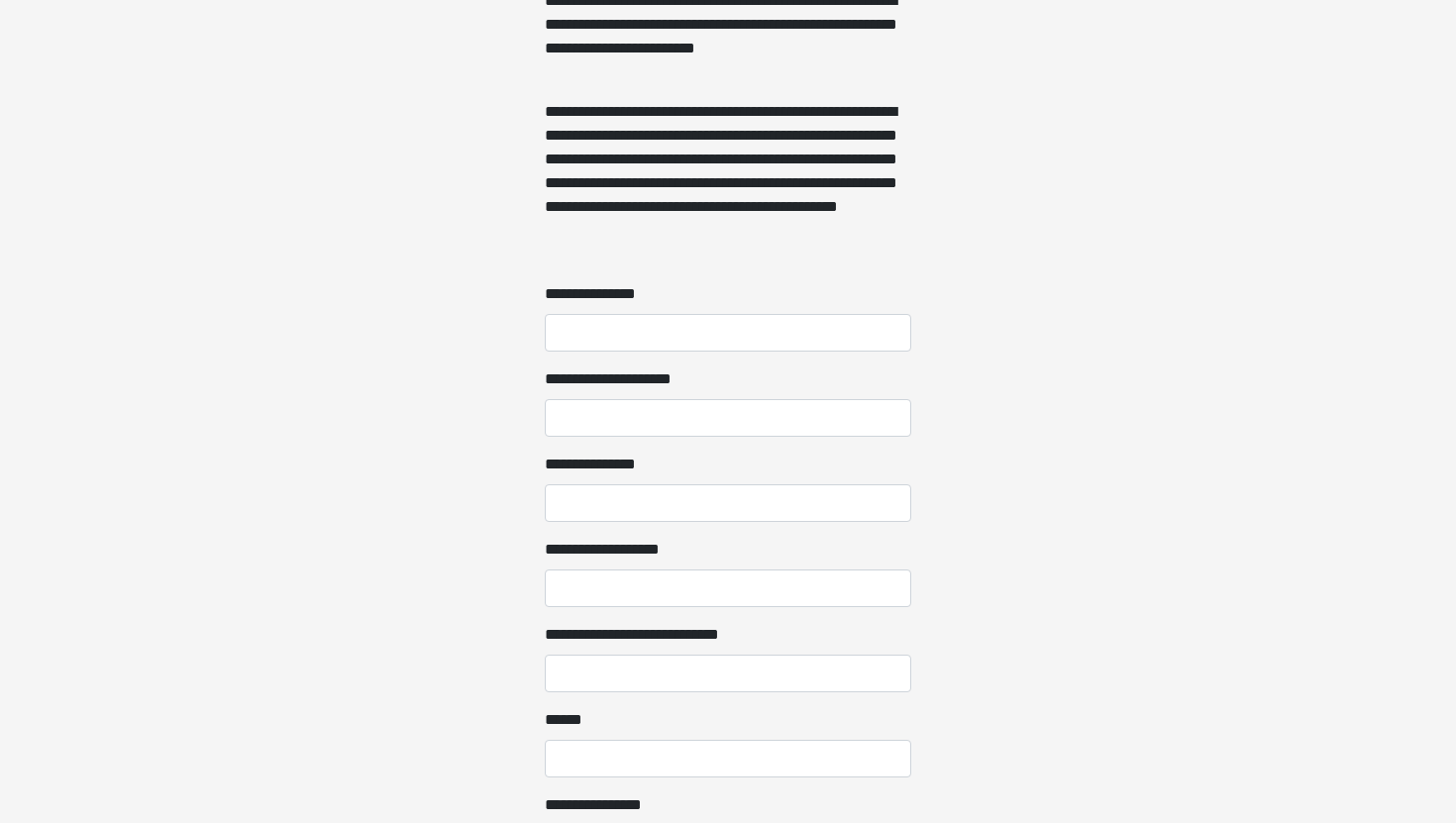 scroll, scrollTop: 1474, scrollLeft: 0, axis: vertical 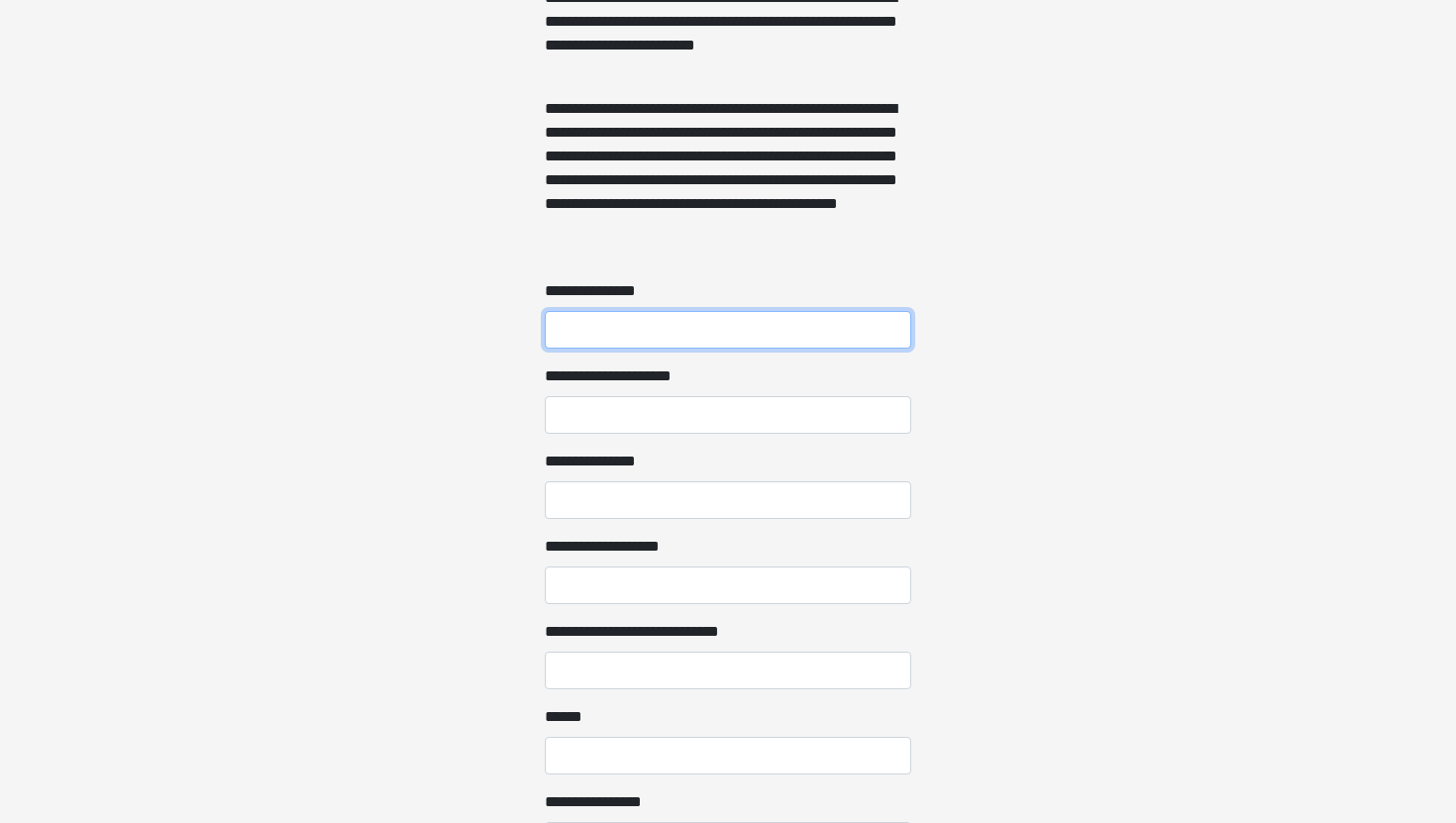 click on "**********" at bounding box center [728, 330] 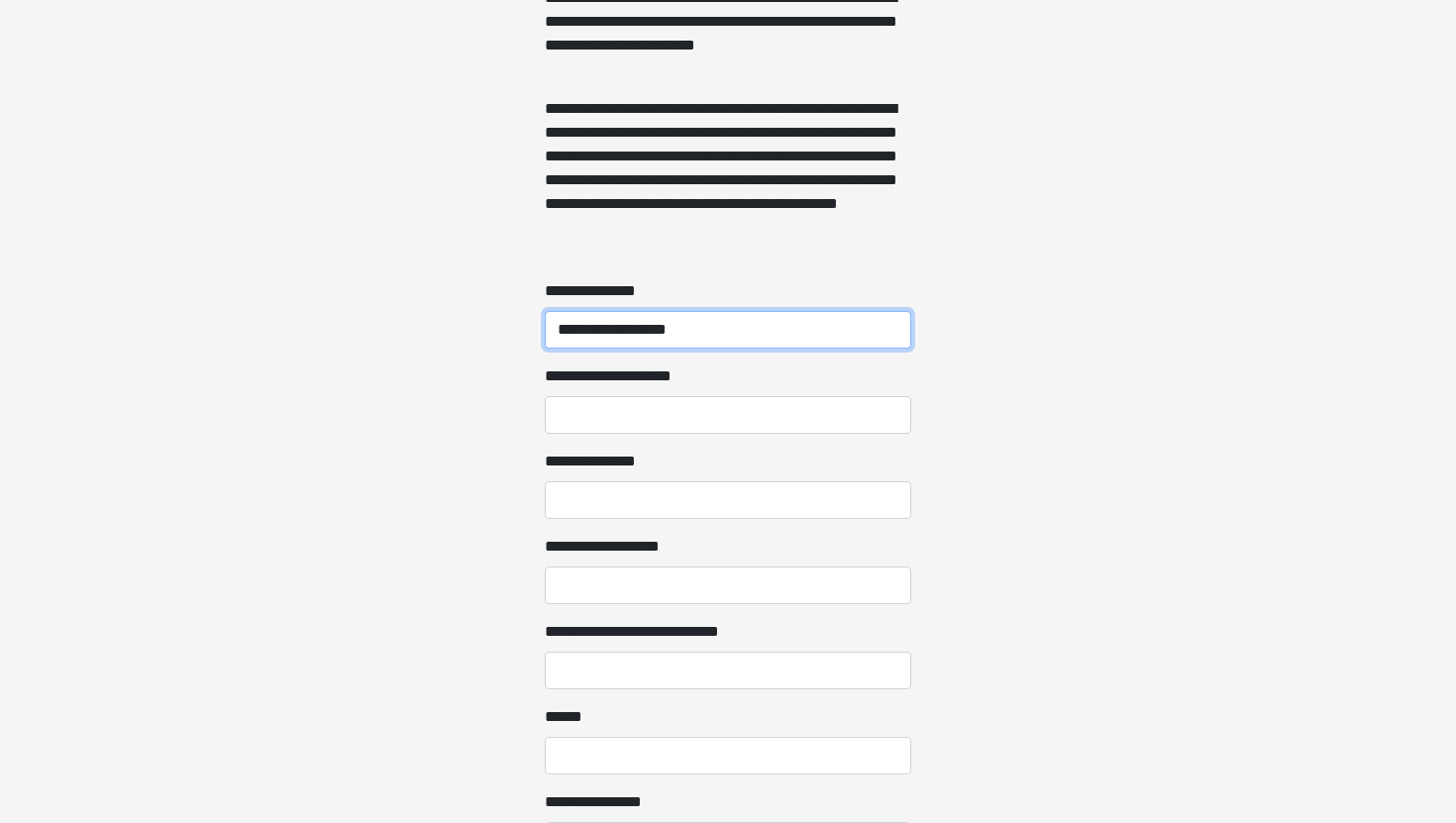 type on "**********" 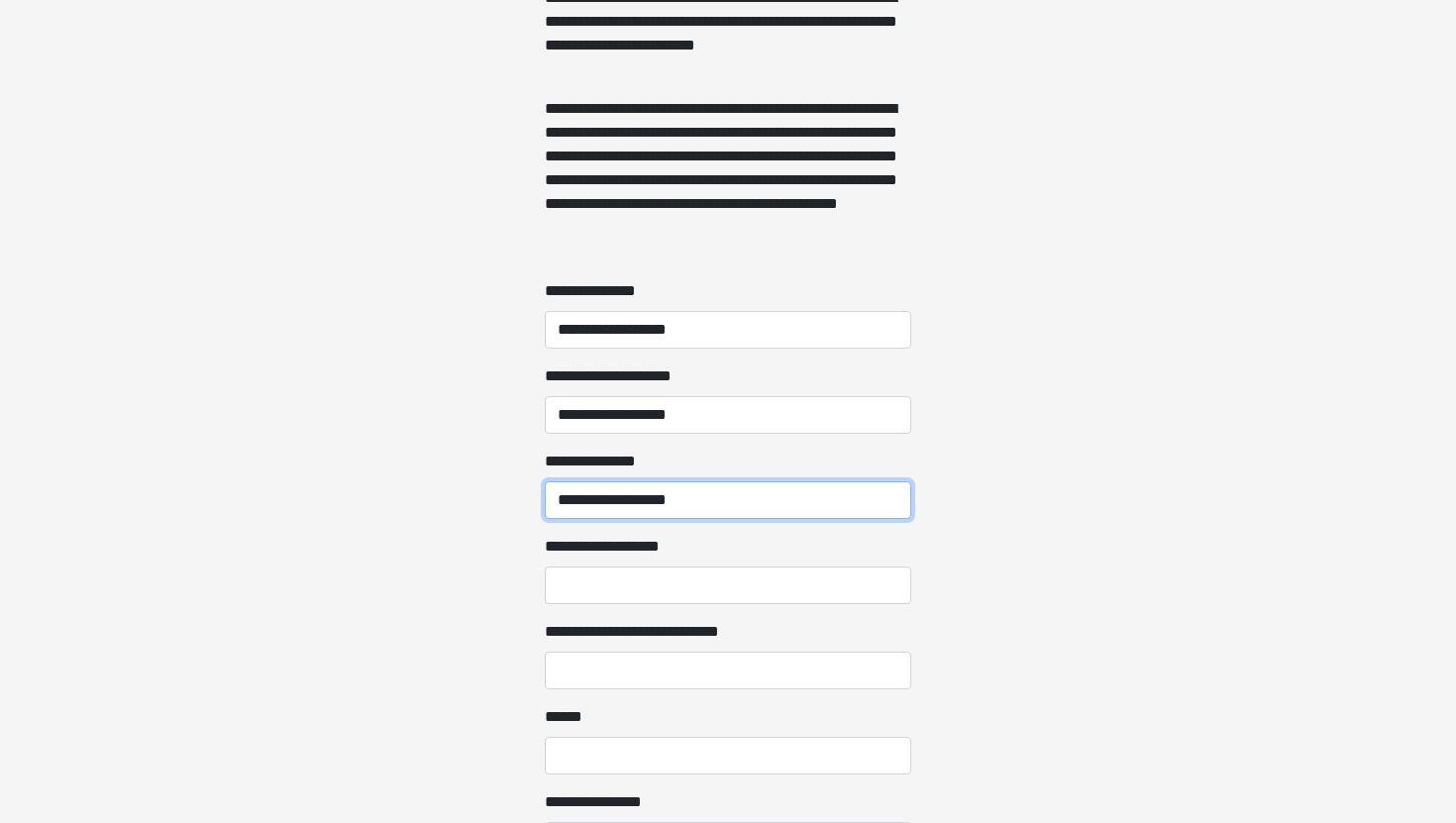 type on "*****" 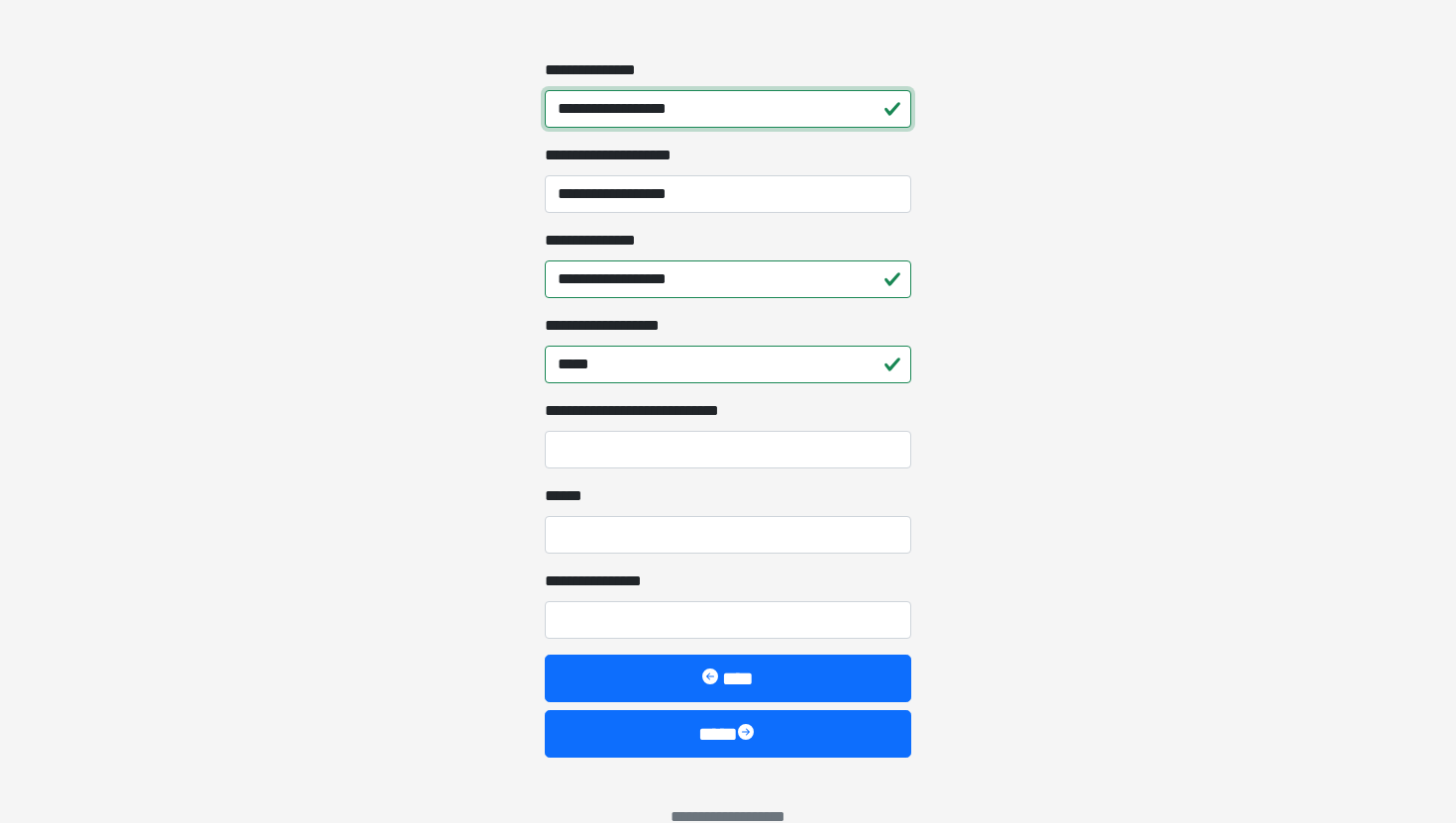 scroll, scrollTop: 1679, scrollLeft: 0, axis: vertical 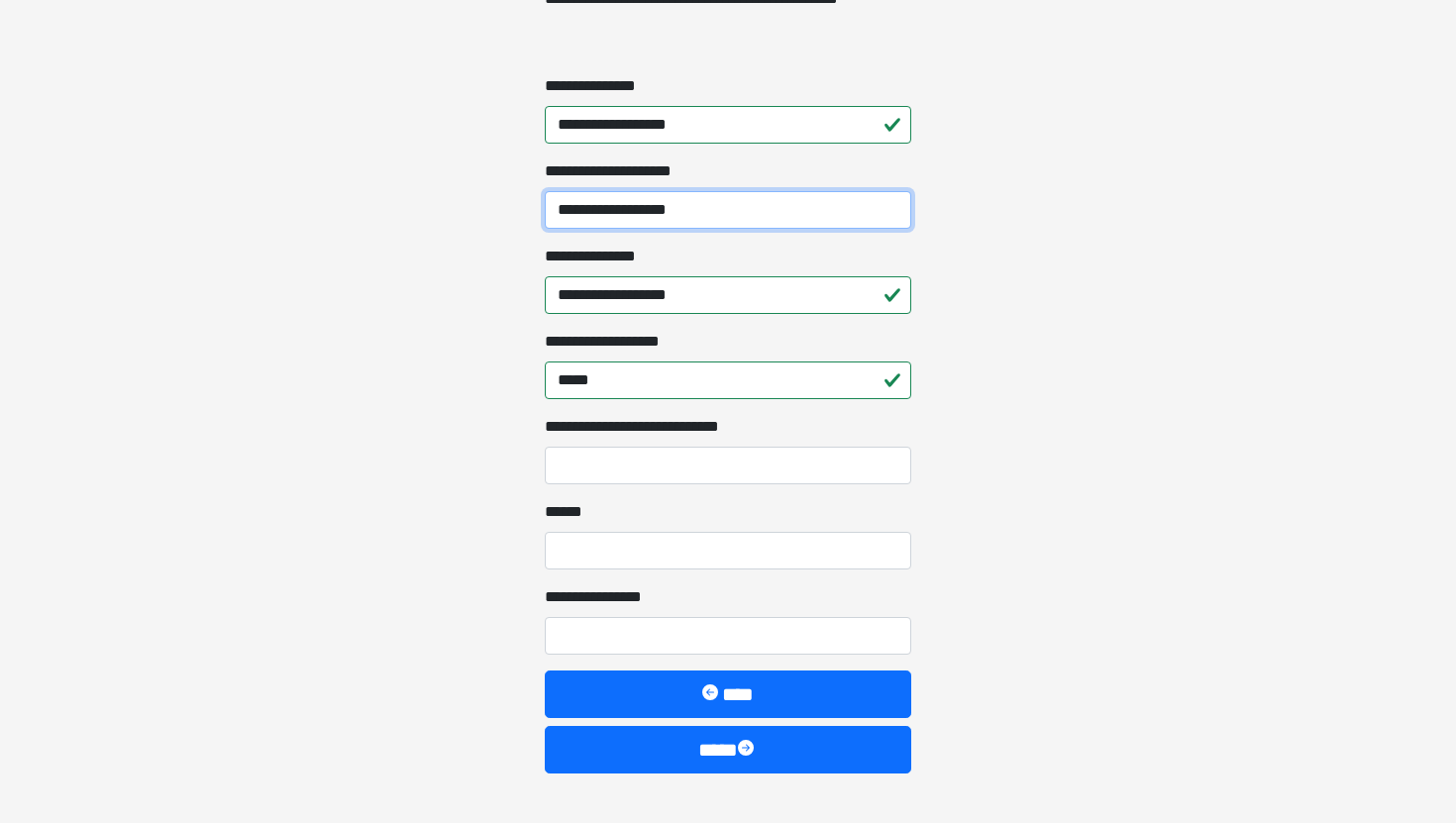 drag, startPoint x: 710, startPoint y: 211, endPoint x: 540, endPoint y: 210, distance: 170.00294 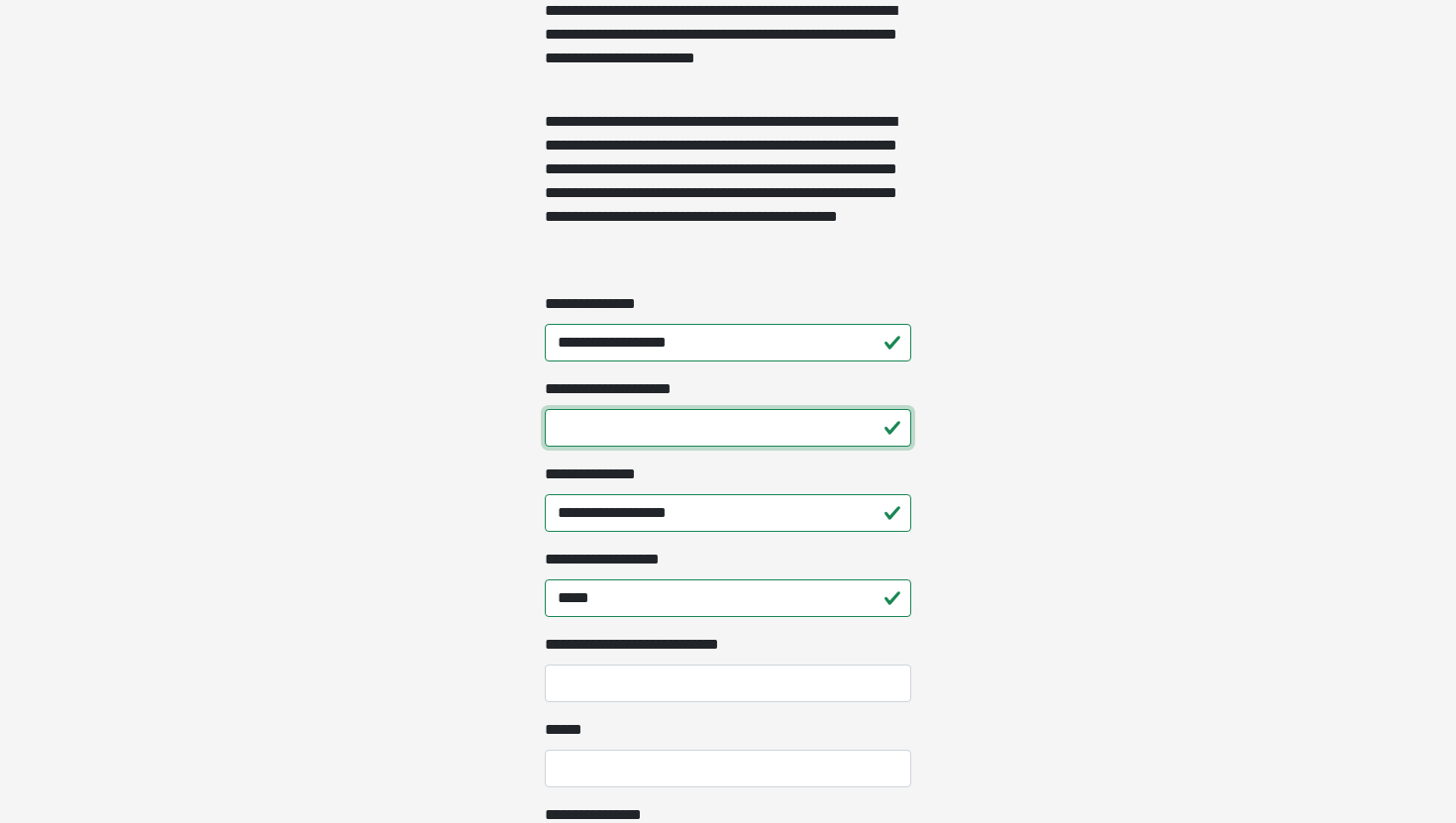 scroll, scrollTop: 1462, scrollLeft: 0, axis: vertical 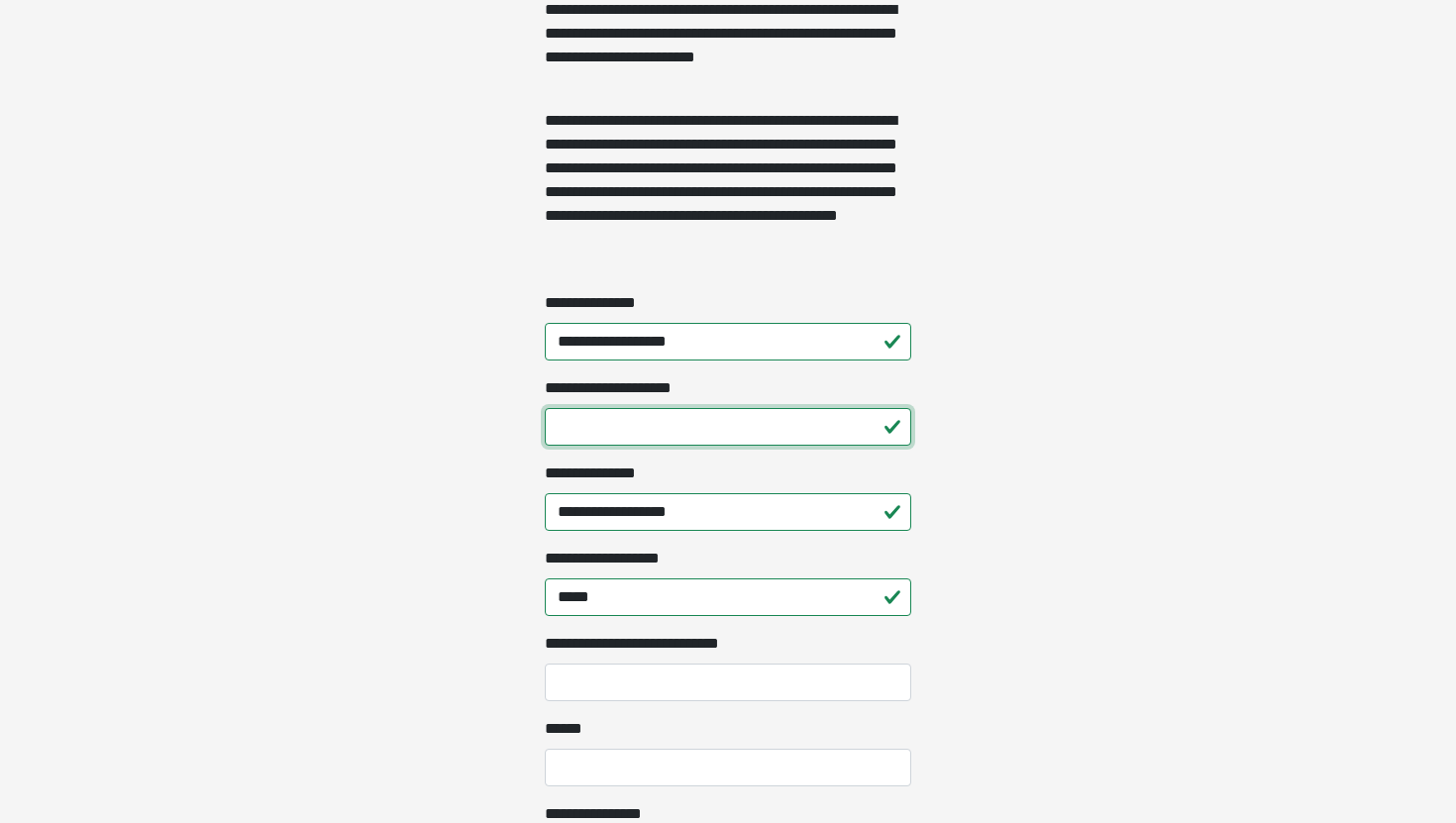 type 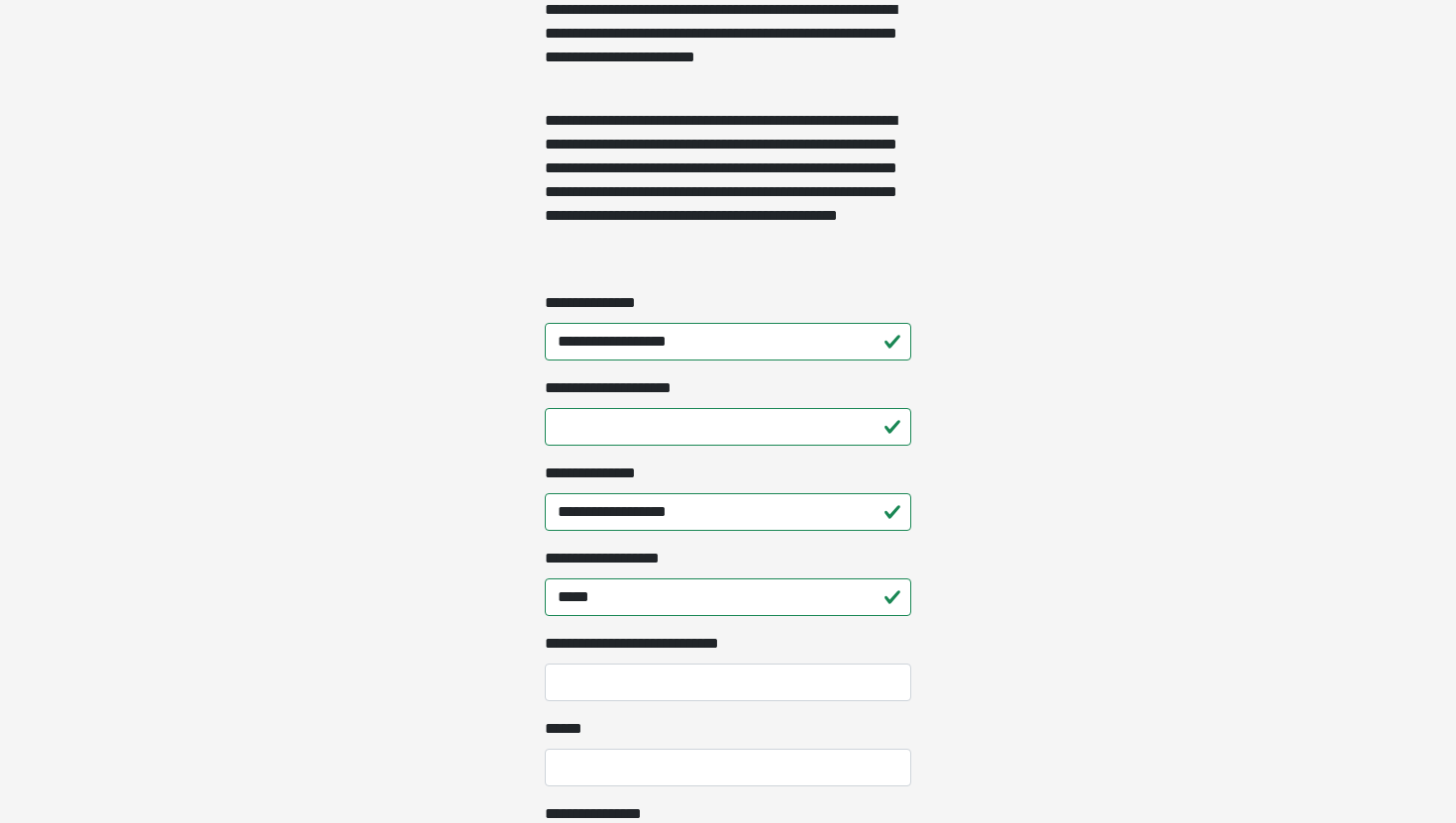 click on "**********" at bounding box center [728, -1051] 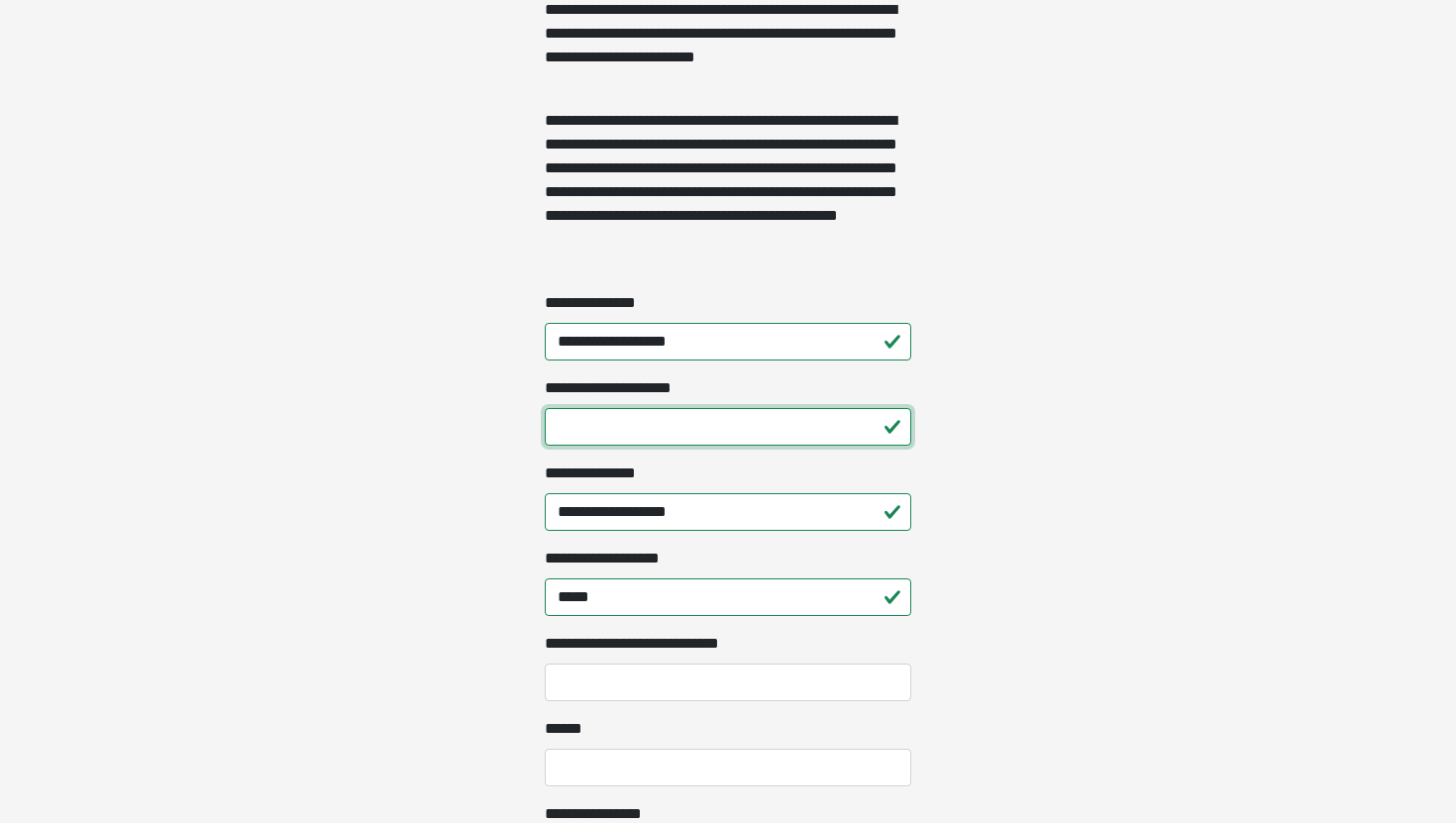 click on "**********" at bounding box center (728, 427) 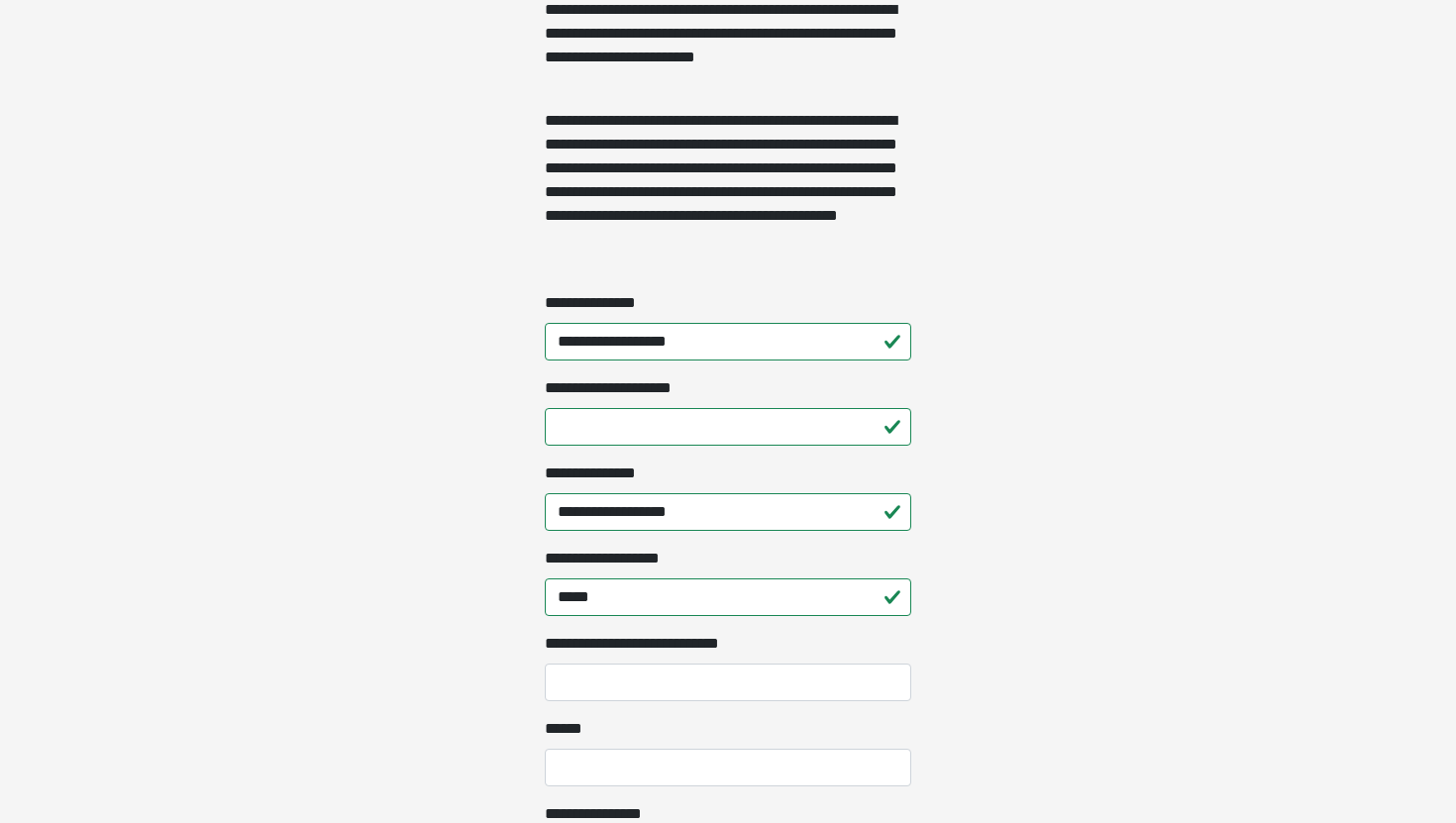 click on "**********" at bounding box center [728, -1051] 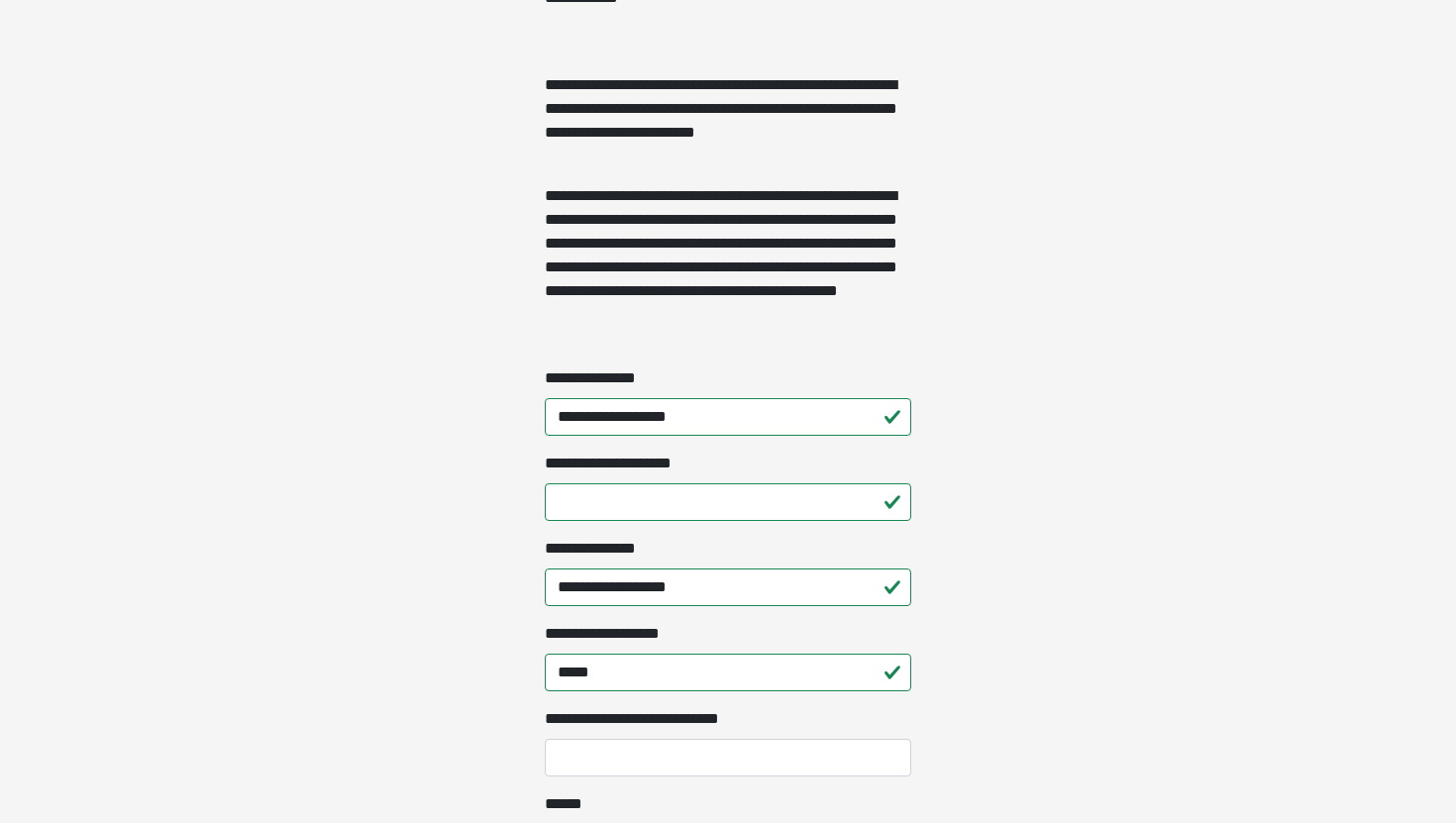 scroll, scrollTop: 1730, scrollLeft: 0, axis: vertical 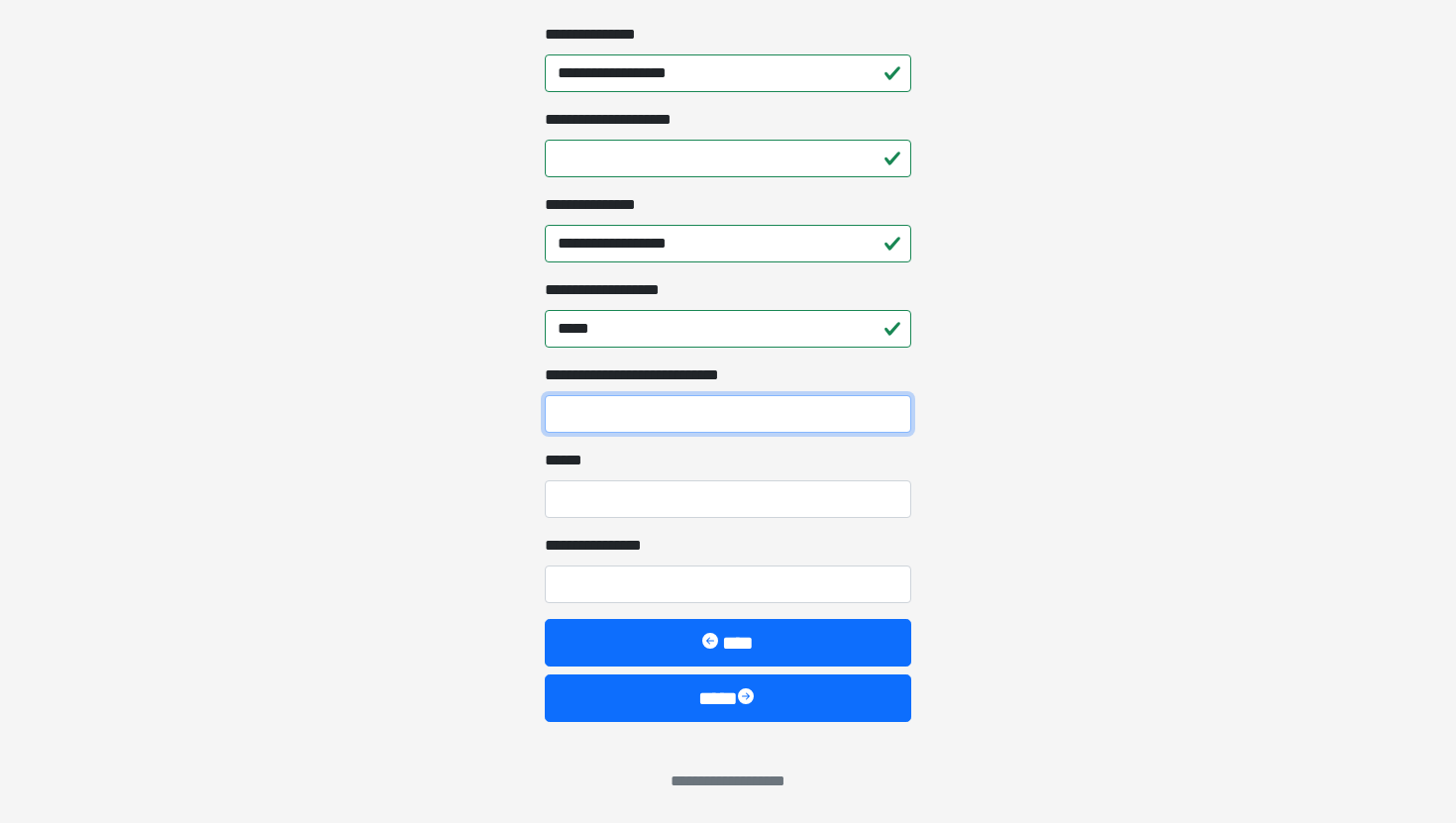 click on "**********" at bounding box center (728, 414) 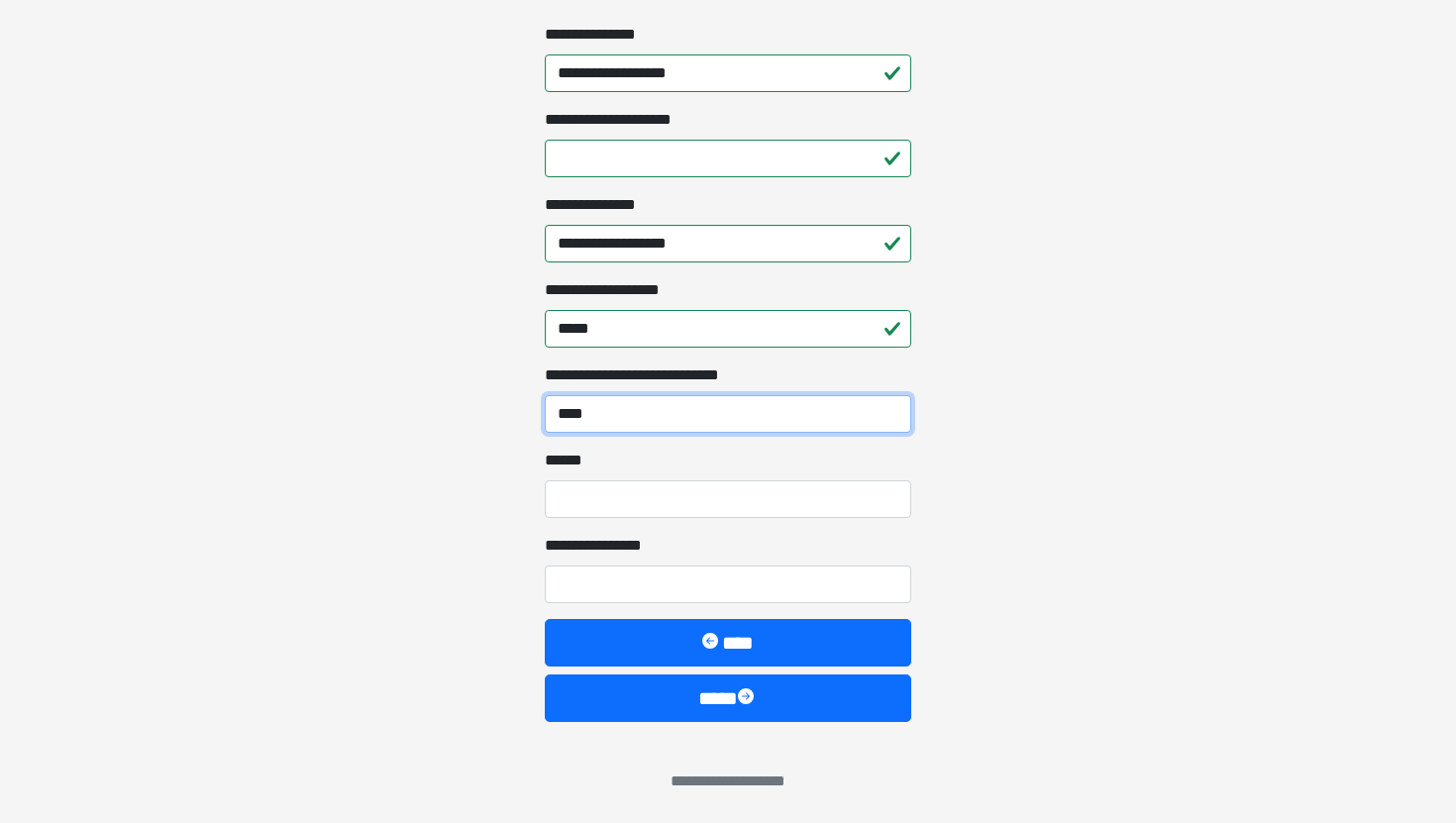 type on "****" 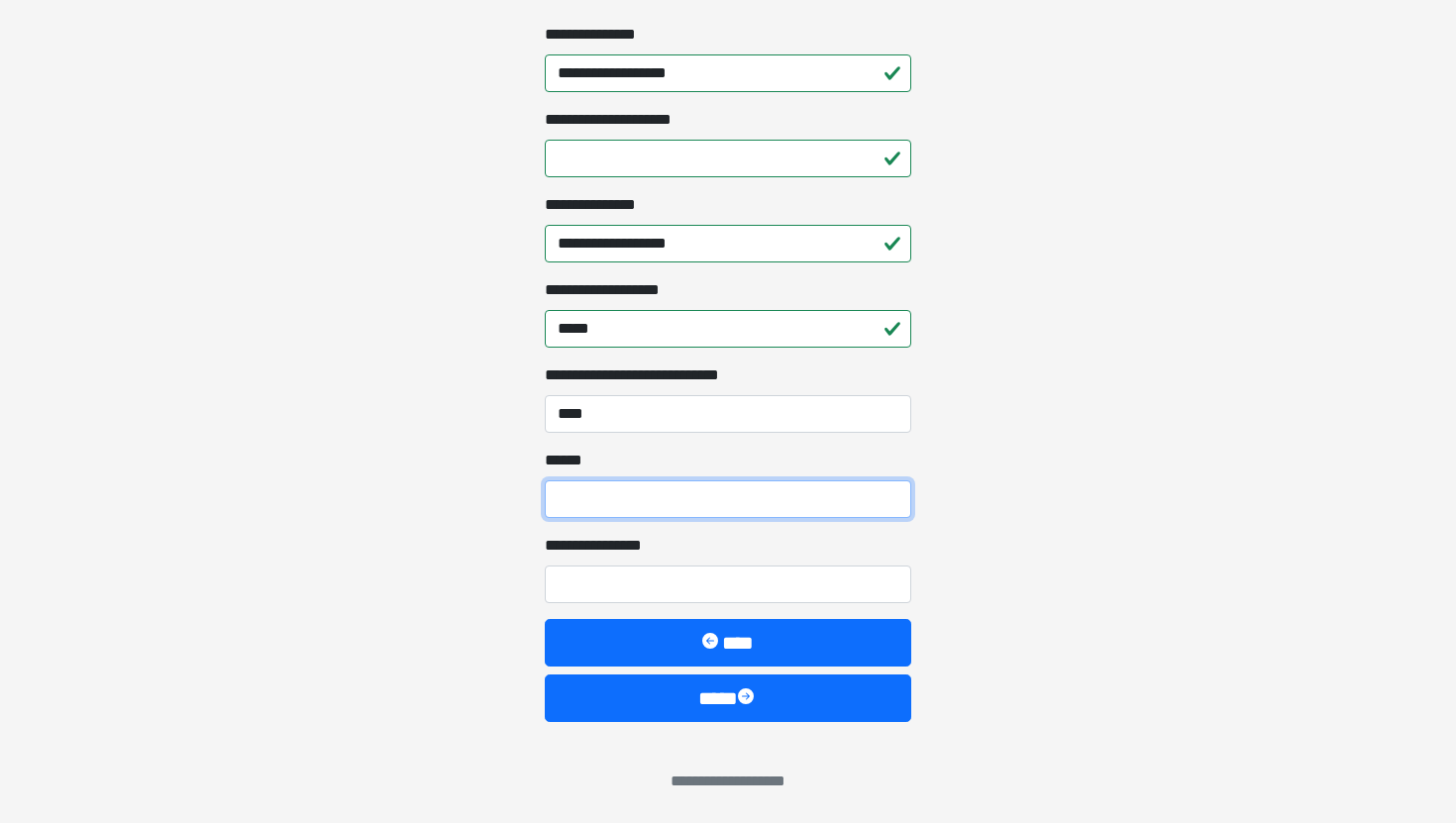 click on "**** *" at bounding box center [728, 499] 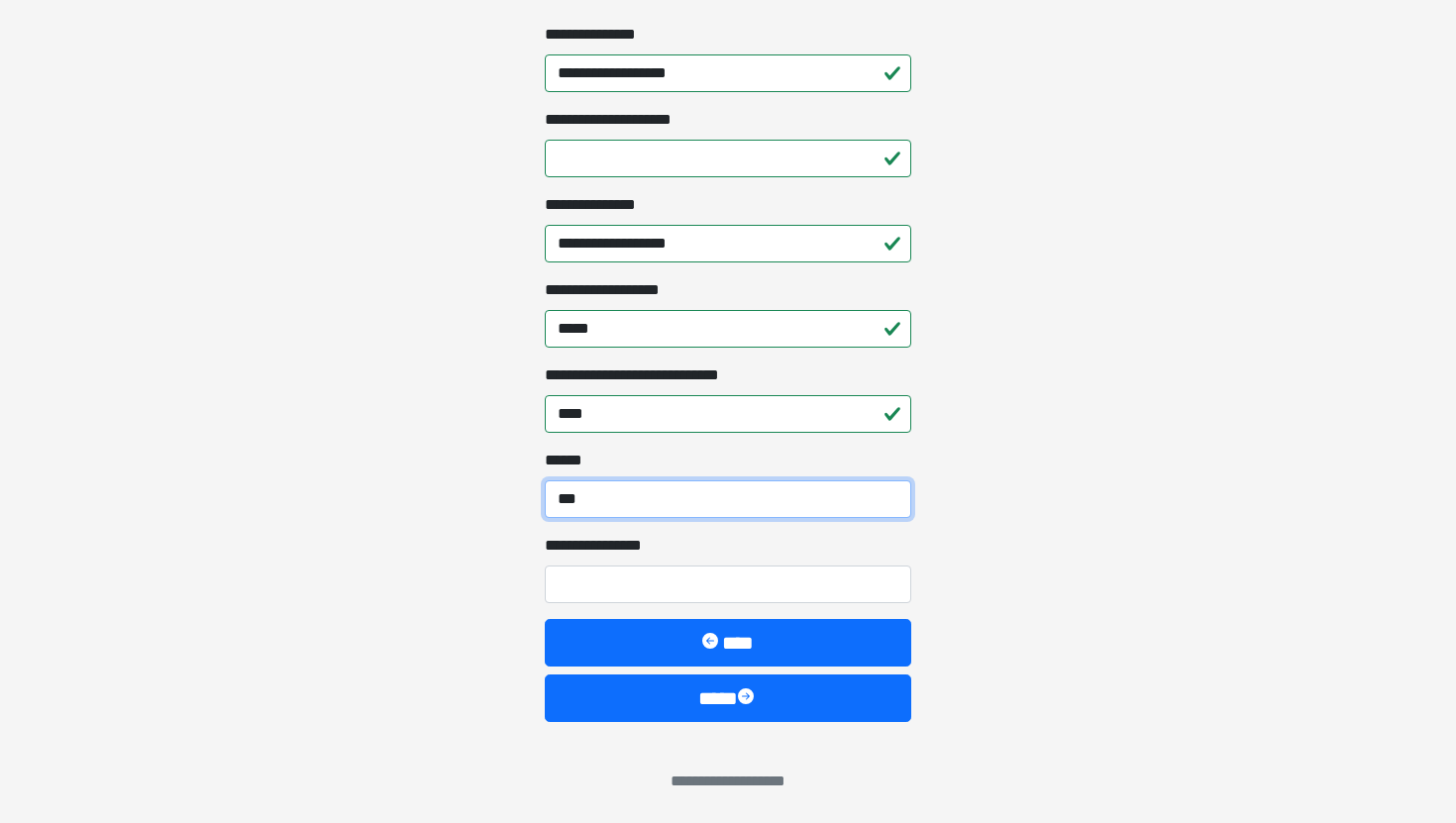 type on "***" 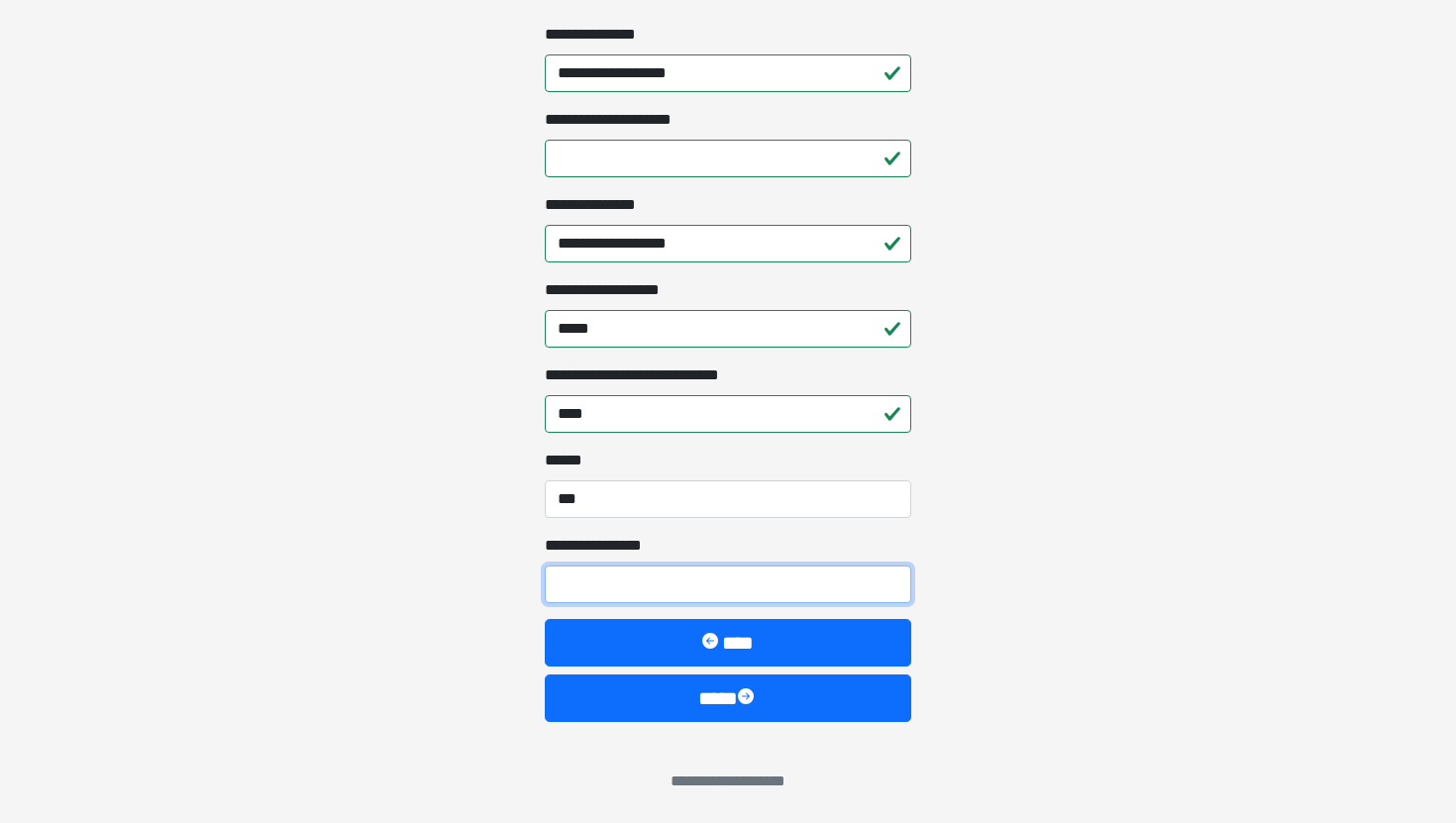 click on "**********" at bounding box center (728, 584) 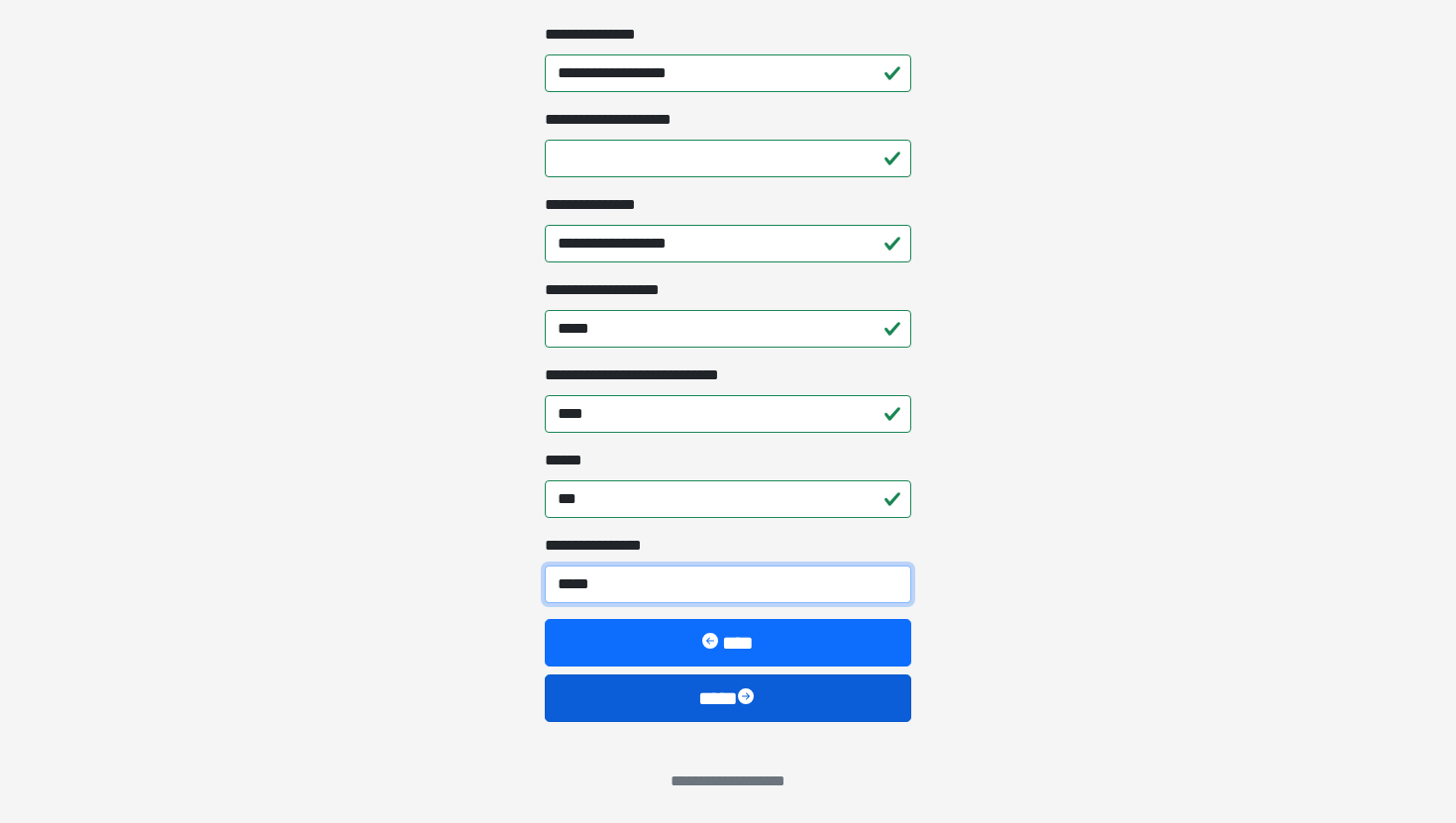 type on "*****" 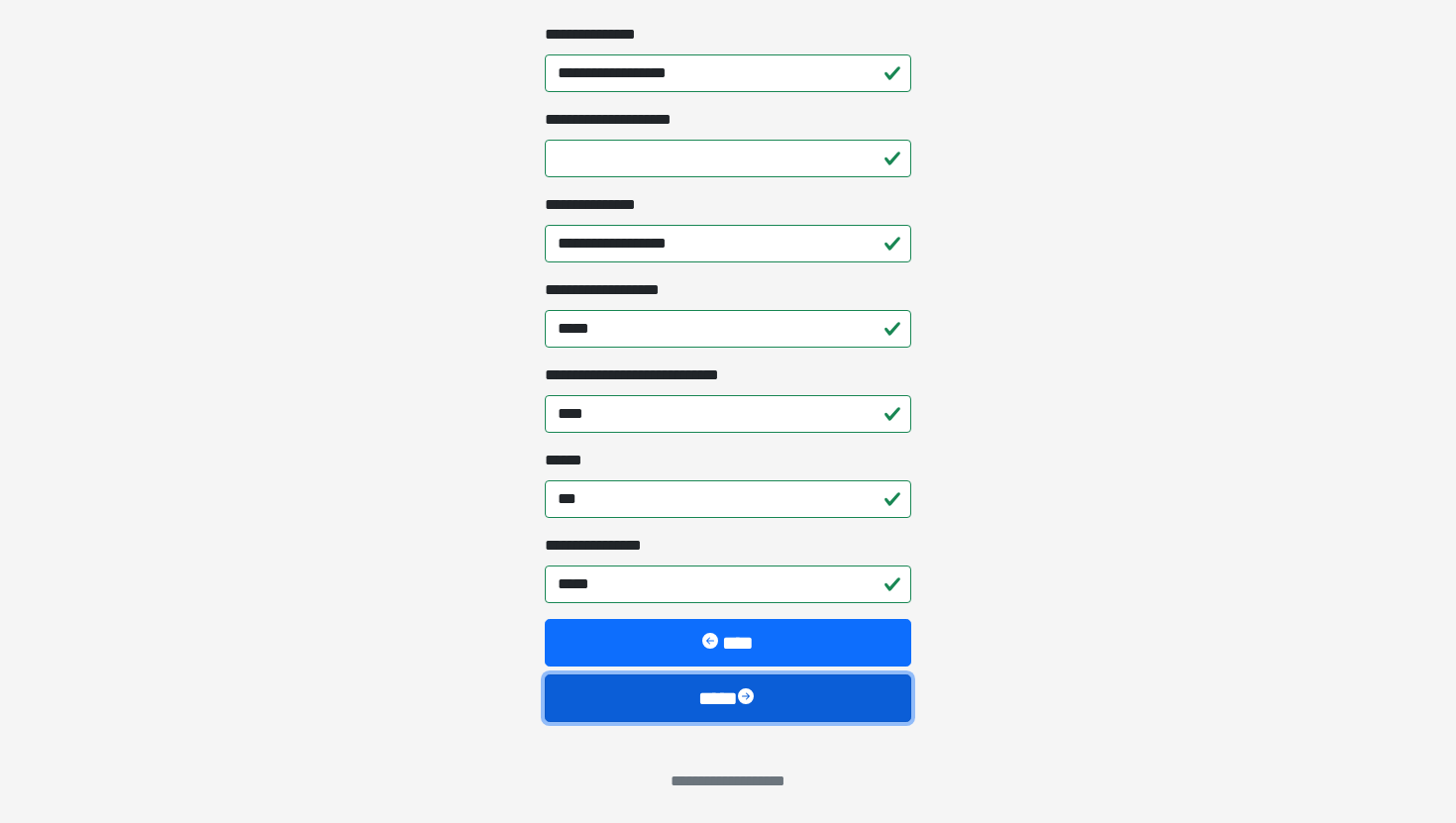 click on "****" at bounding box center [728, 698] 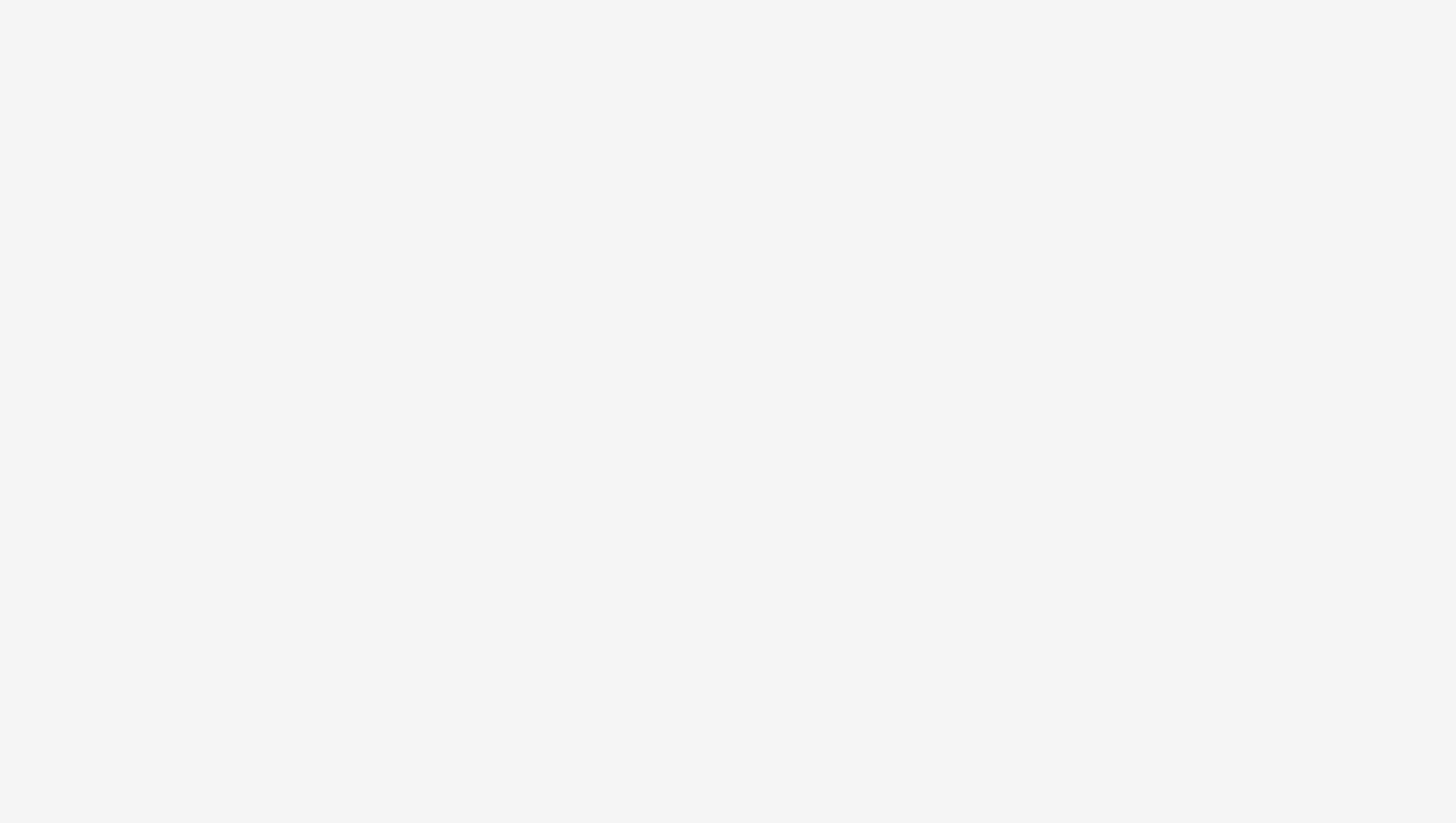 scroll, scrollTop: 0, scrollLeft: 0, axis: both 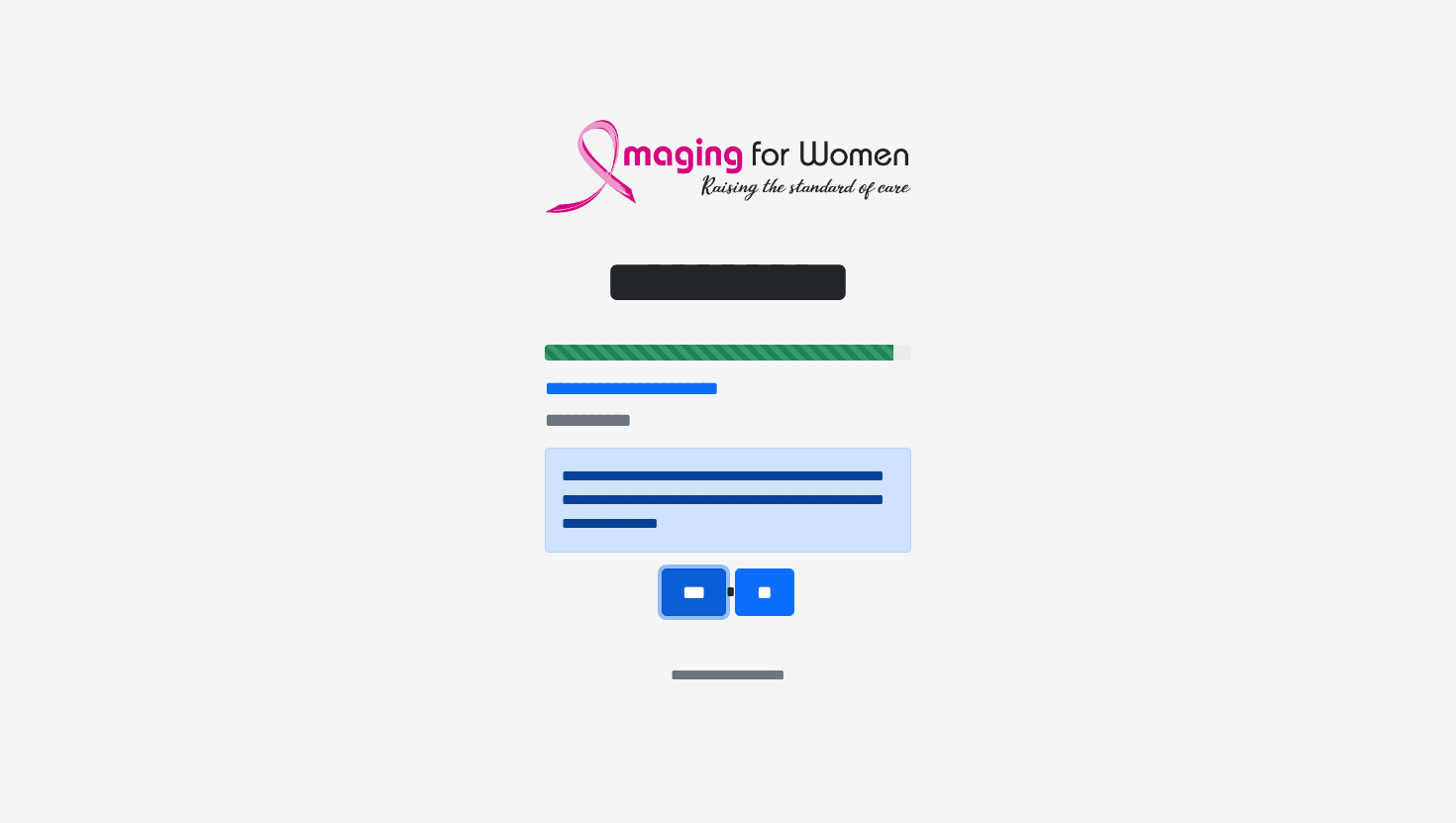 click on "***" at bounding box center [693, 592] 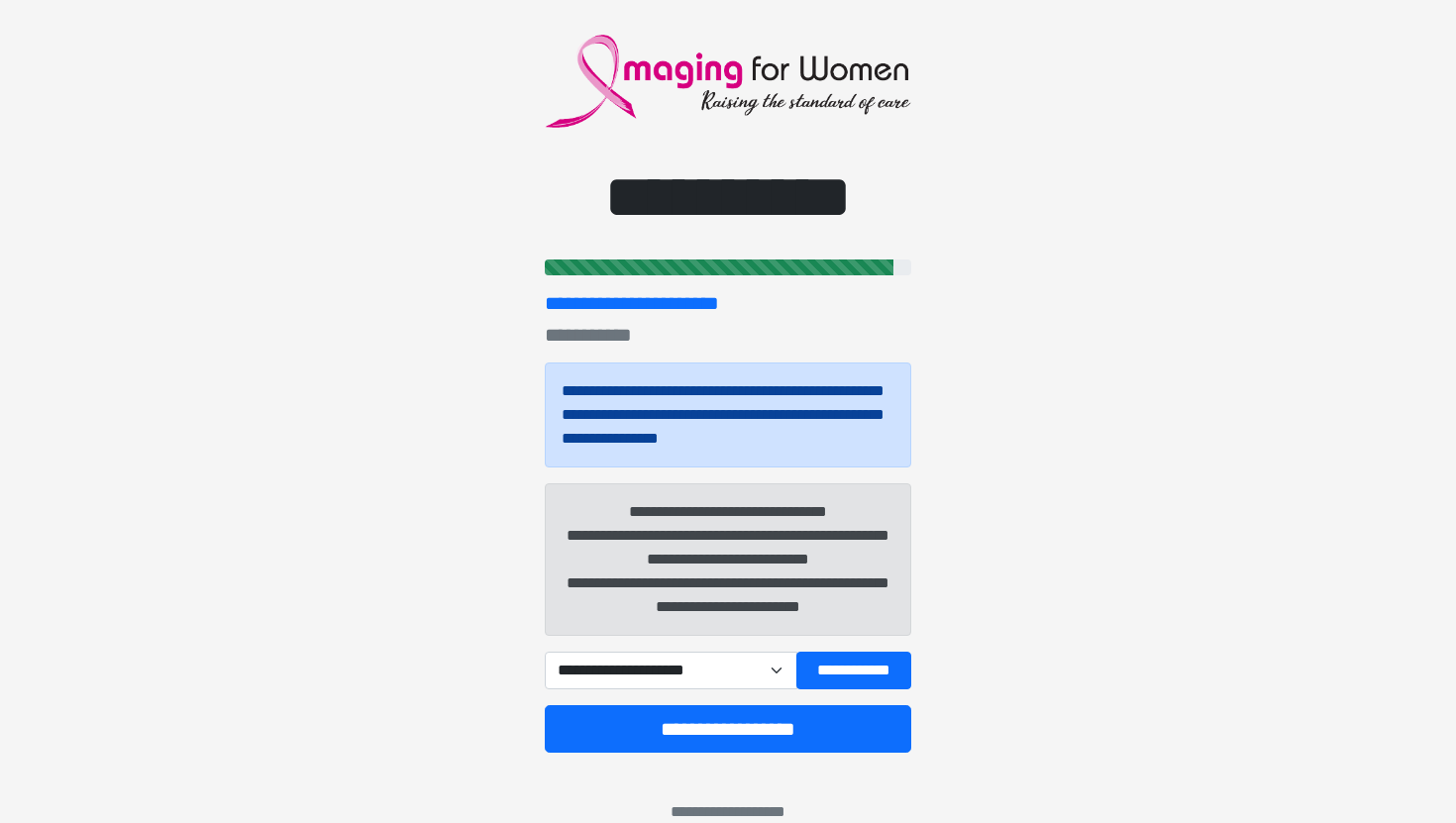 scroll, scrollTop: 51, scrollLeft: 0, axis: vertical 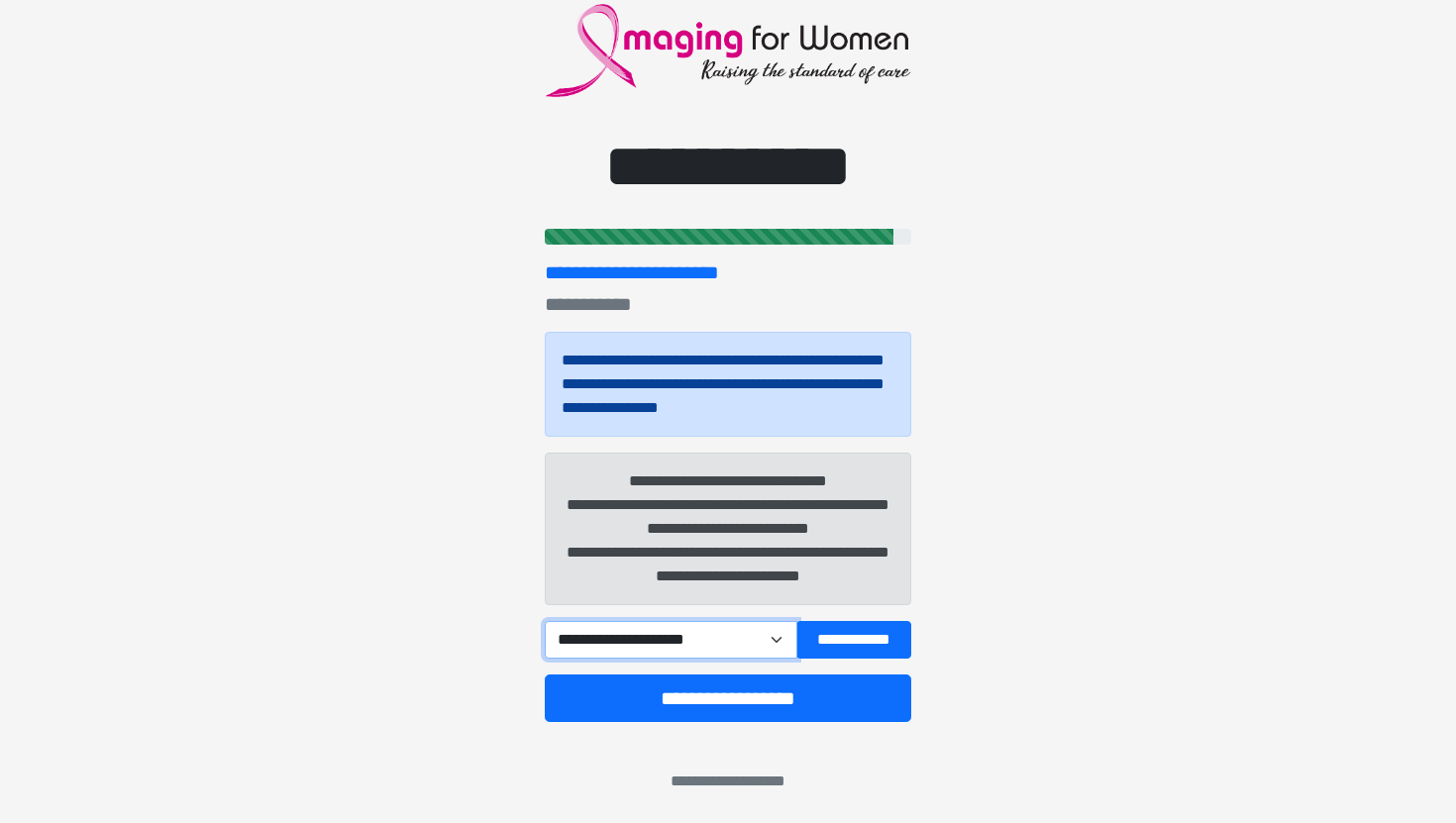 click on "**********" at bounding box center [671, 640] 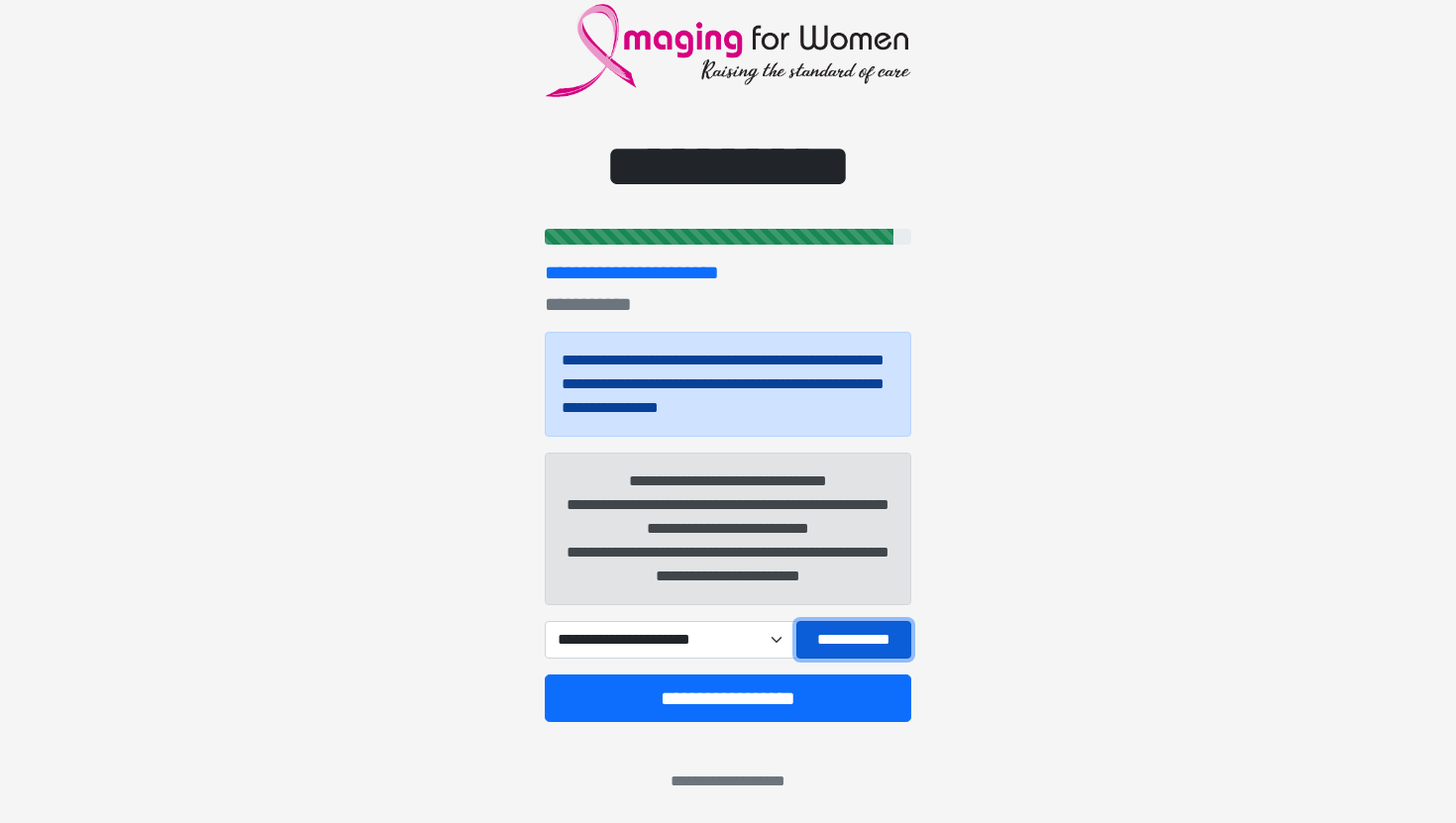 click on "**********" at bounding box center (854, 640) 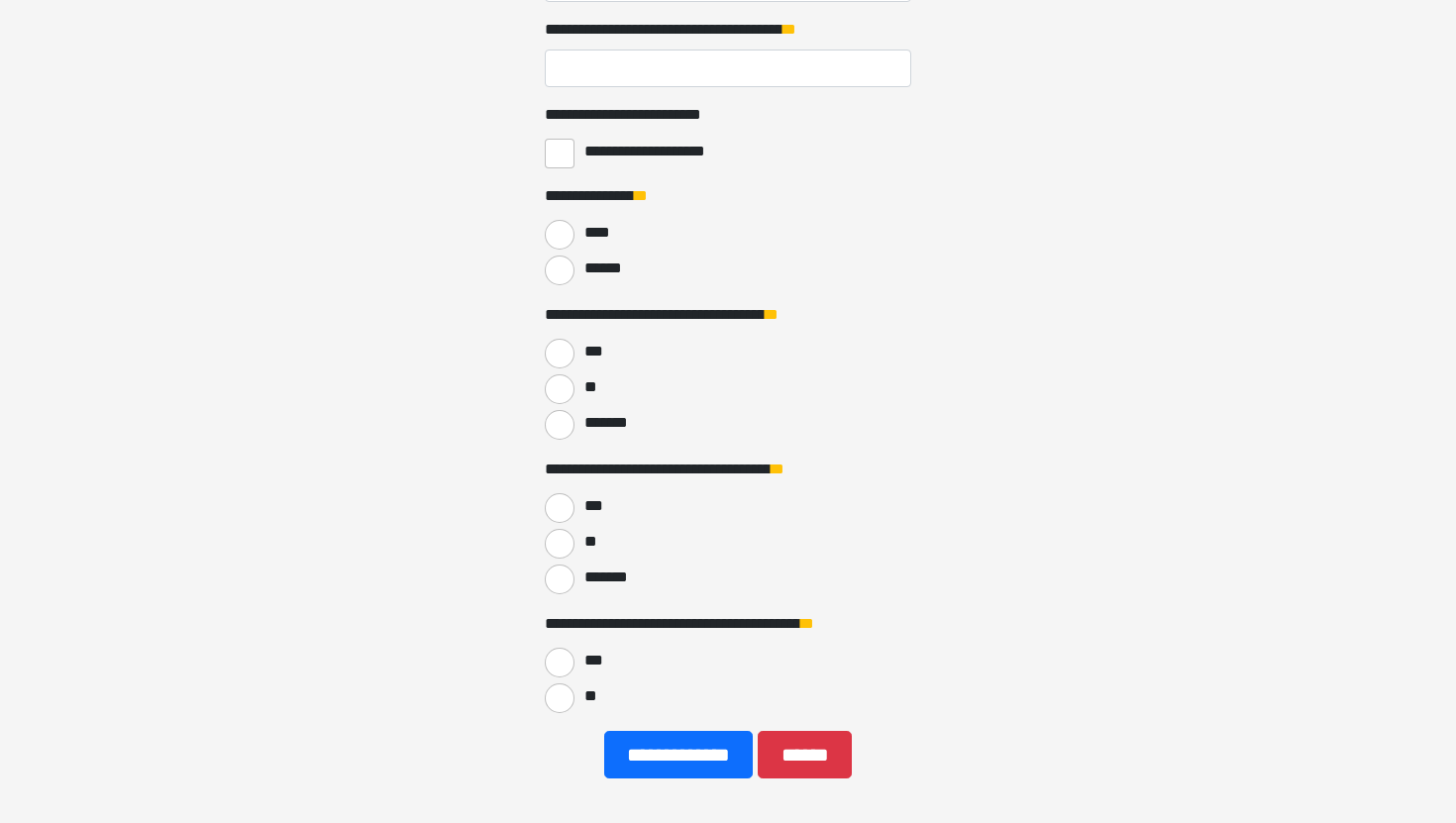 scroll, scrollTop: 463, scrollLeft: 0, axis: vertical 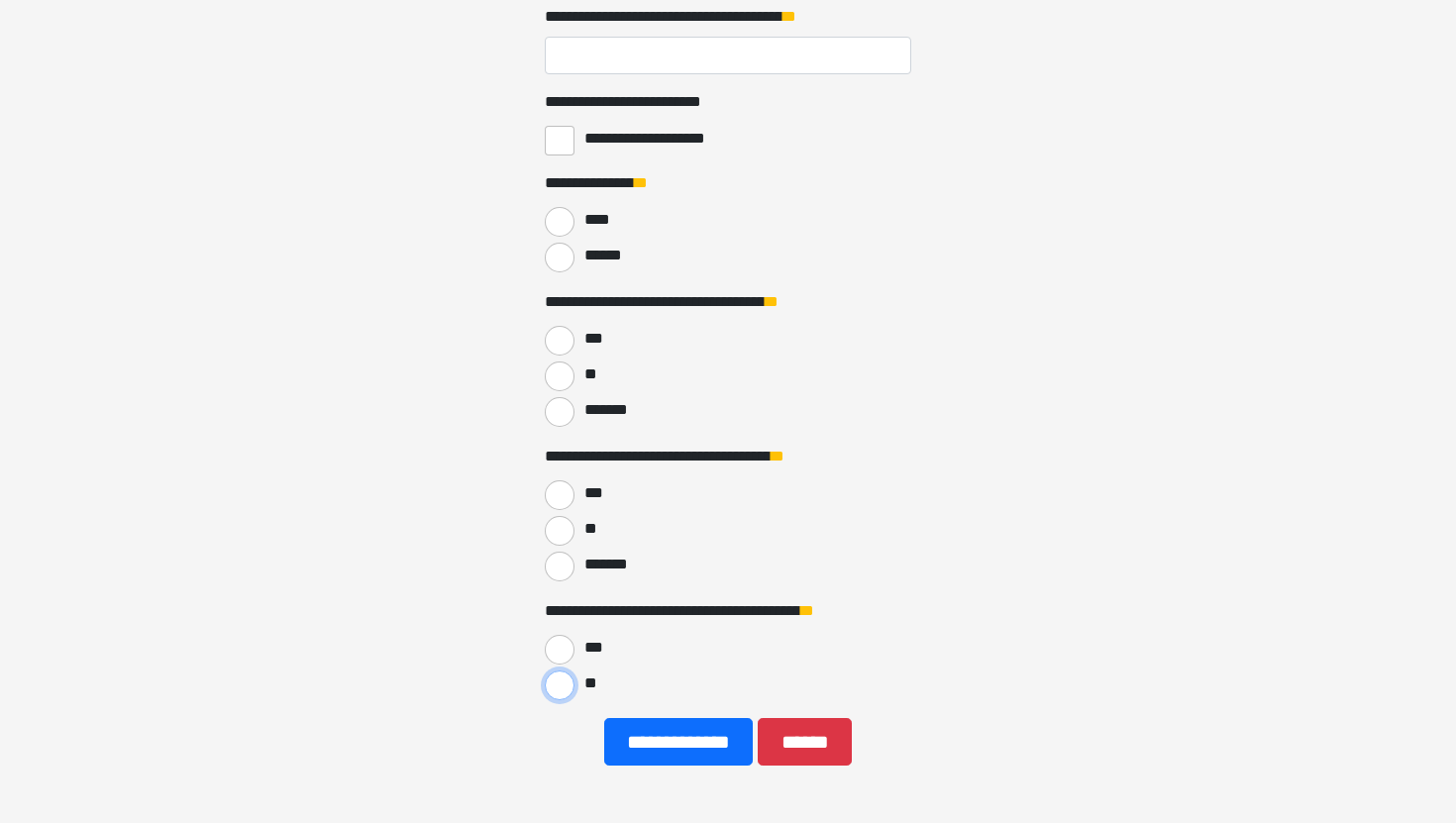 click on "**" at bounding box center (560, 685) 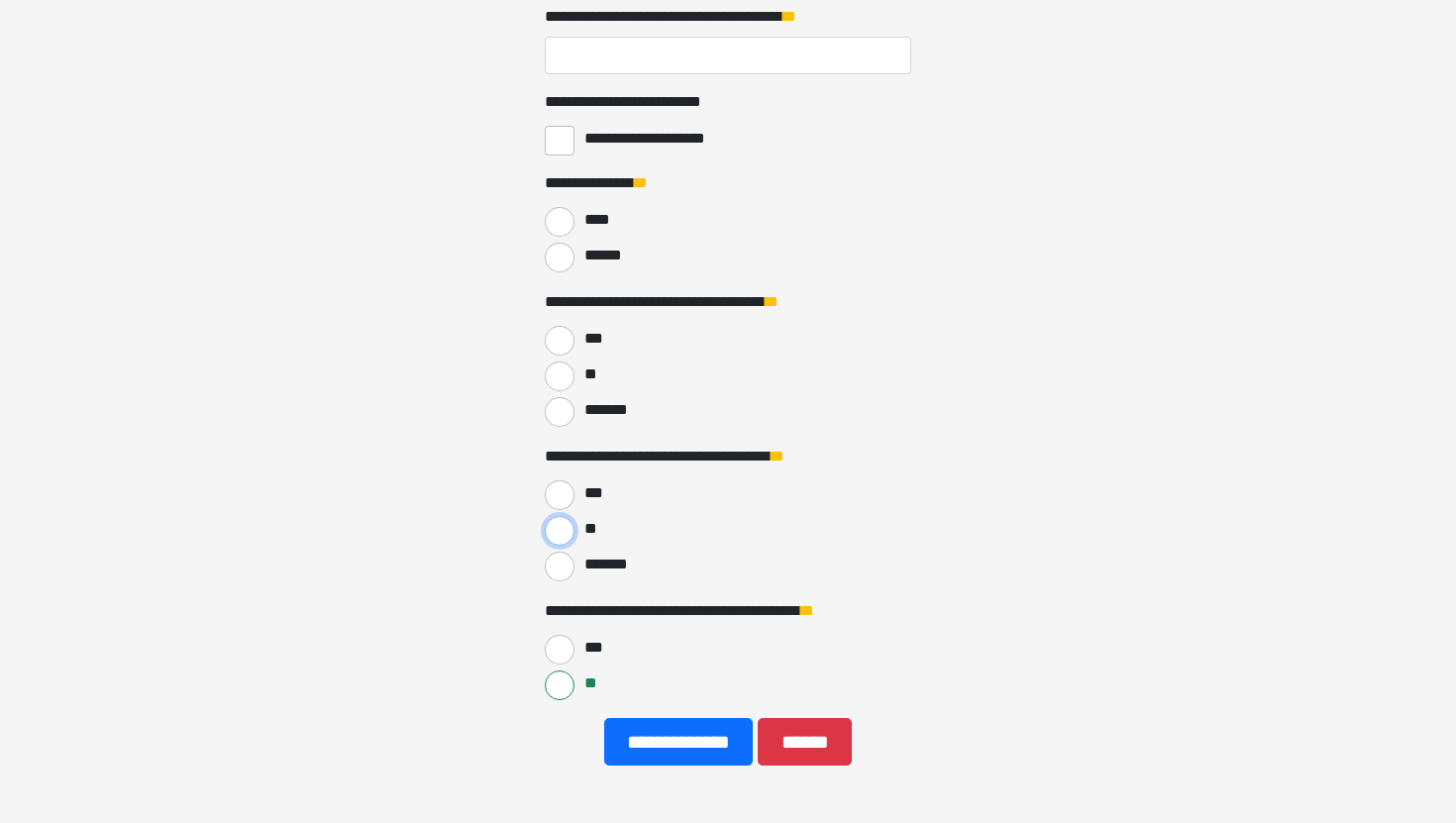 click on "**" at bounding box center (560, 531) 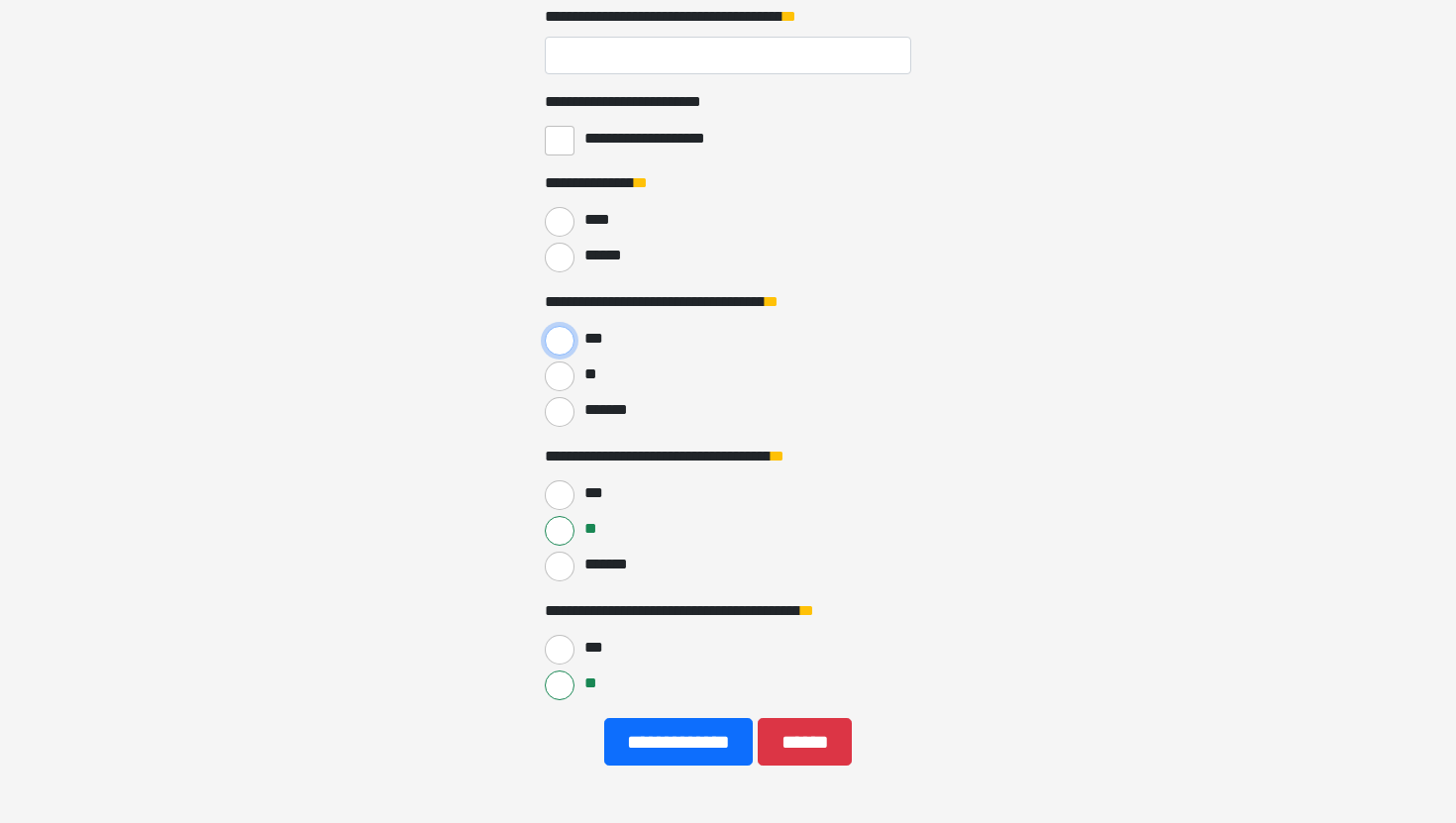 click on "***" at bounding box center (560, 341) 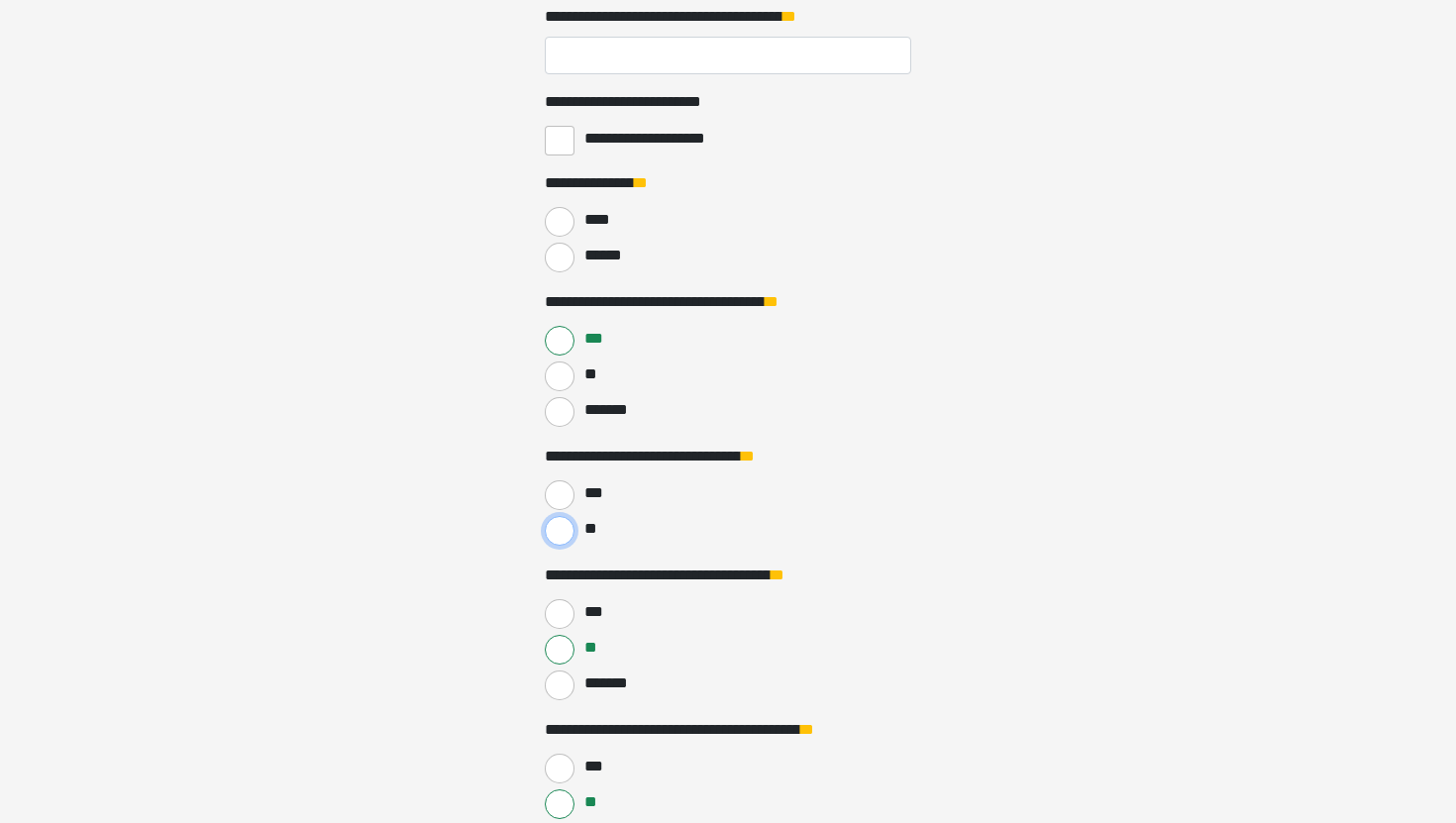 click on "**" at bounding box center [560, 531] 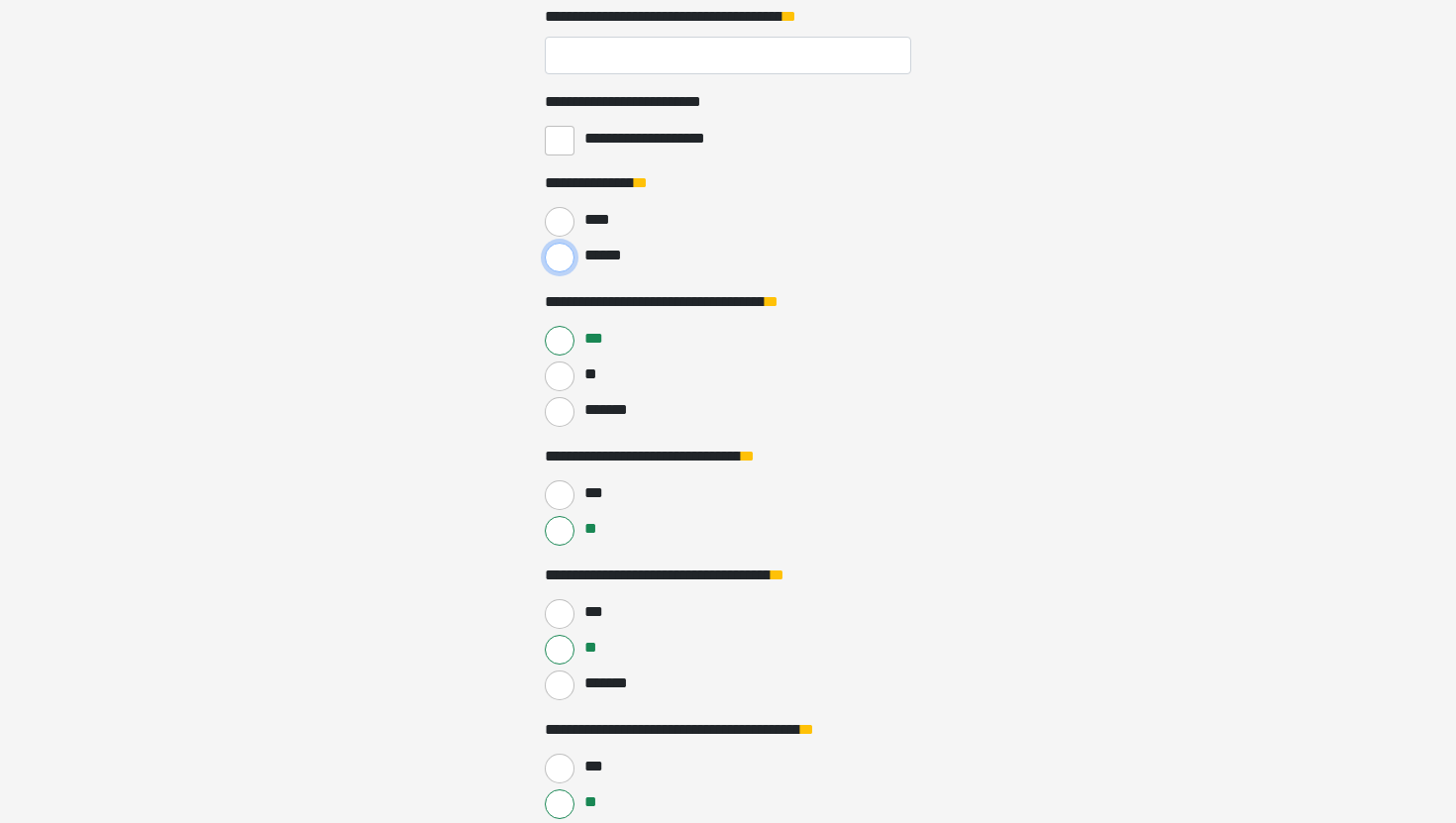click on "******" at bounding box center [560, 257] 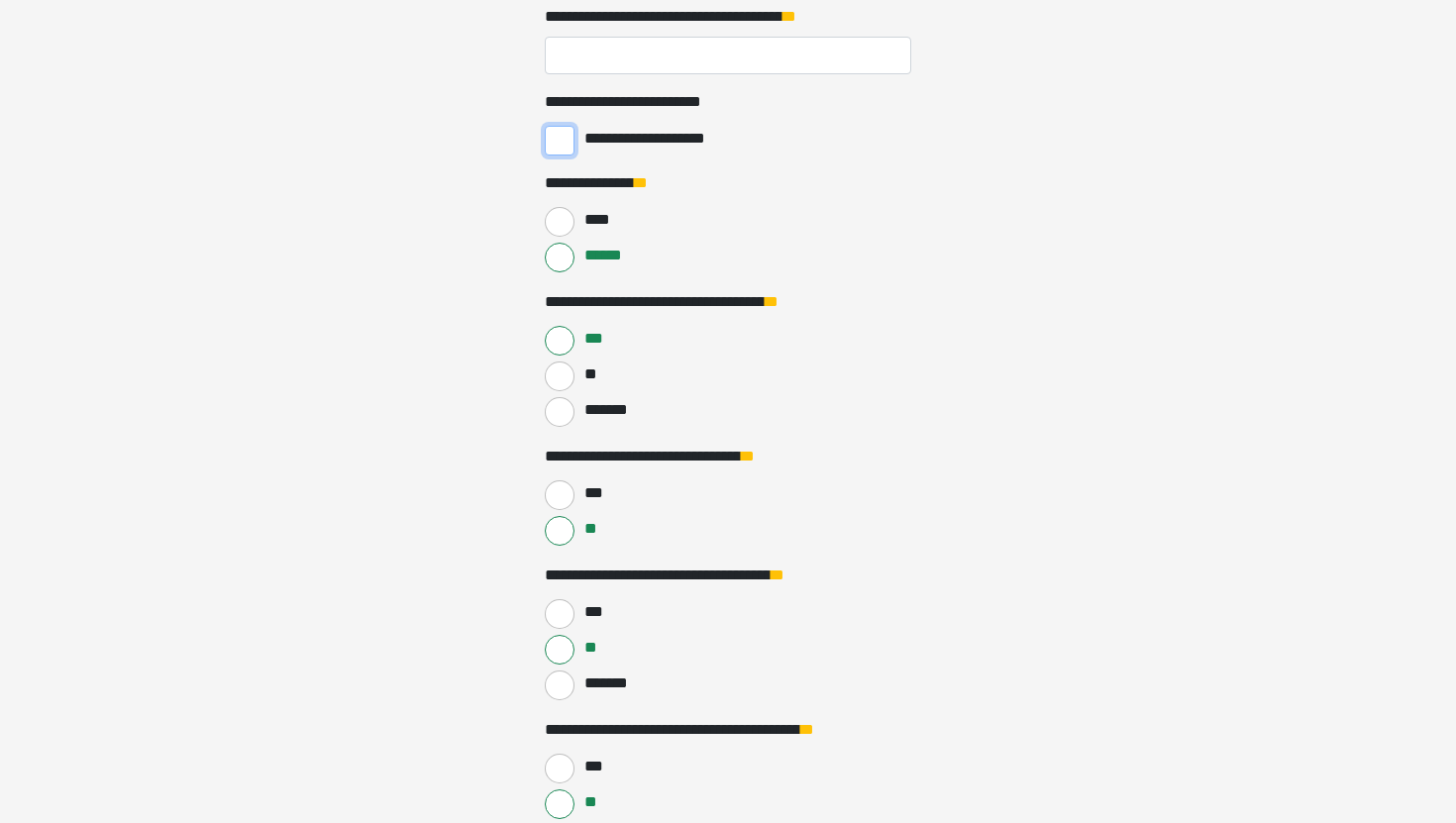 click on "**********" at bounding box center (560, 141) 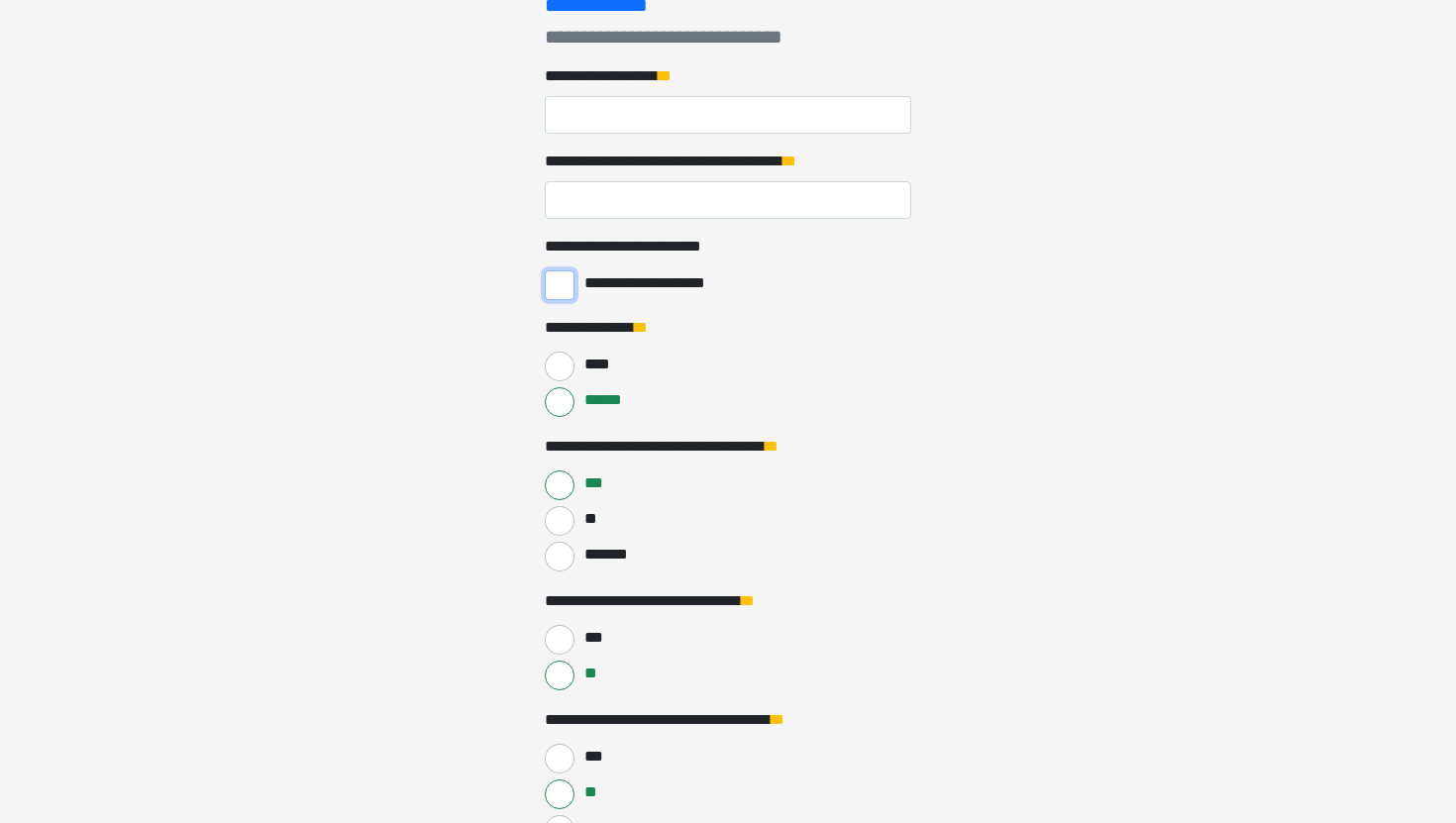 scroll, scrollTop: 277, scrollLeft: 0, axis: vertical 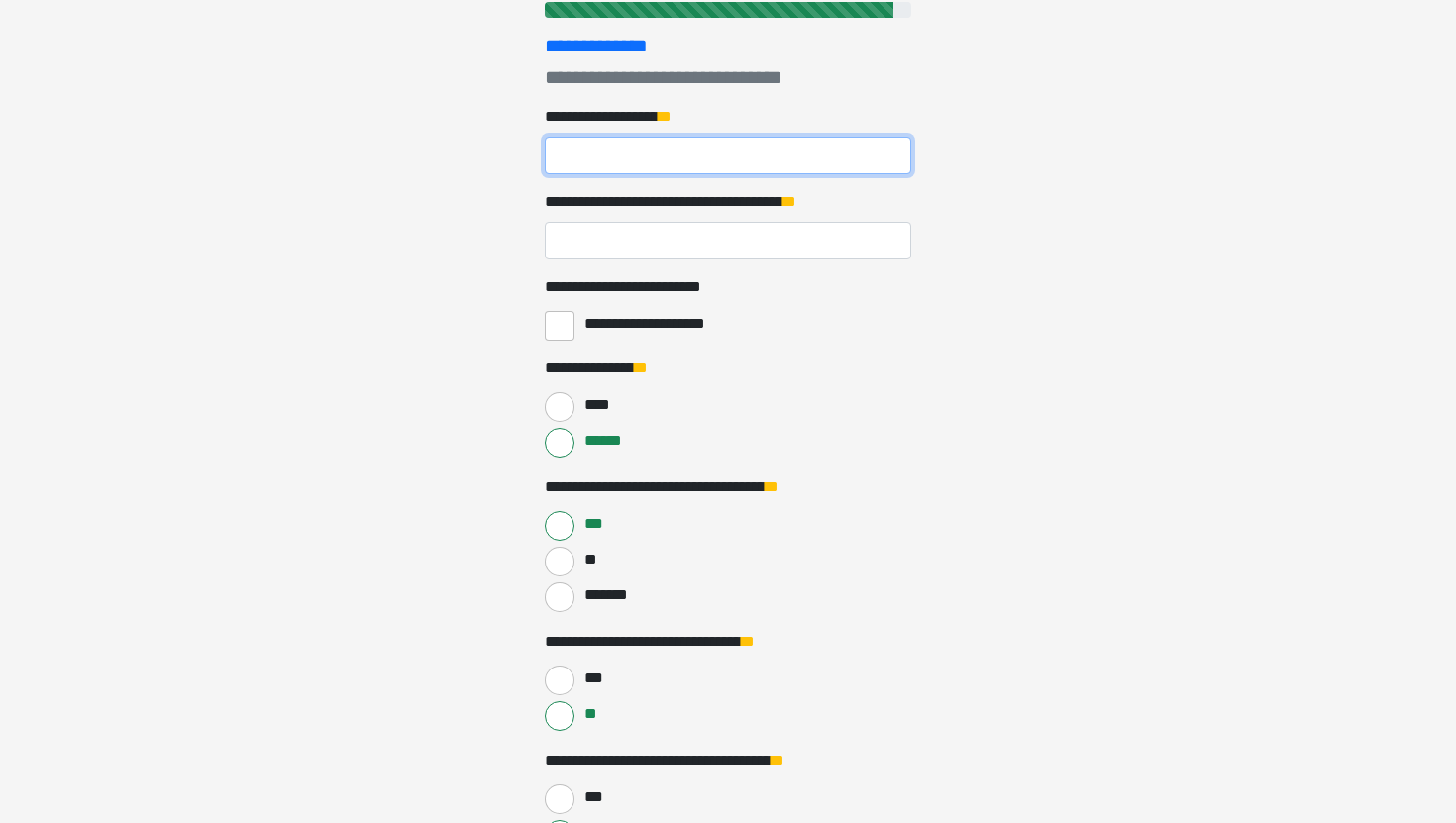 click on "**********" at bounding box center (728, 155) 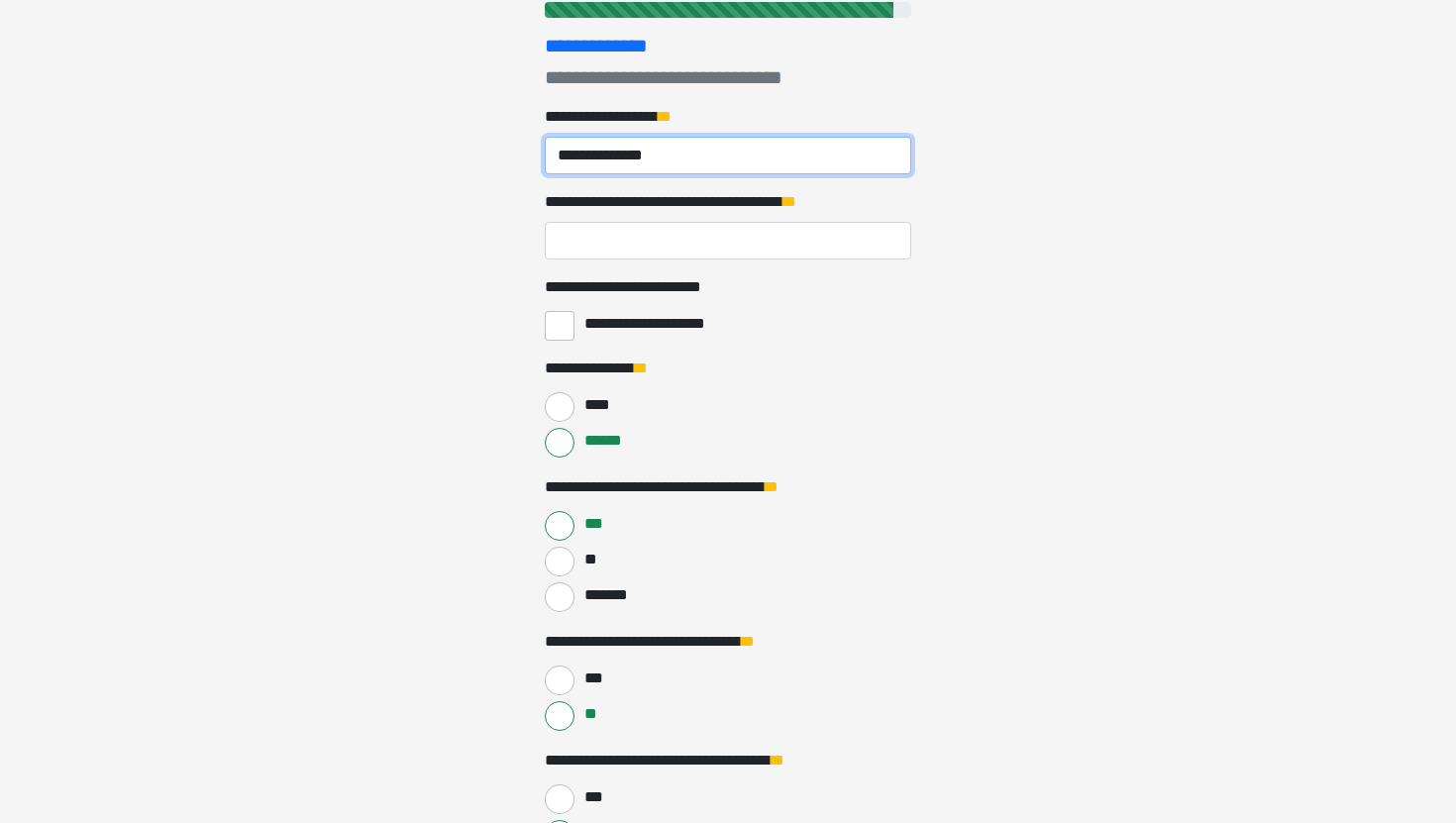 type on "**********" 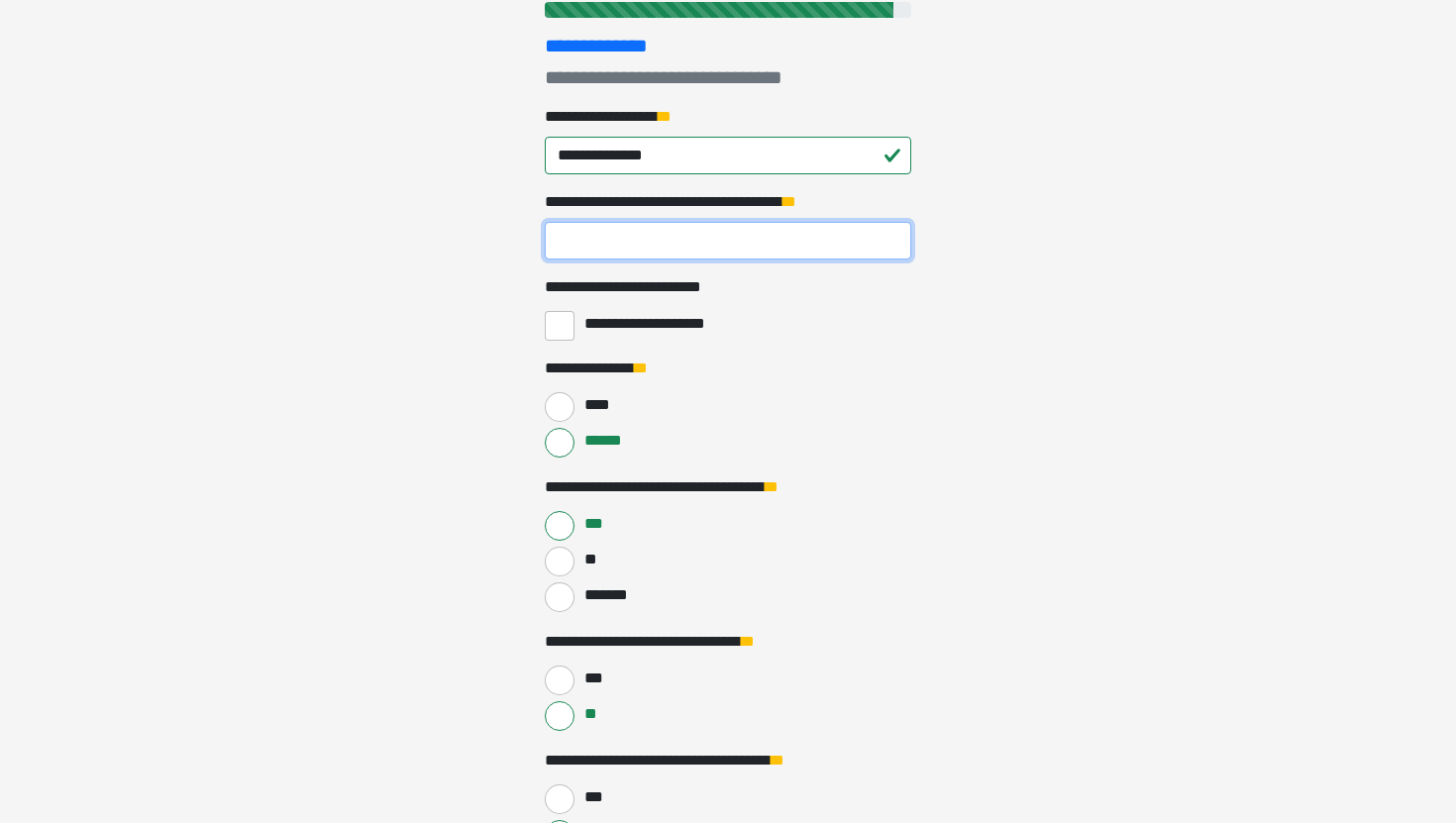 click on "**********" at bounding box center [728, 241] 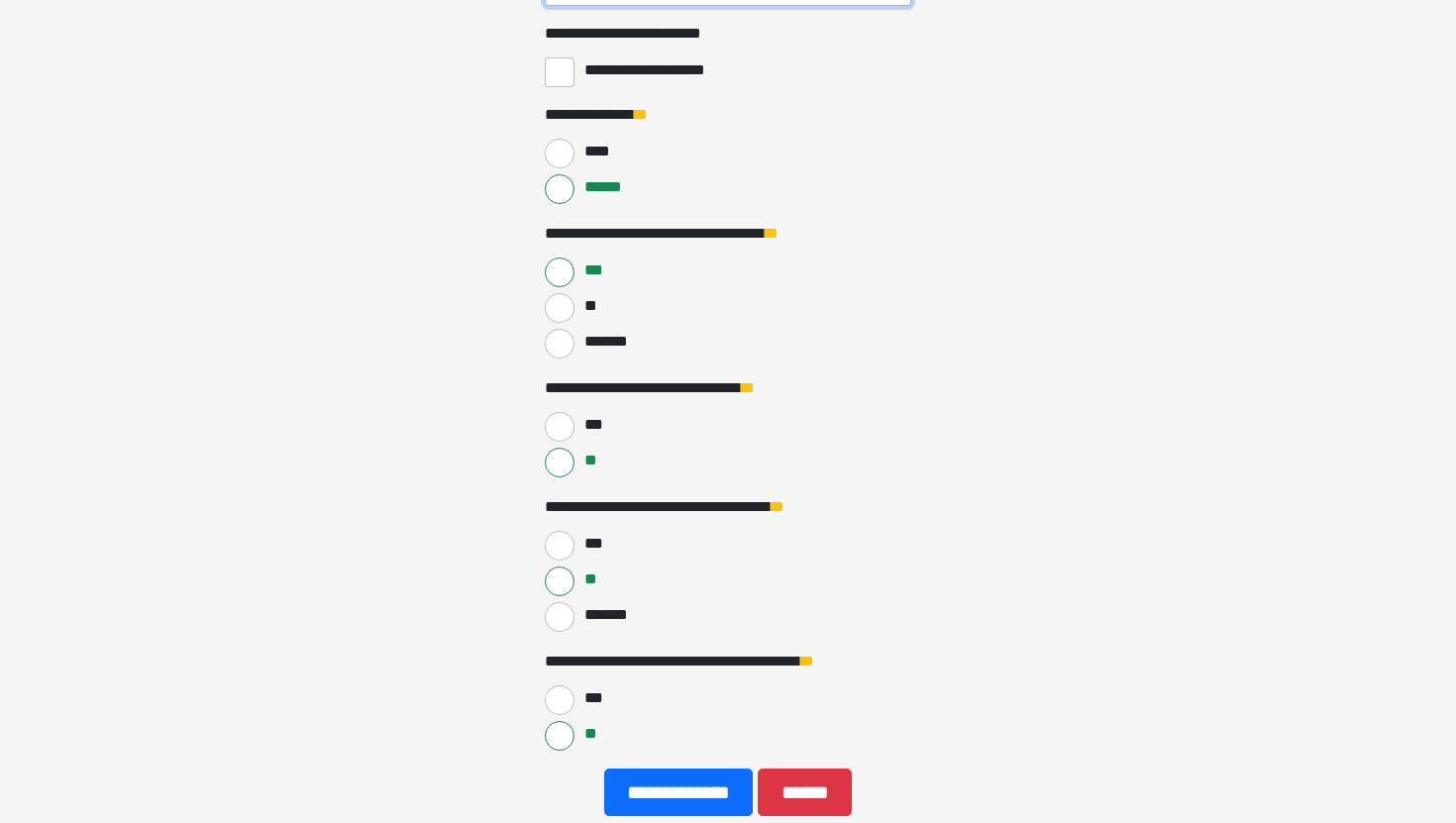 scroll, scrollTop: 641, scrollLeft: 0, axis: vertical 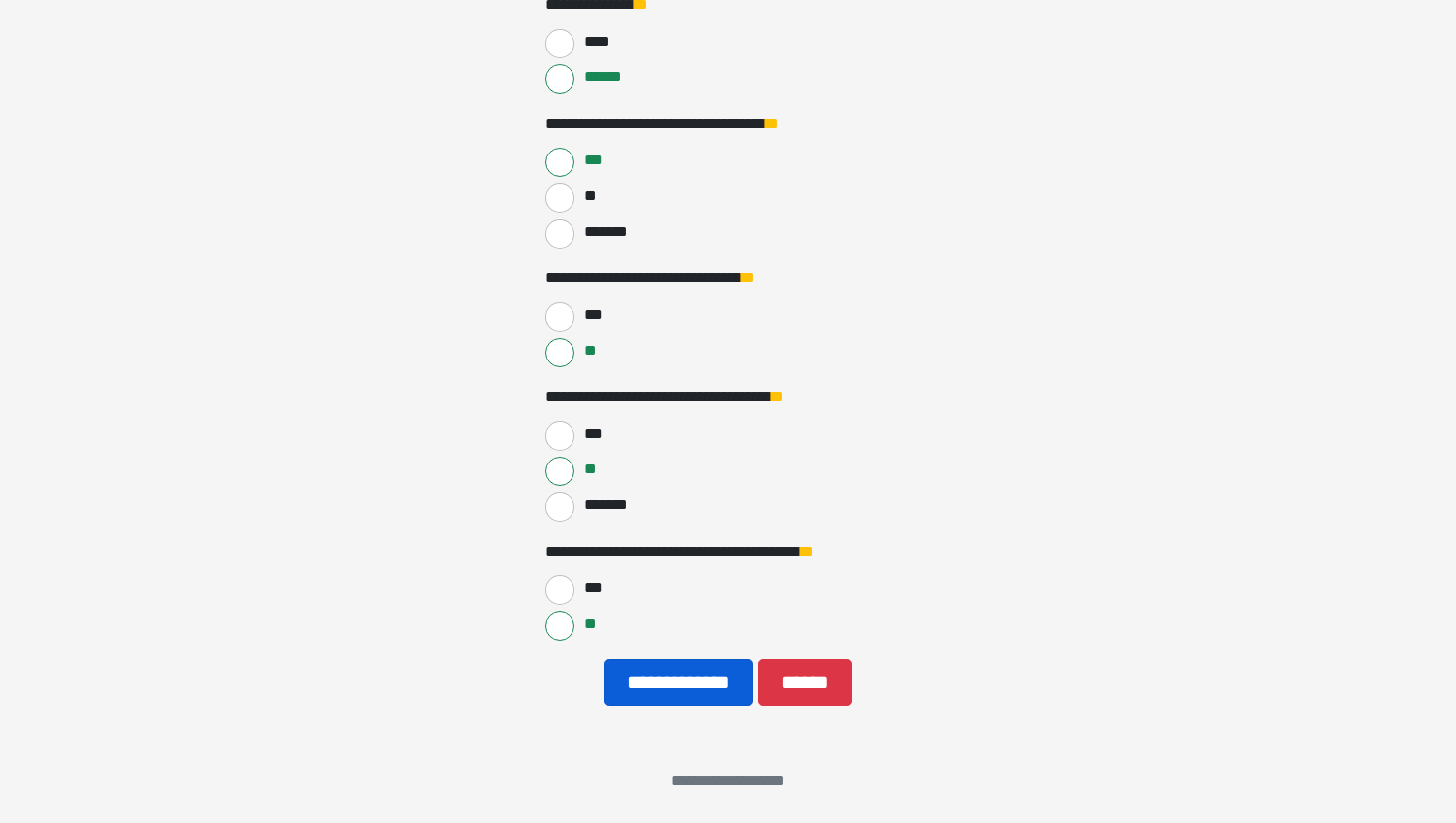 type on "**" 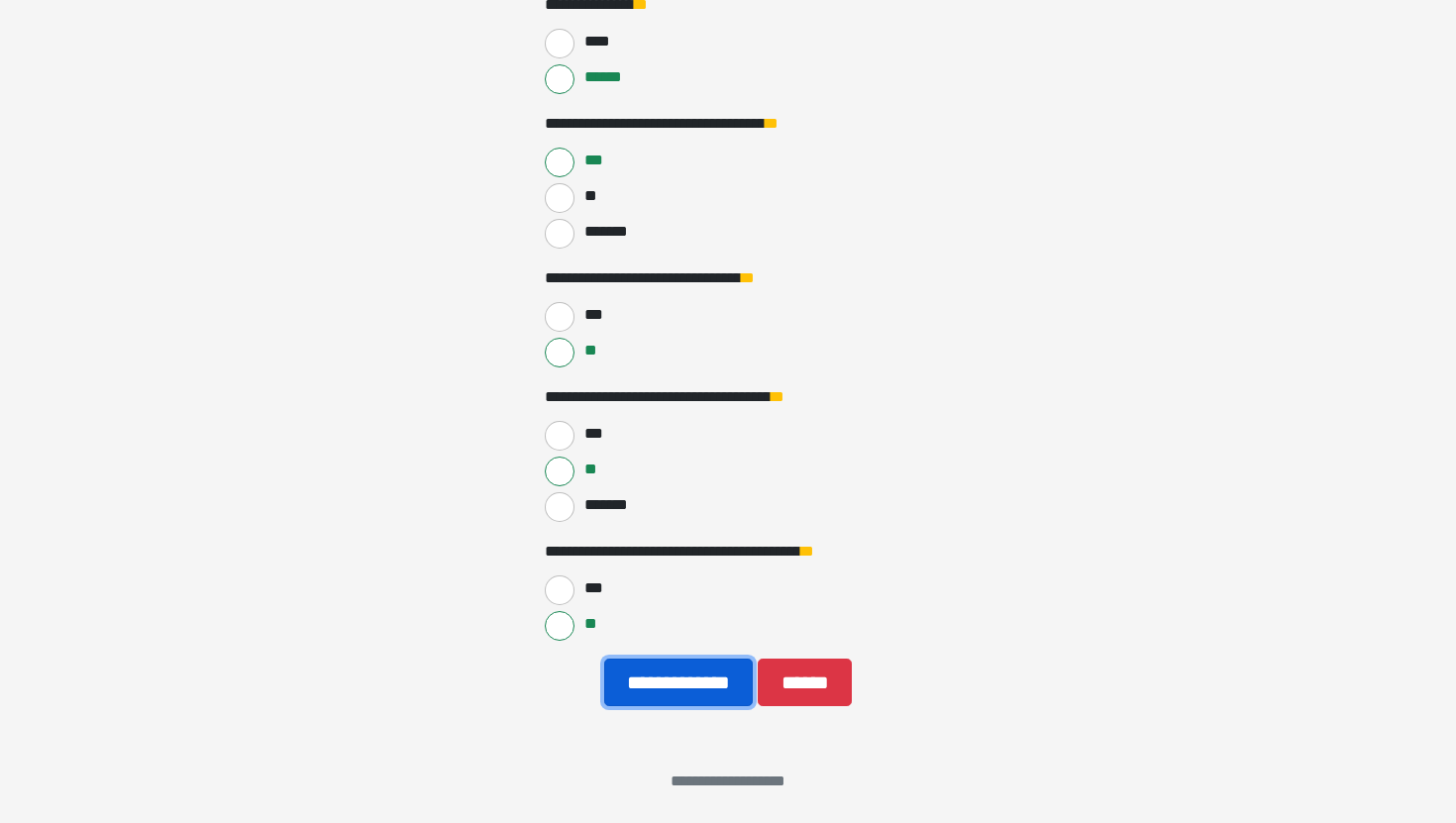 click on "**********" at bounding box center (678, 682) 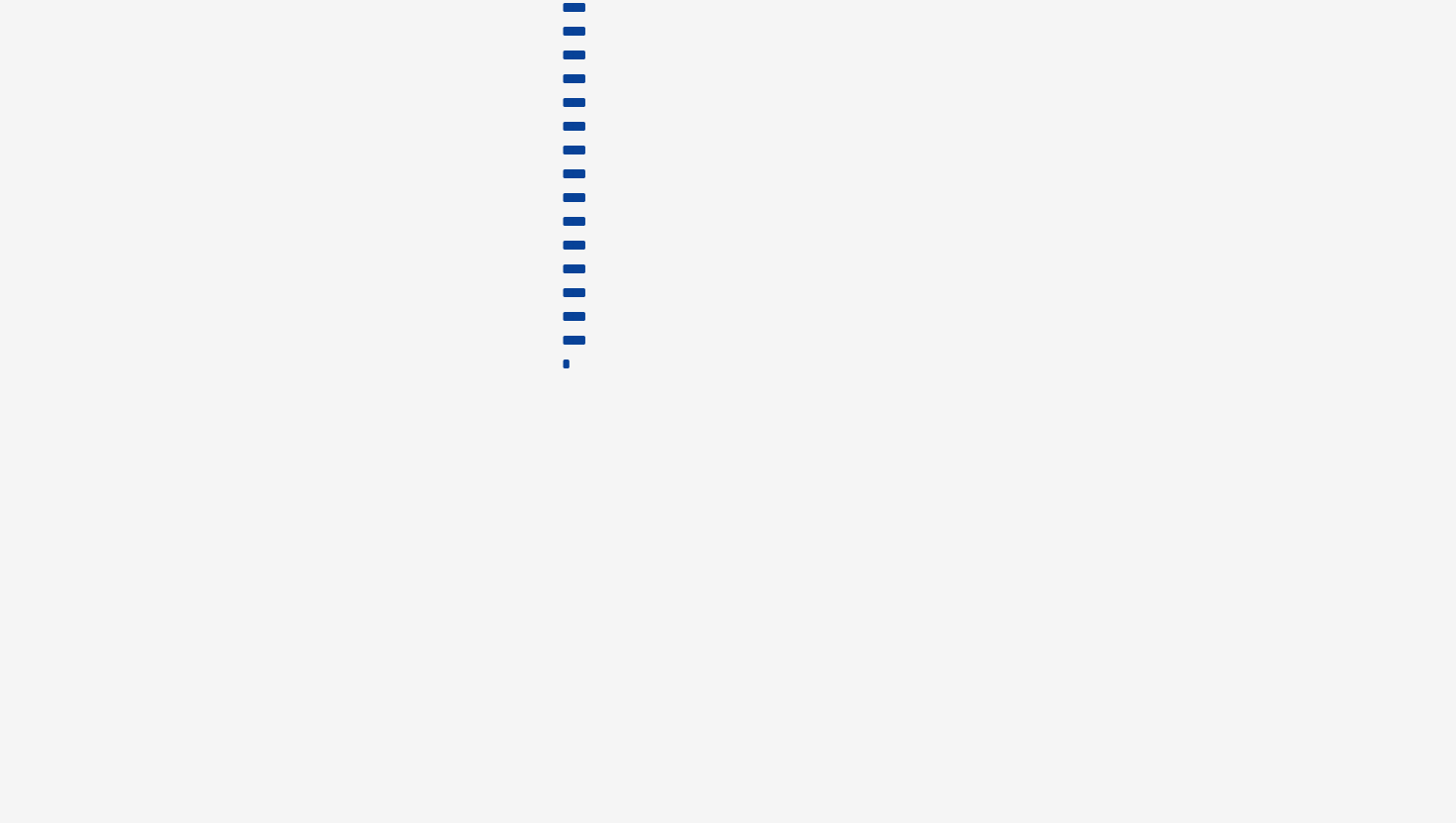 scroll, scrollTop: 31, scrollLeft: 0, axis: vertical 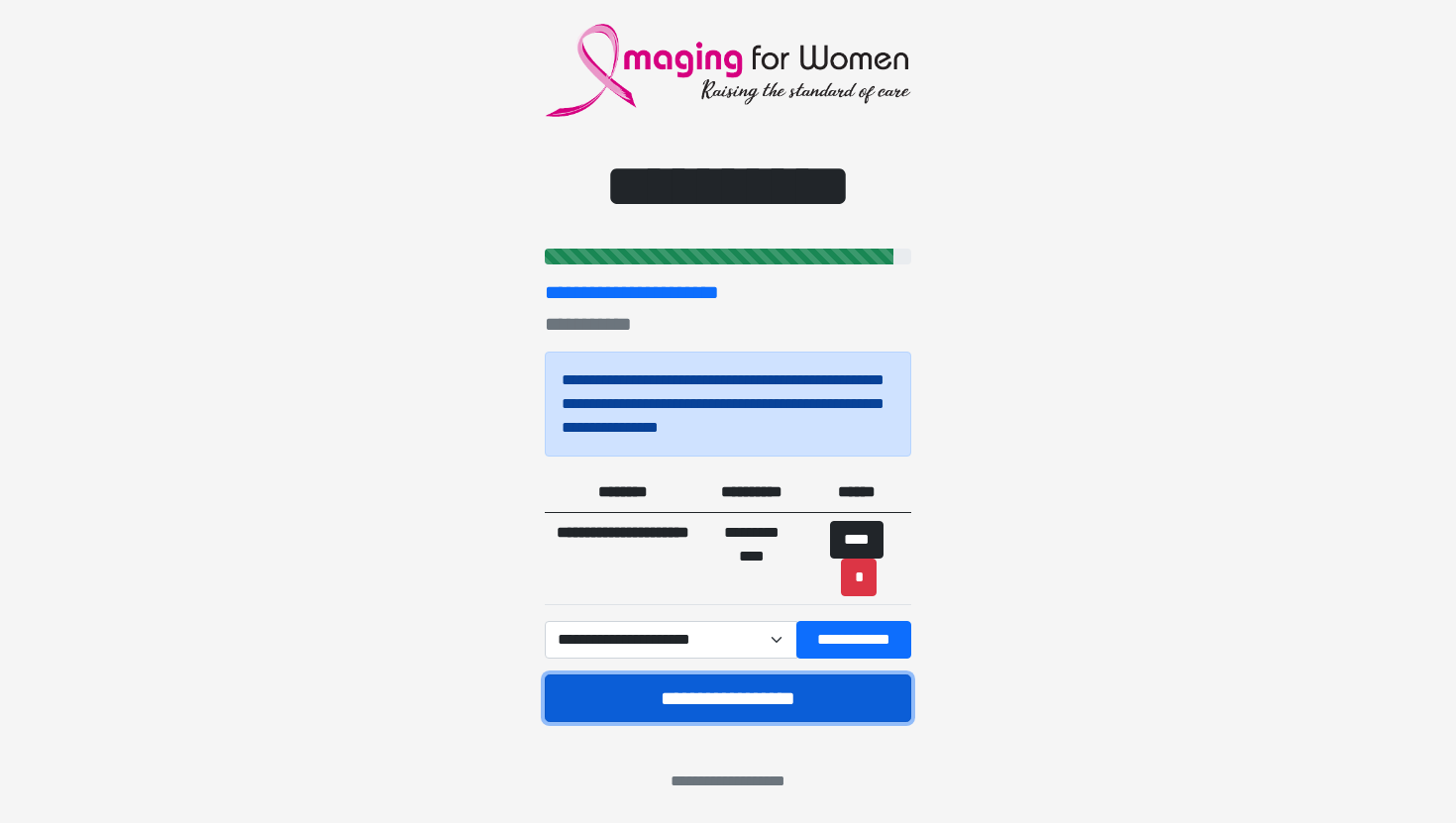 click on "**********" at bounding box center [728, 698] 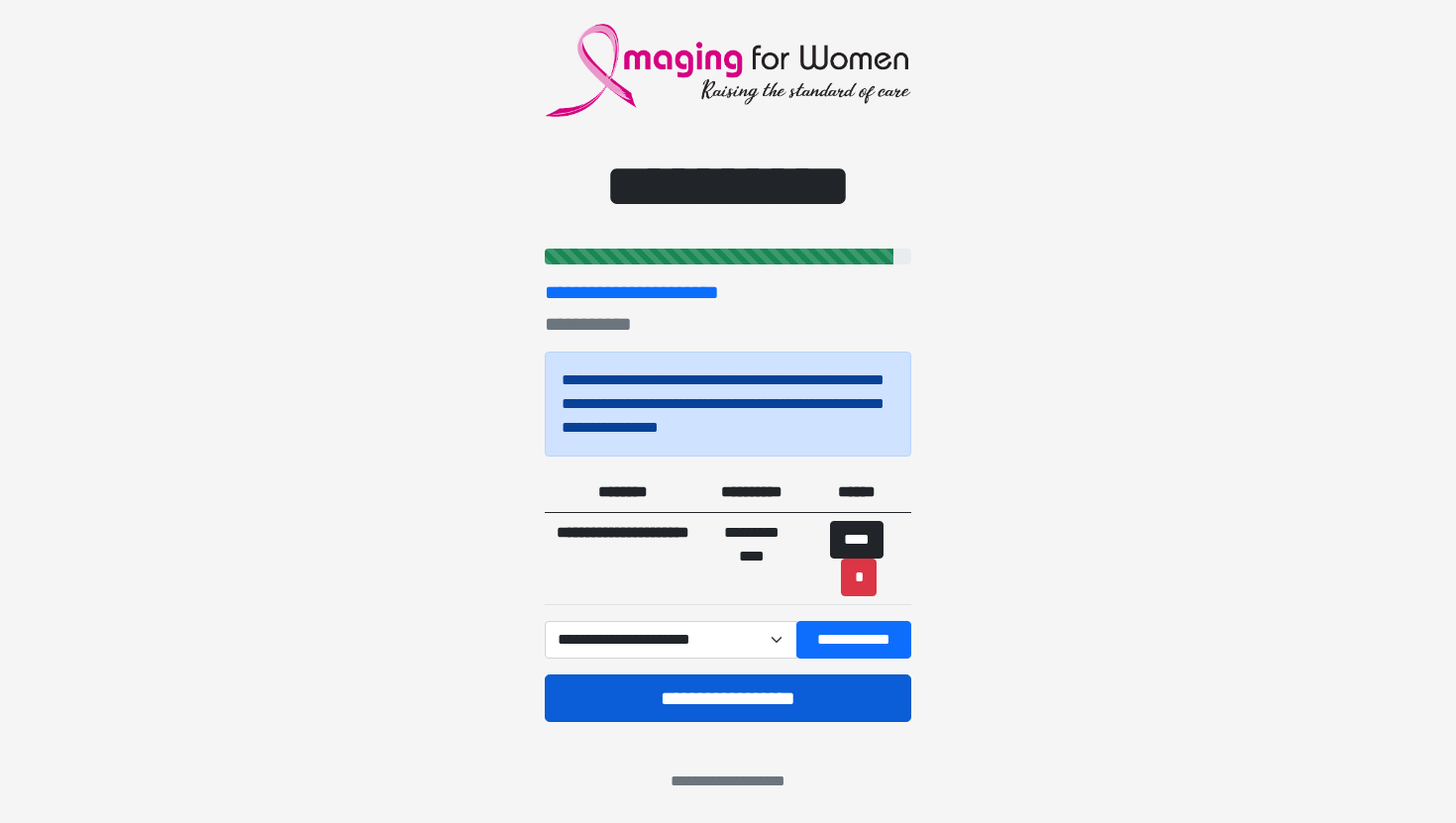 scroll, scrollTop: 0, scrollLeft: 0, axis: both 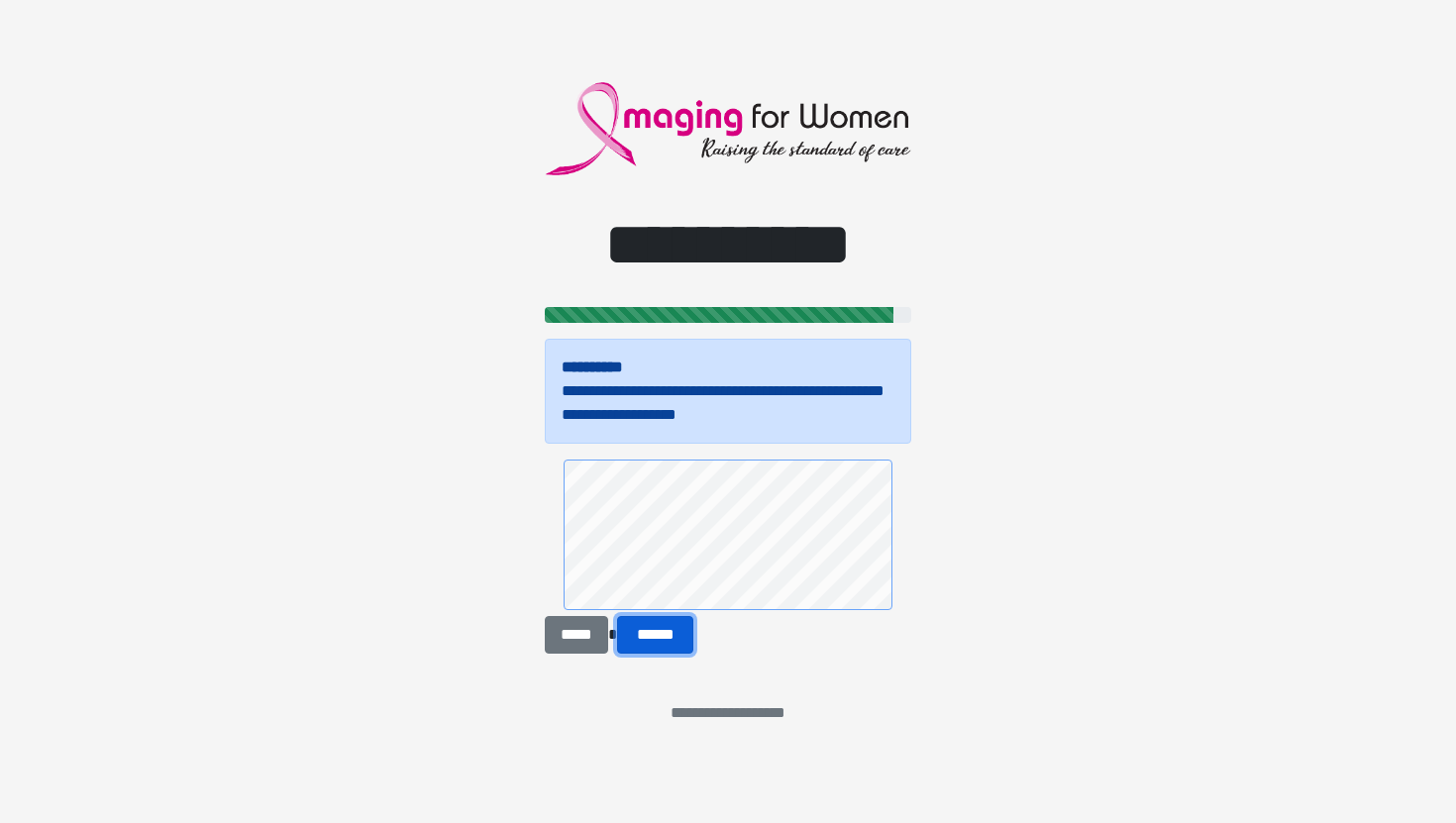 click on "******" at bounding box center [655, 635] 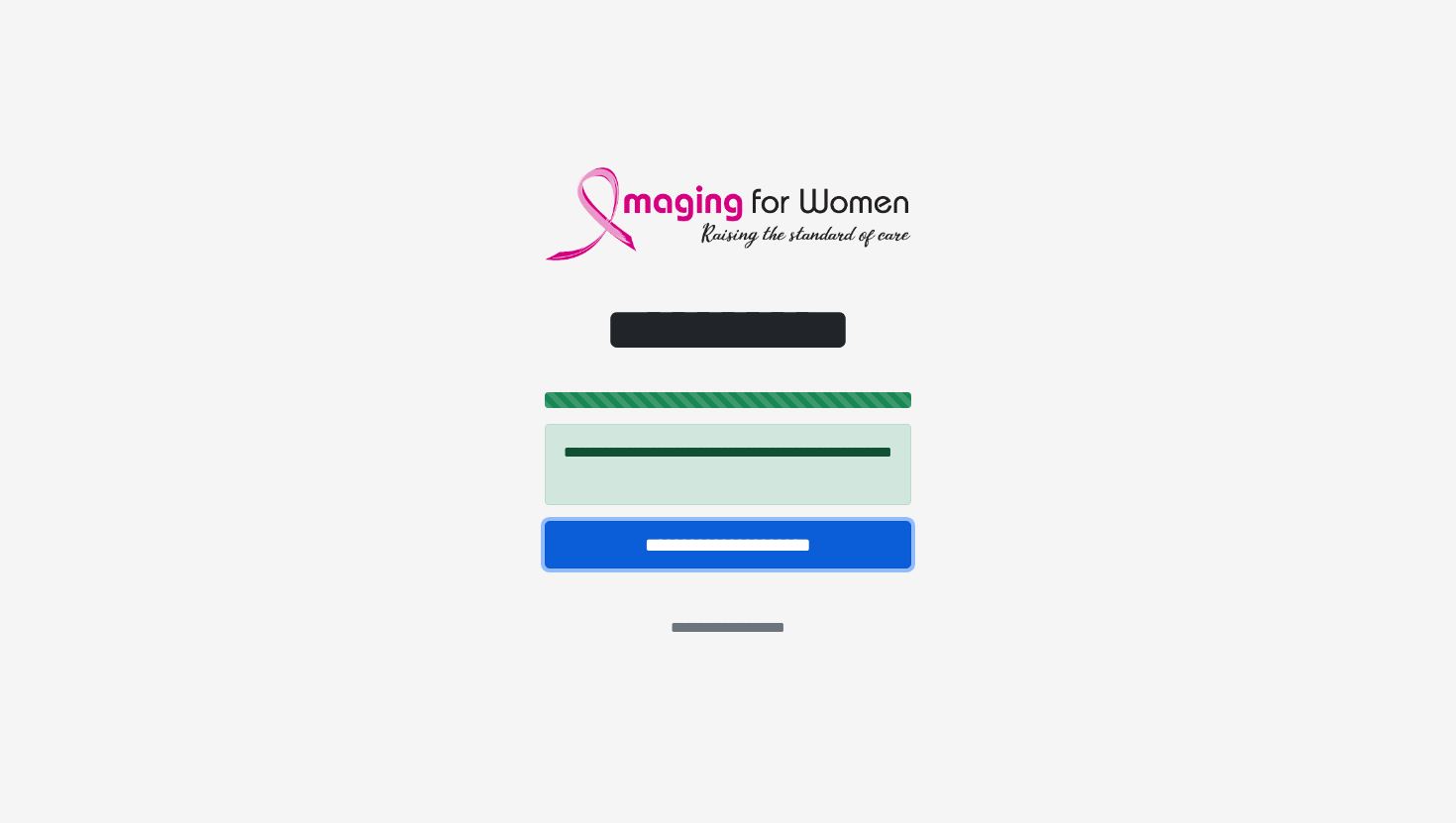 click on "**********" at bounding box center [728, 545] 